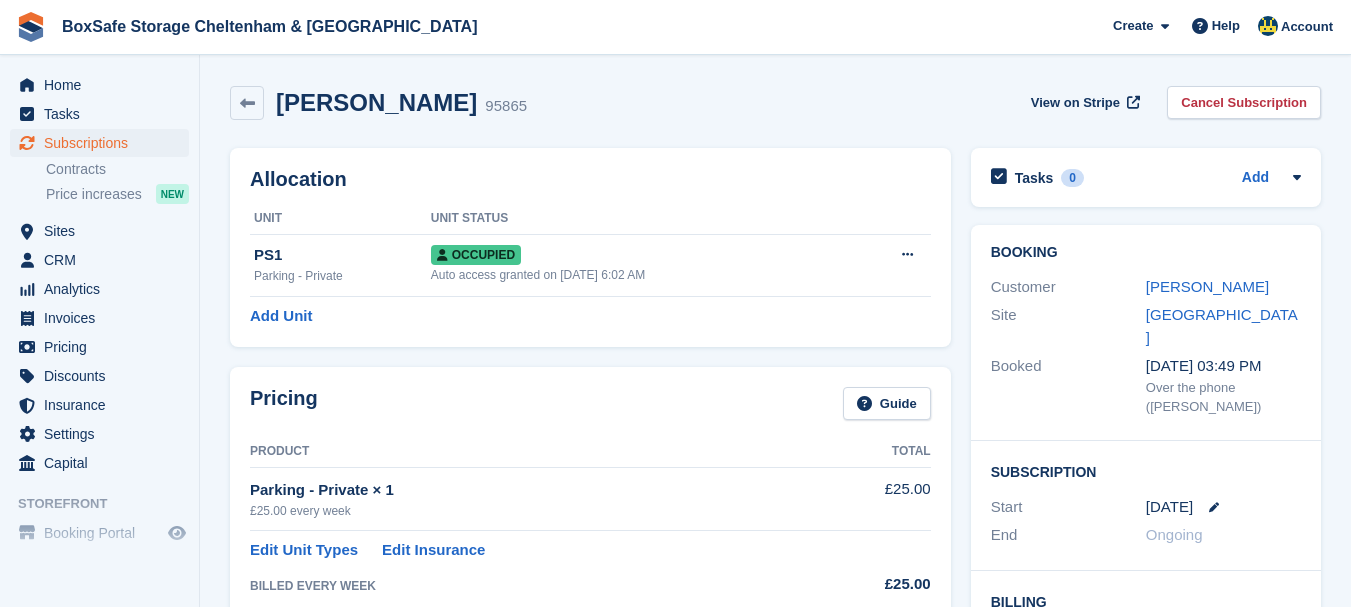 scroll, scrollTop: 0, scrollLeft: 0, axis: both 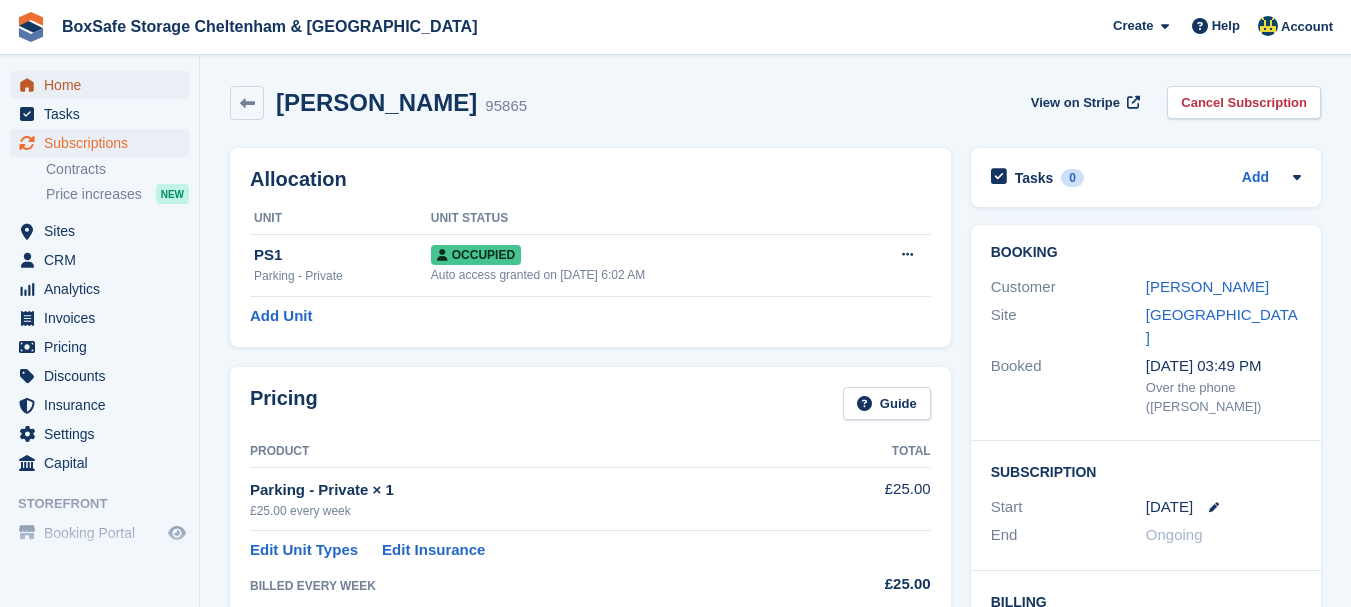 click on "Home" at bounding box center (104, 85) 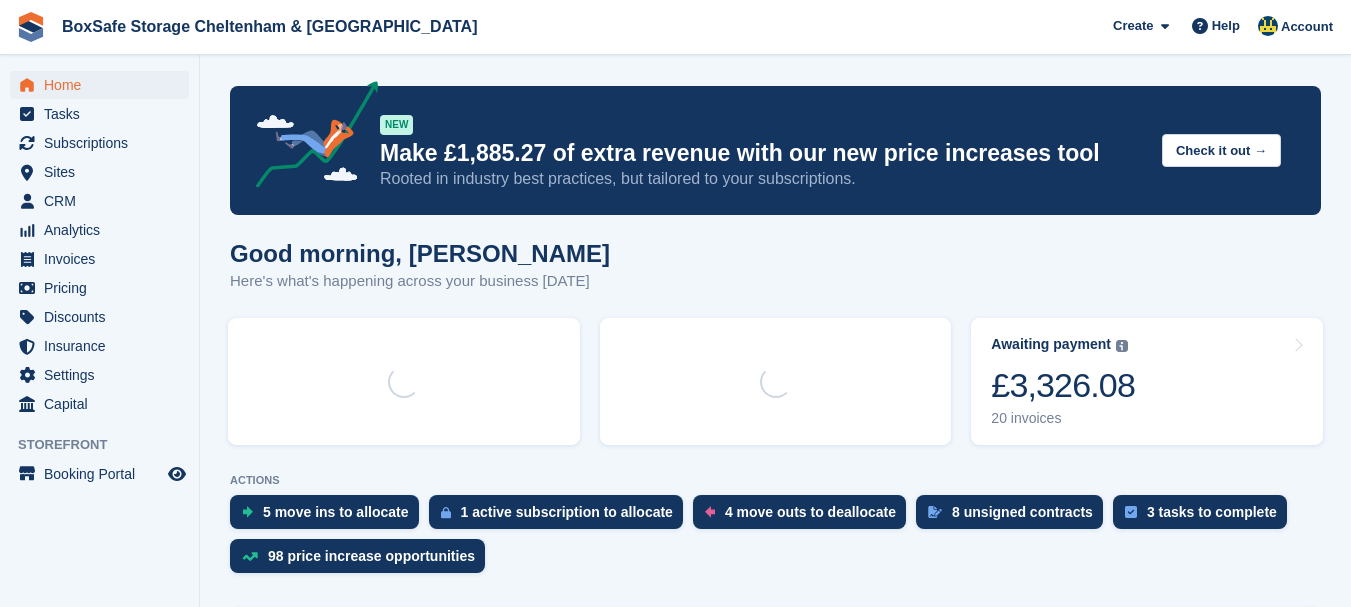 scroll, scrollTop: 0, scrollLeft: 0, axis: both 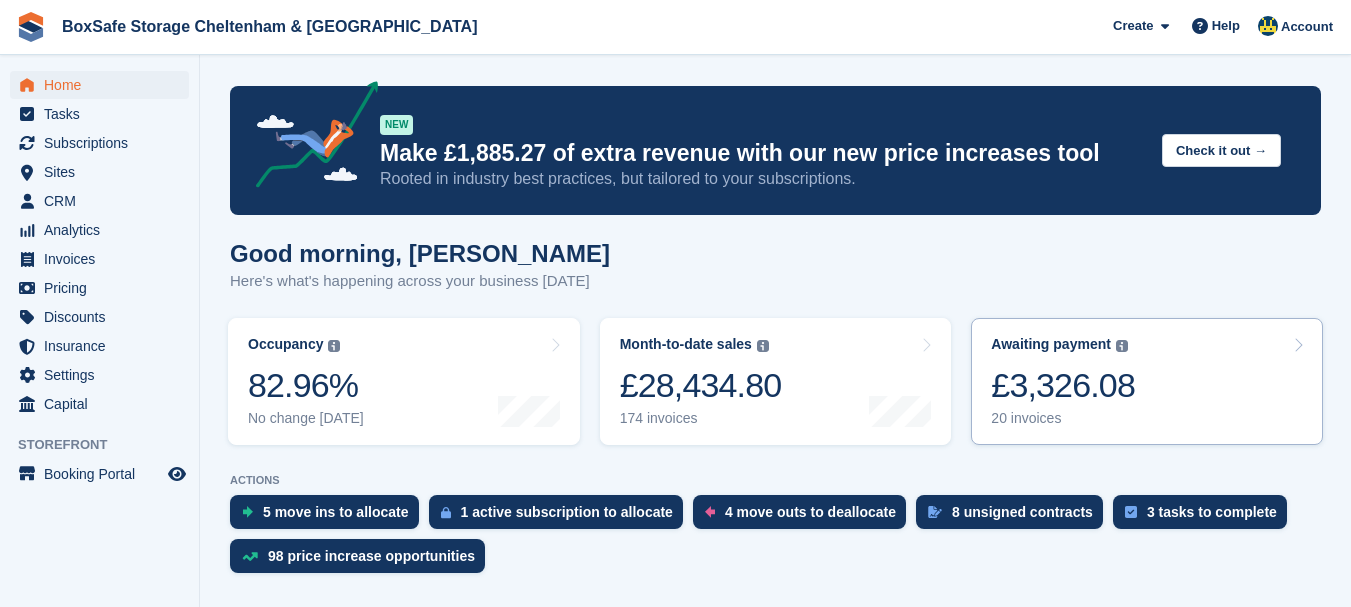 click on "Awaiting payment
The total outstanding balance on all open invoices.
£3,326.08
20 invoices" at bounding box center [1147, 381] 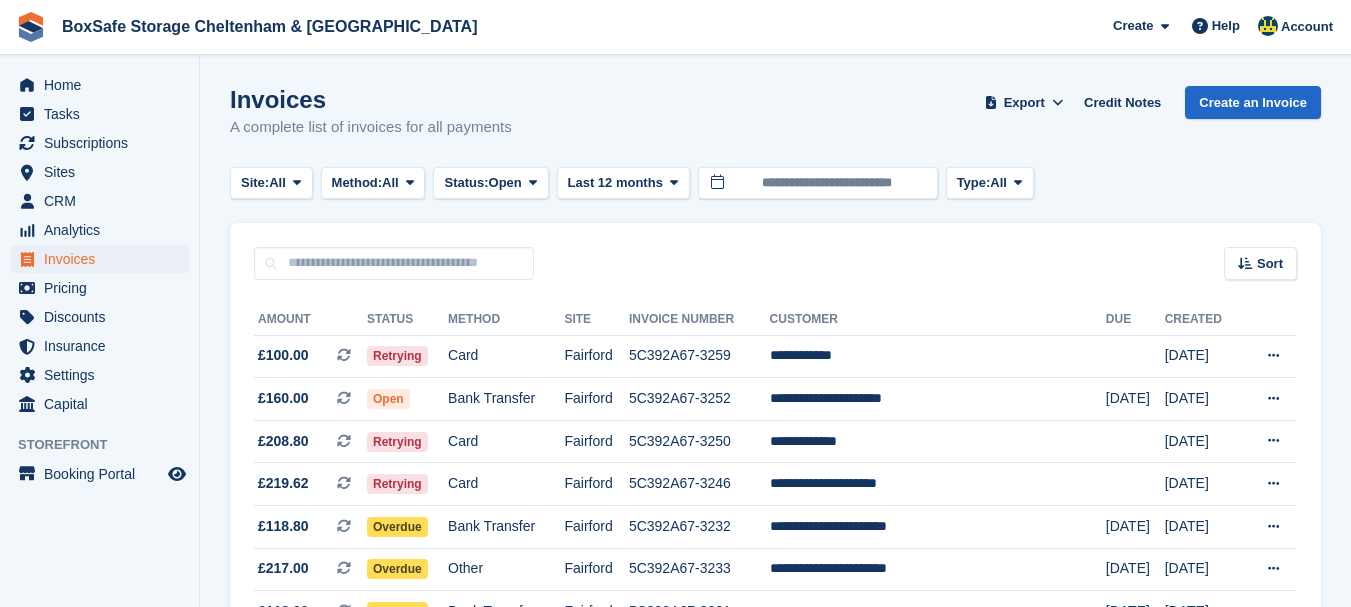 scroll, scrollTop: 0, scrollLeft: 0, axis: both 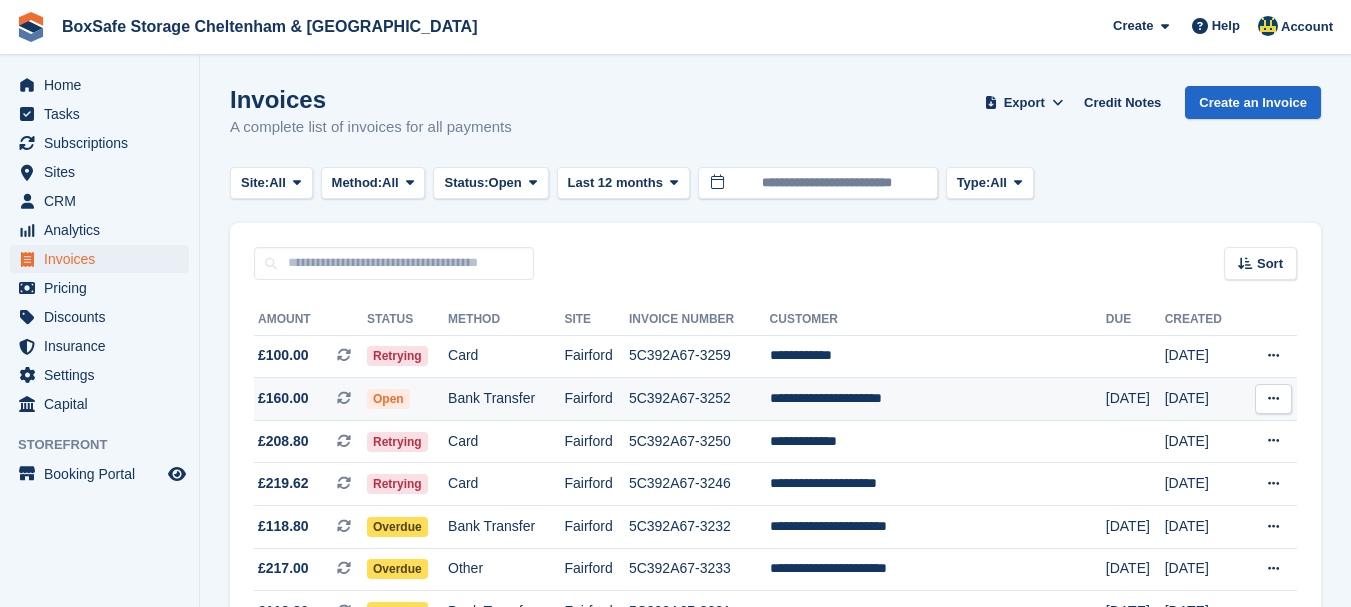 click on "5C392A67-3252" at bounding box center (699, 399) 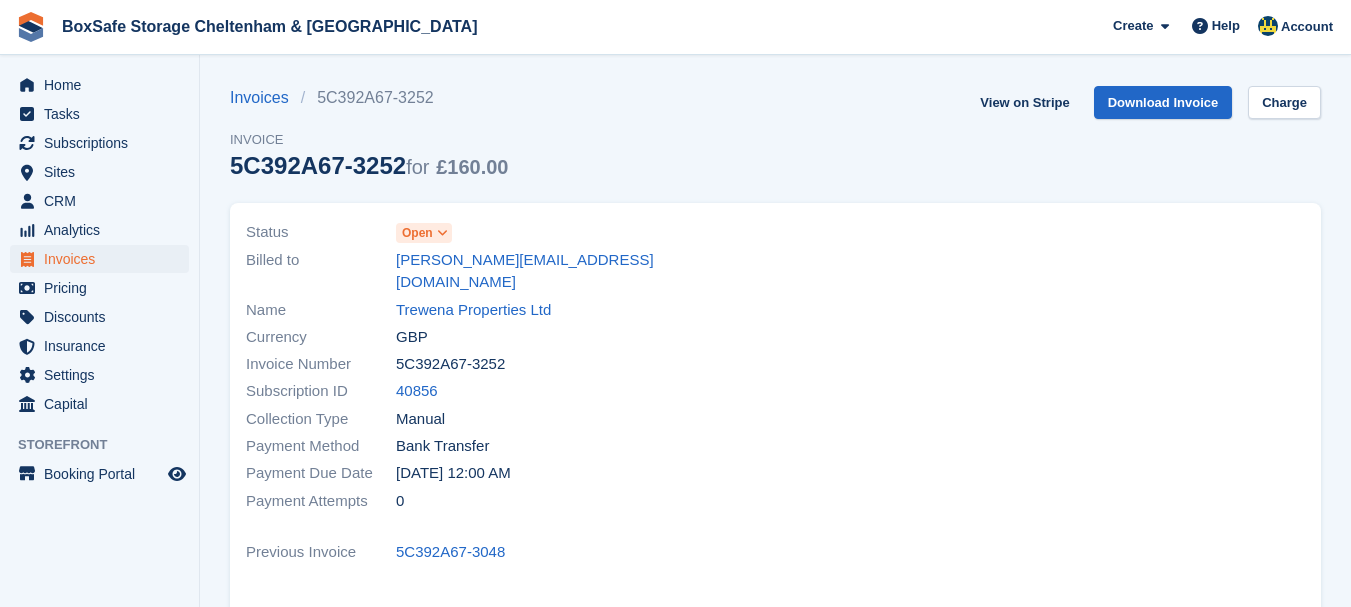 scroll, scrollTop: 0, scrollLeft: 0, axis: both 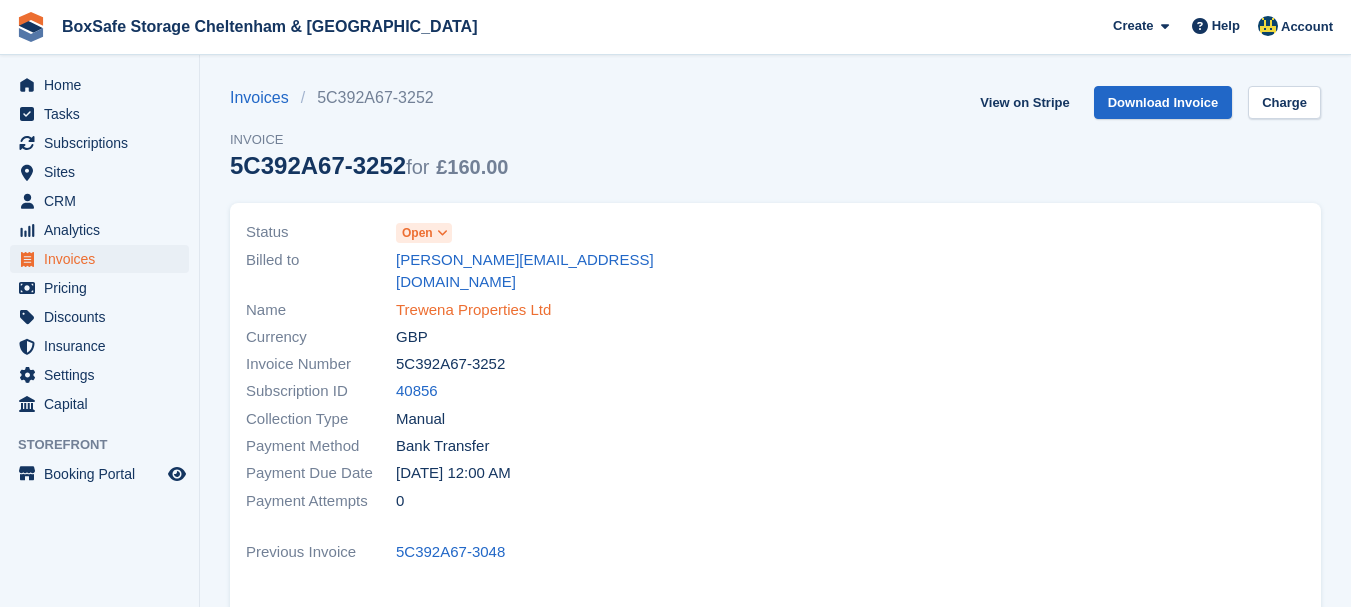 click on "Trewena Properties Ltd" at bounding box center (473, 310) 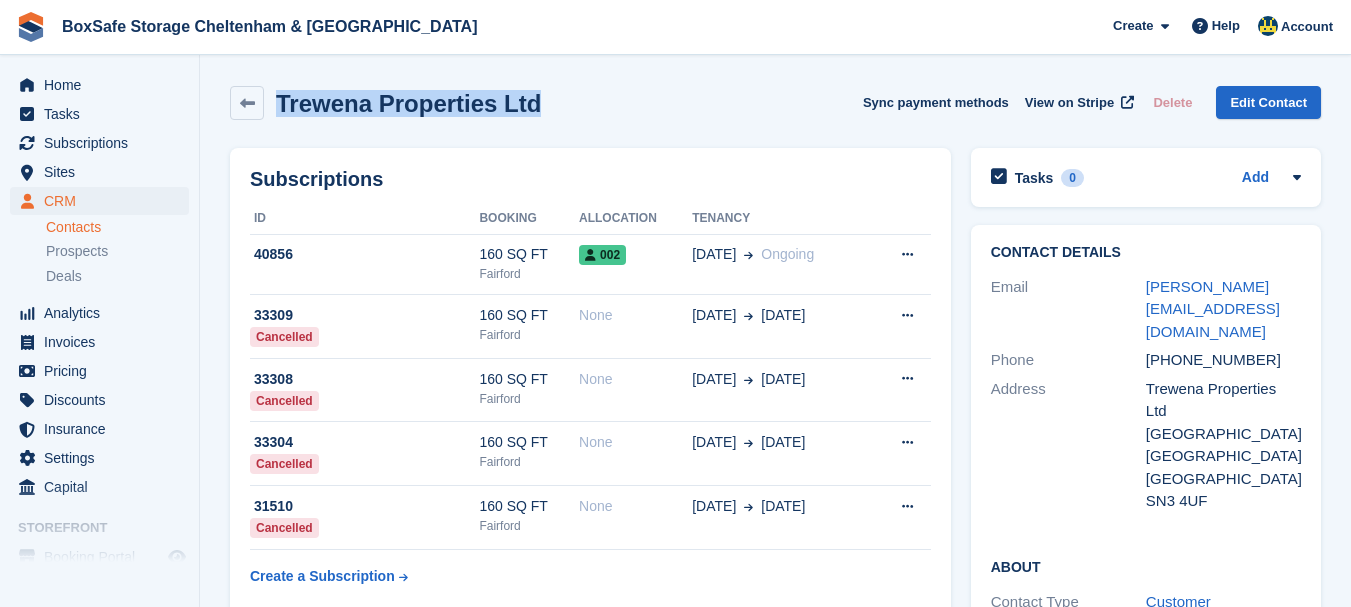 drag, startPoint x: 536, startPoint y: 100, endPoint x: 280, endPoint y: 100, distance: 256 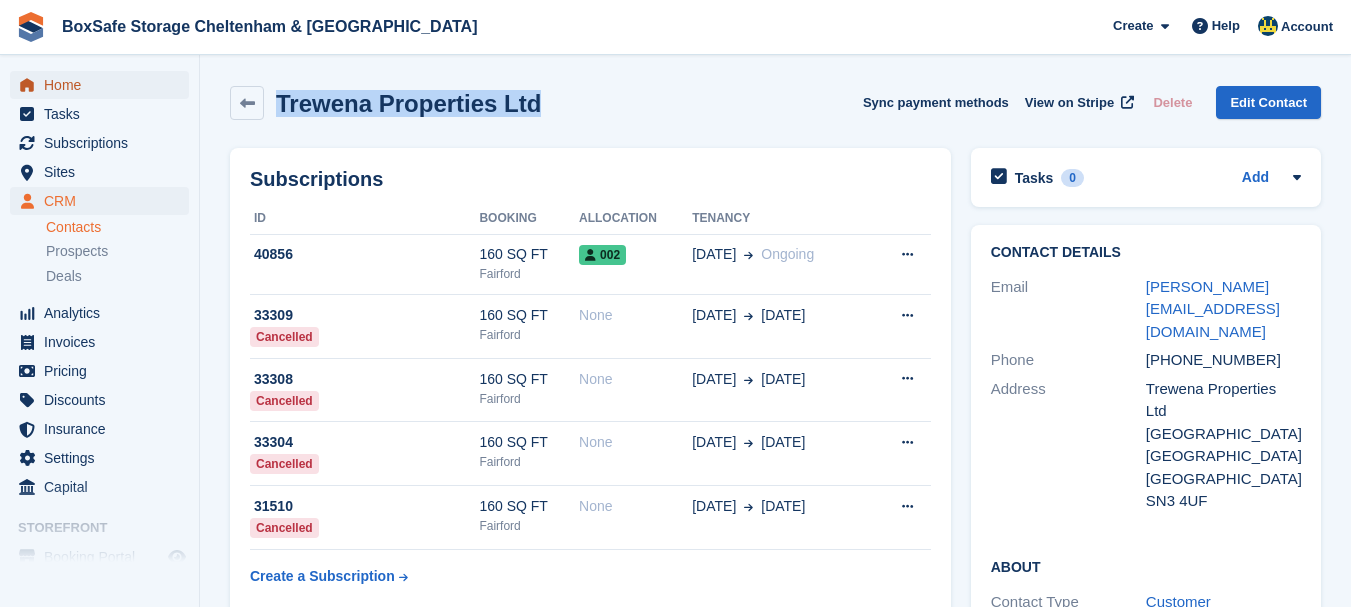 click on "Home" at bounding box center (104, 85) 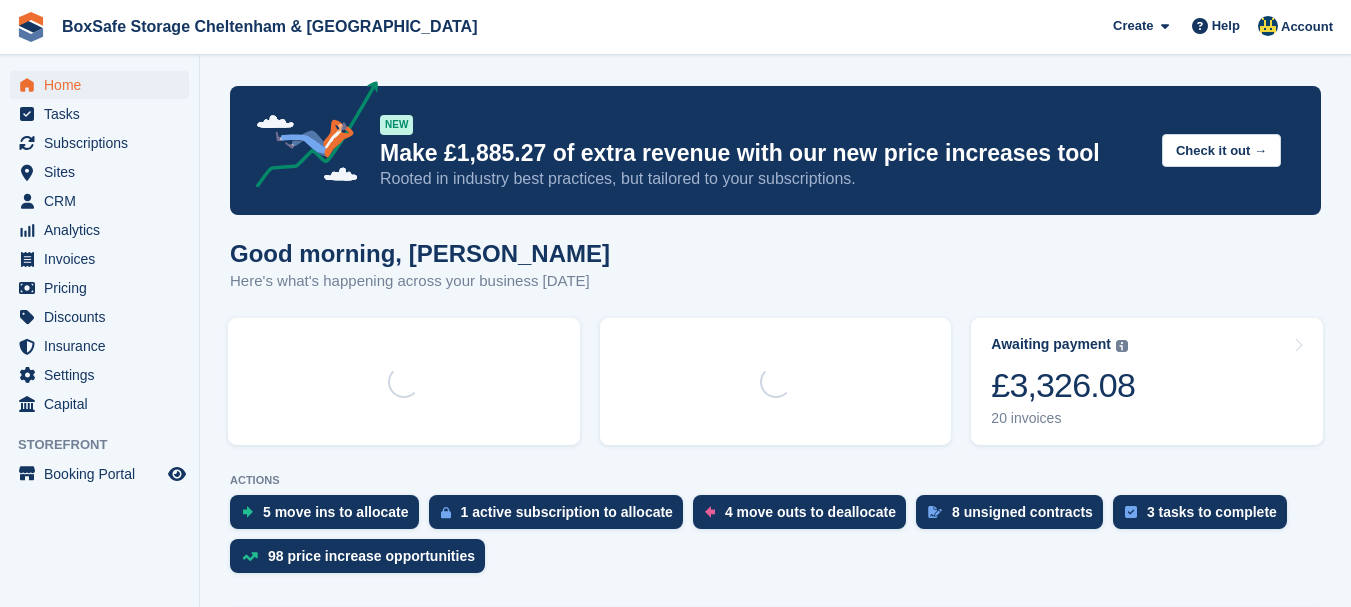 click on "Subscriptions" at bounding box center (104, 143) 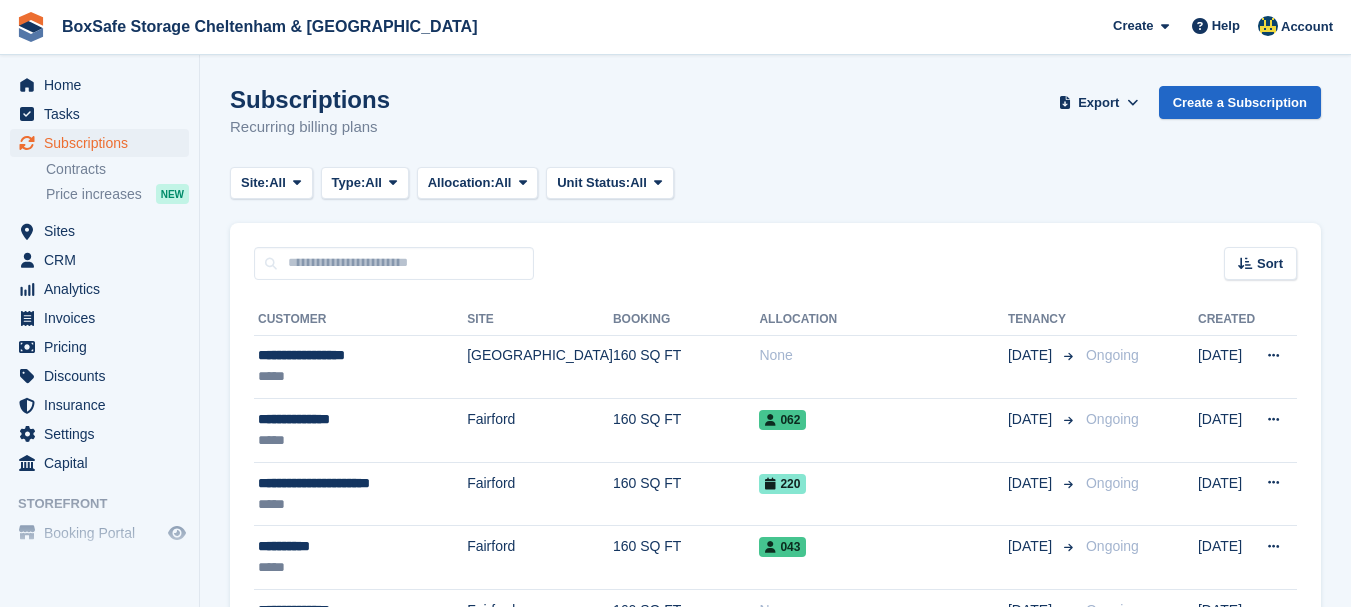 scroll, scrollTop: 0, scrollLeft: 0, axis: both 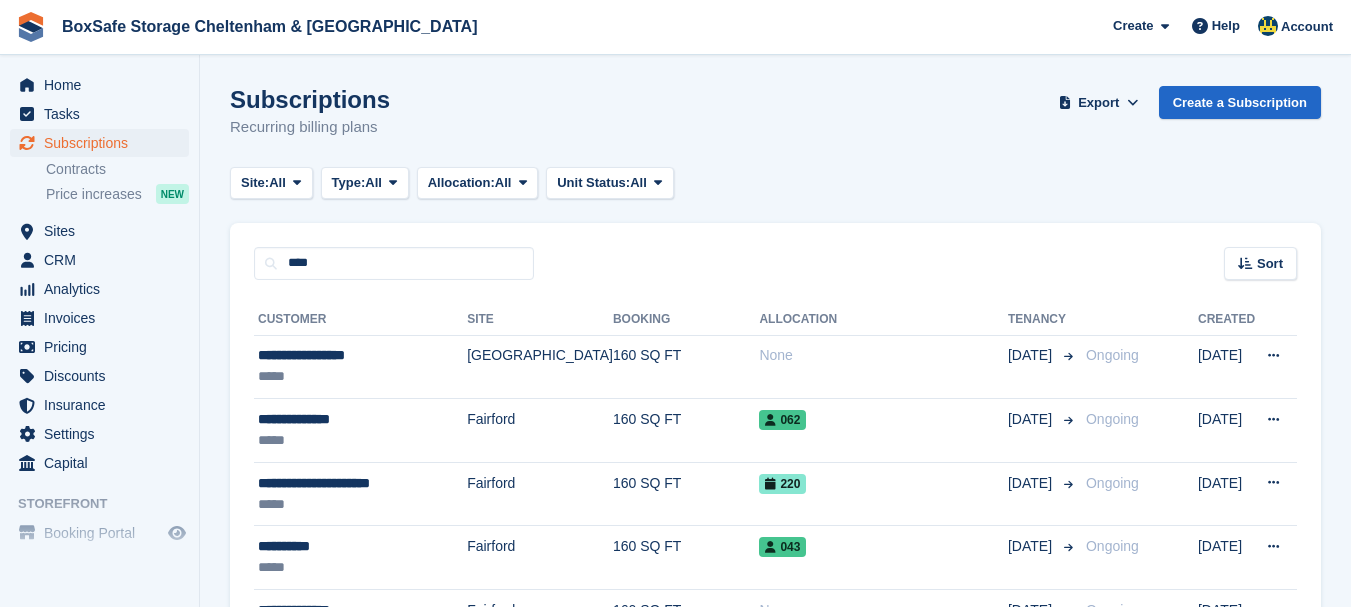 type on "****" 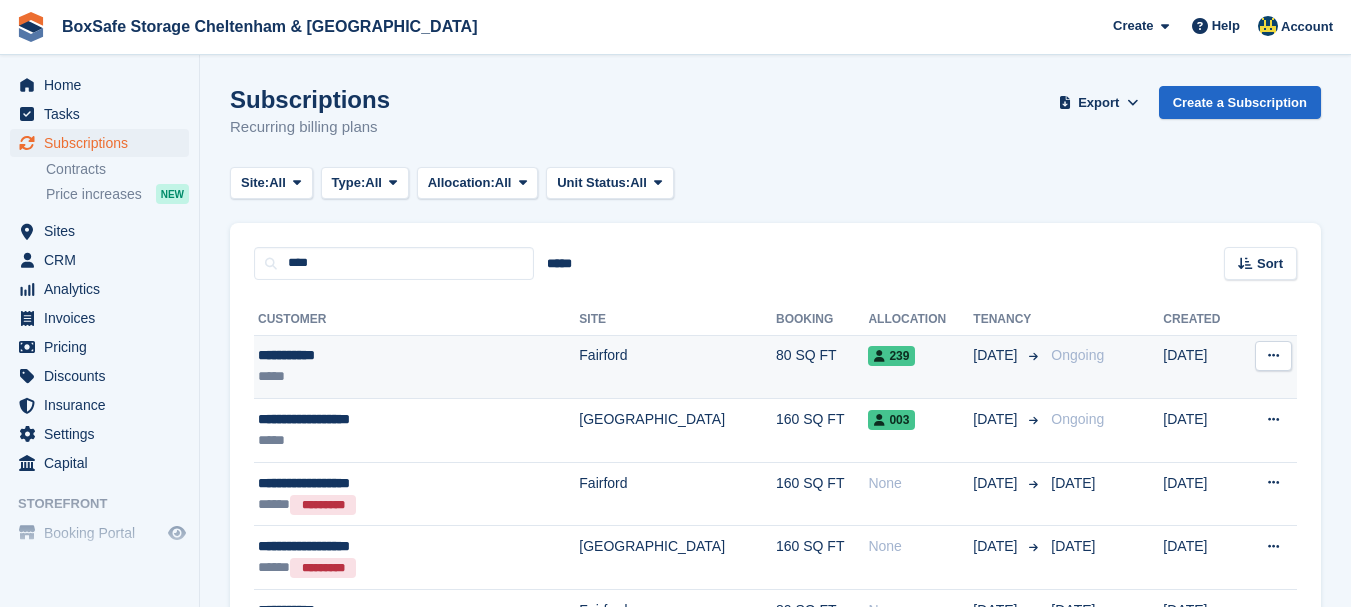 click on "**********" at bounding box center (376, 355) 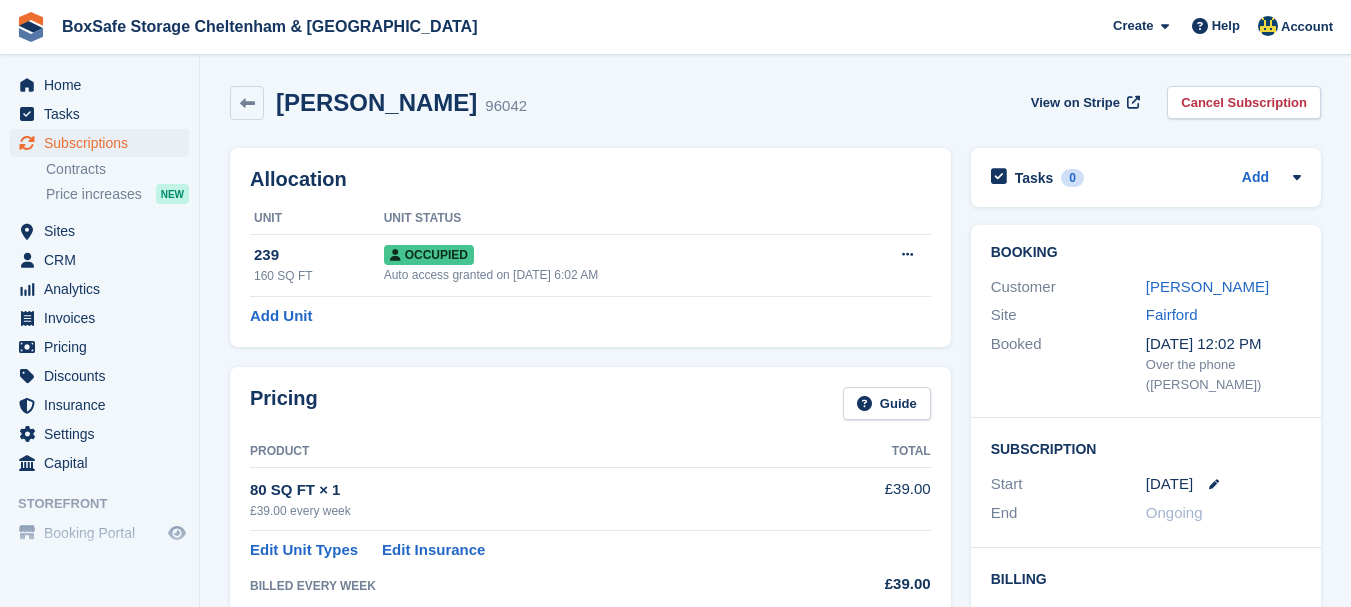 scroll, scrollTop: 0, scrollLeft: 0, axis: both 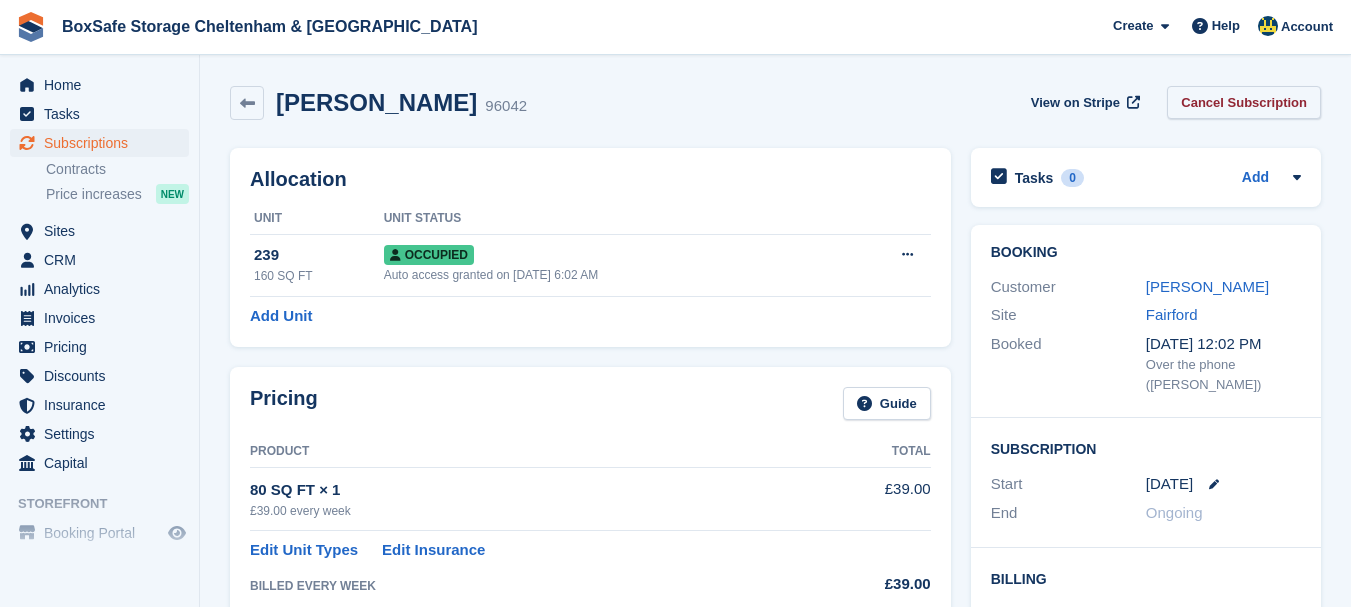 click on "Cancel Subscription" at bounding box center (1244, 102) 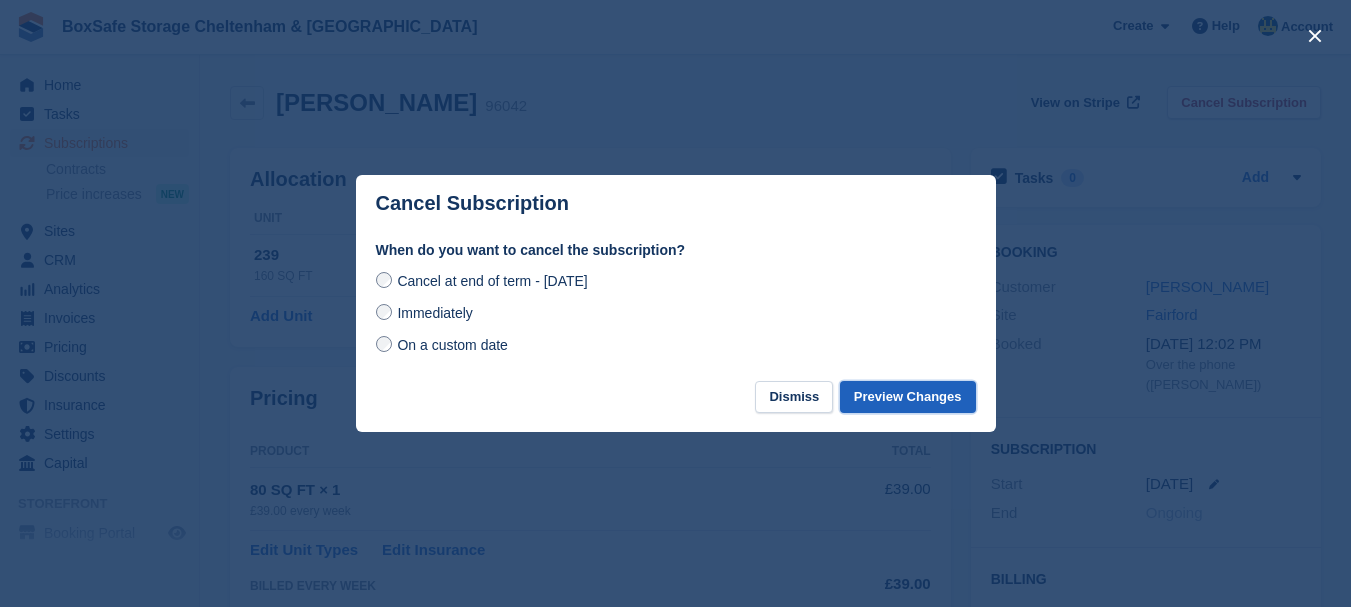 click on "Preview Changes" at bounding box center (908, 397) 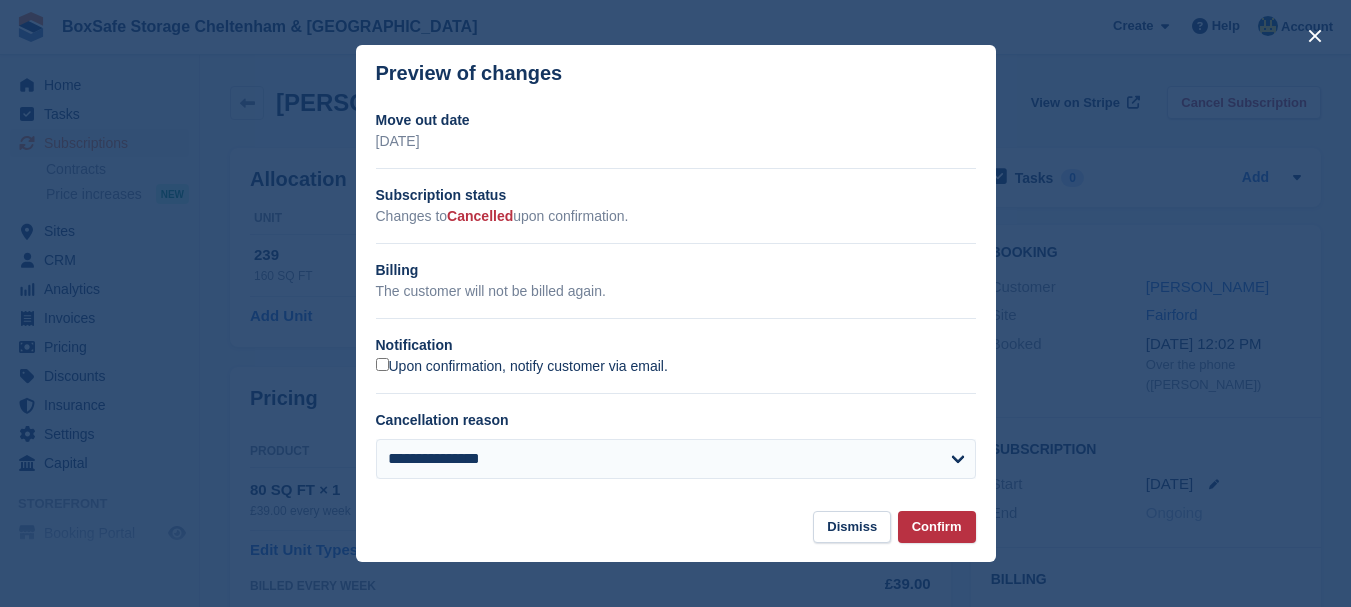 click on "Upon confirmation, notify customer via email." at bounding box center [522, 367] 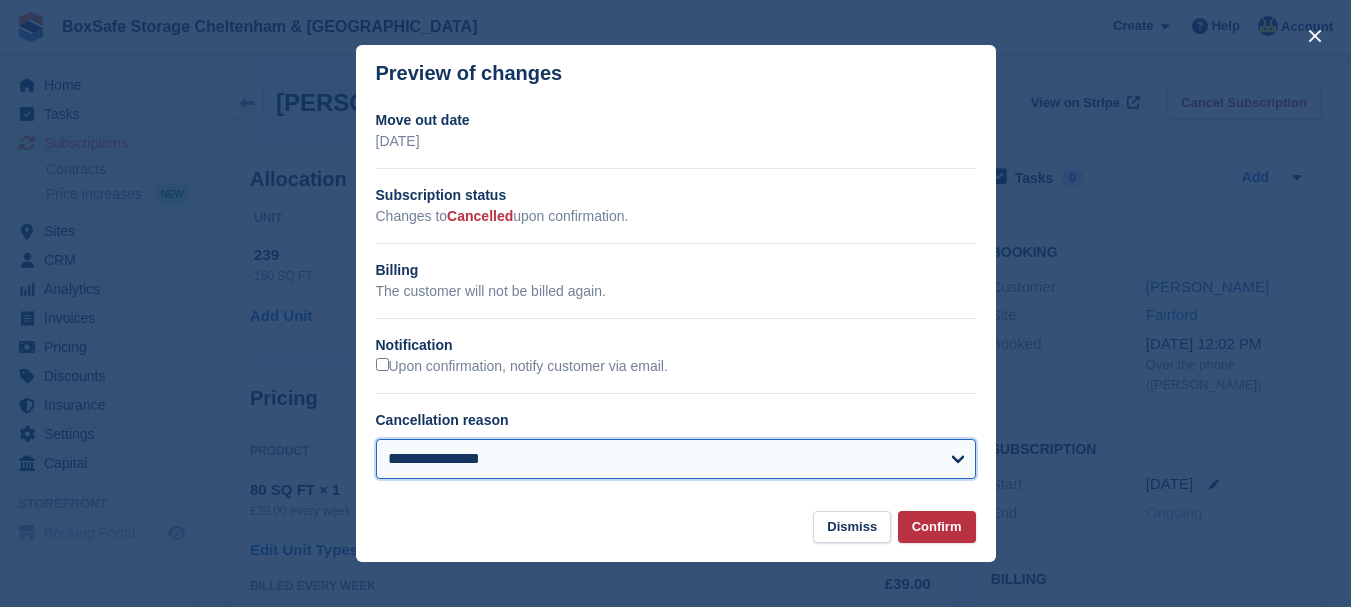 click on "**********" at bounding box center (676, 459) 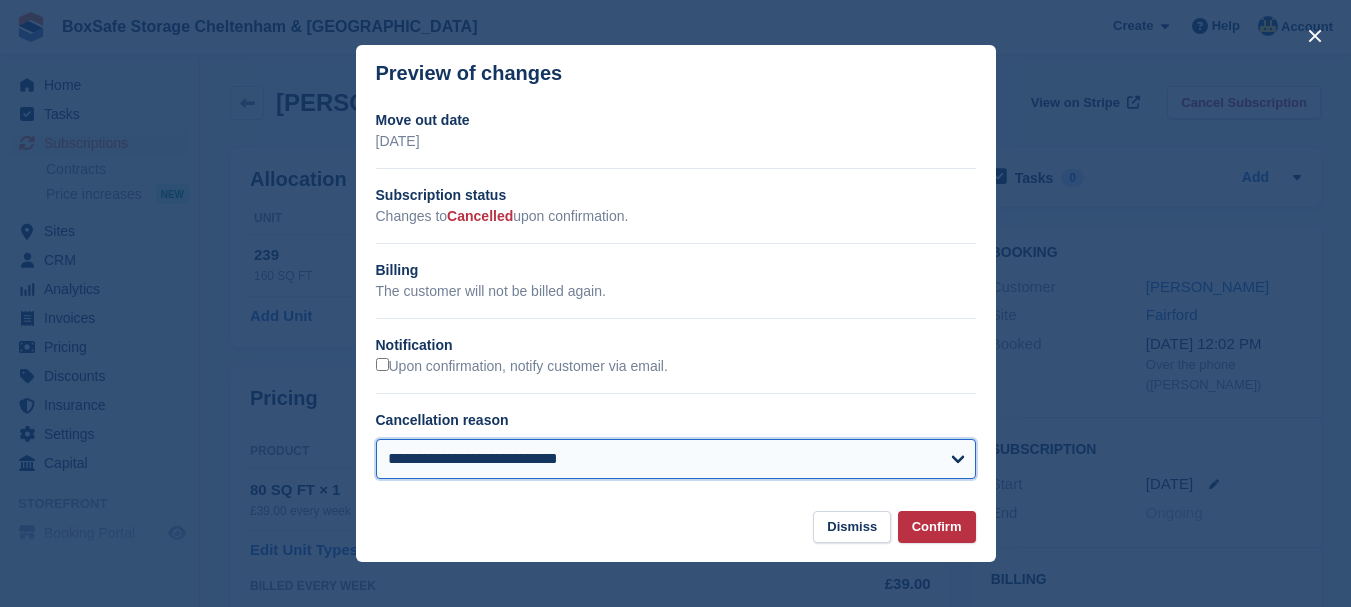 click on "**********" at bounding box center [676, 459] 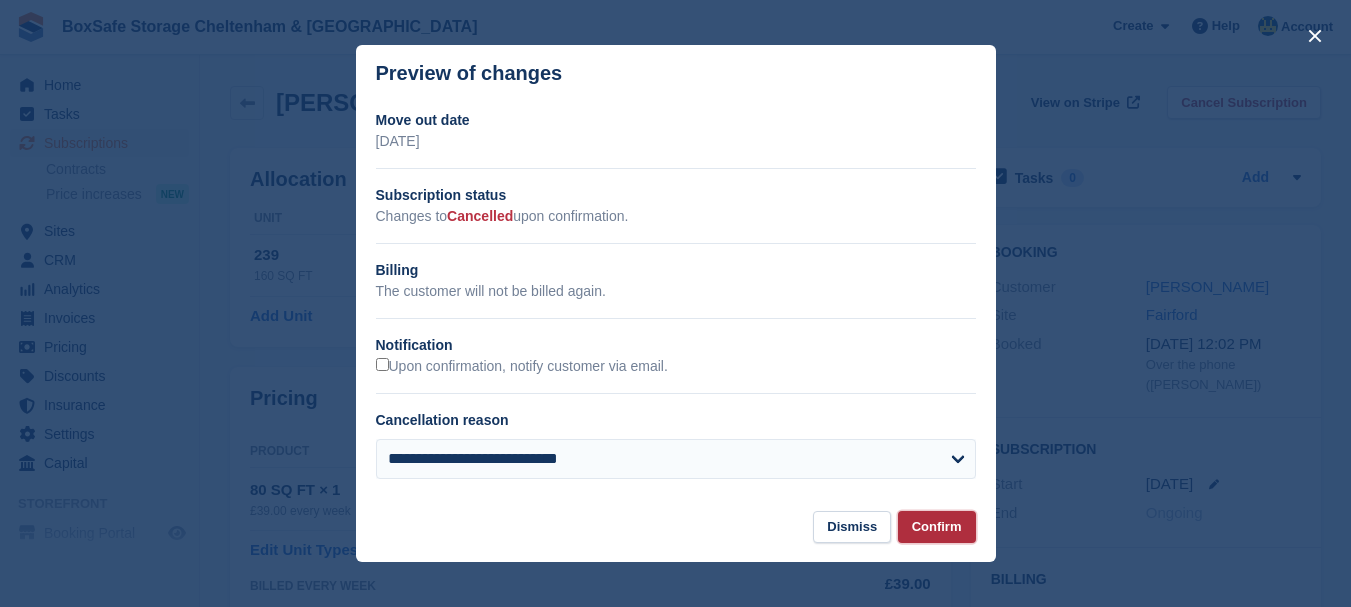 click on "Confirm" at bounding box center [937, 527] 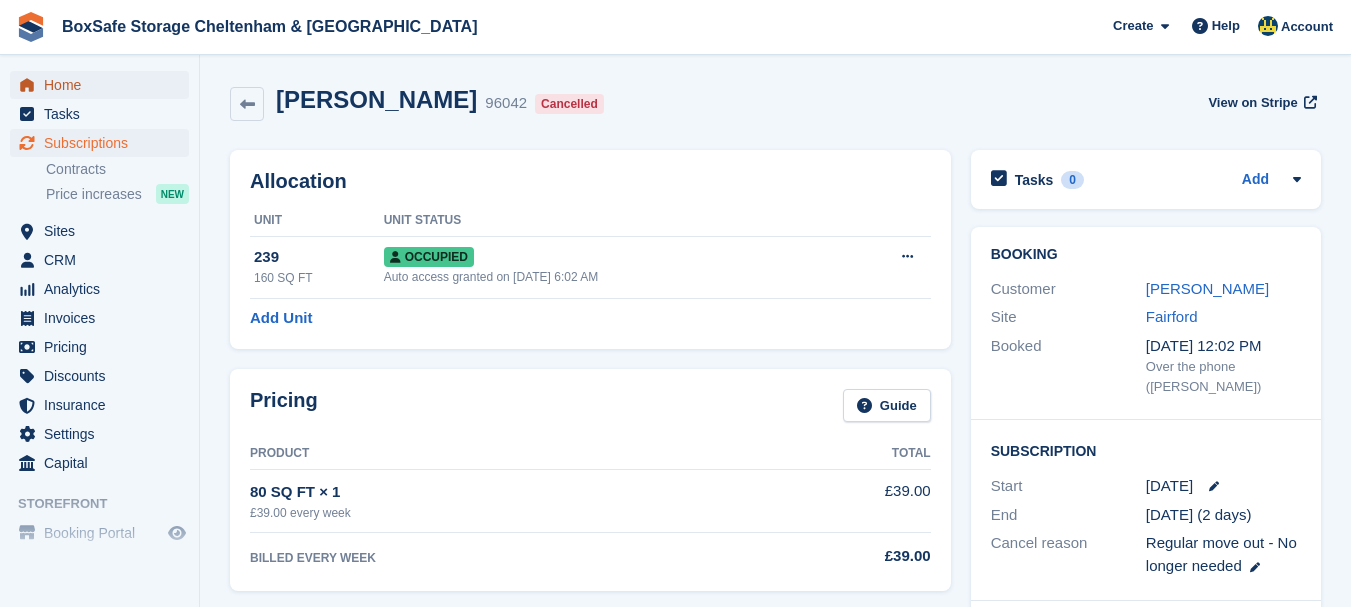 click on "Home" at bounding box center (104, 85) 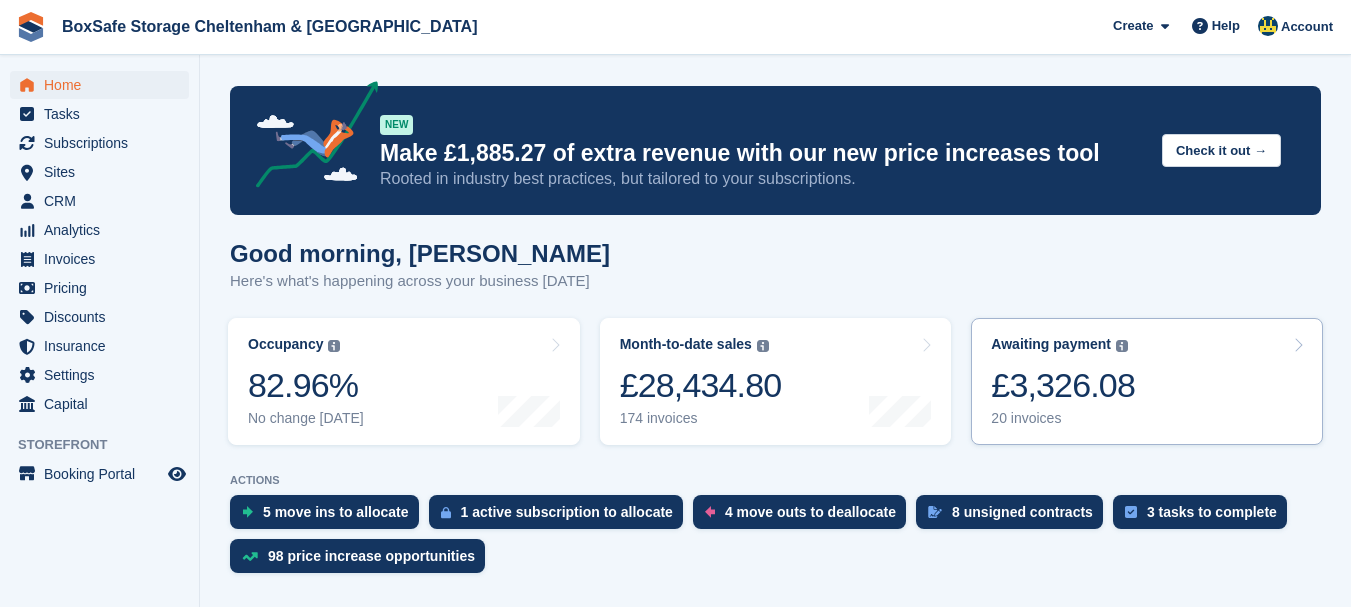 scroll, scrollTop: 0, scrollLeft: 0, axis: both 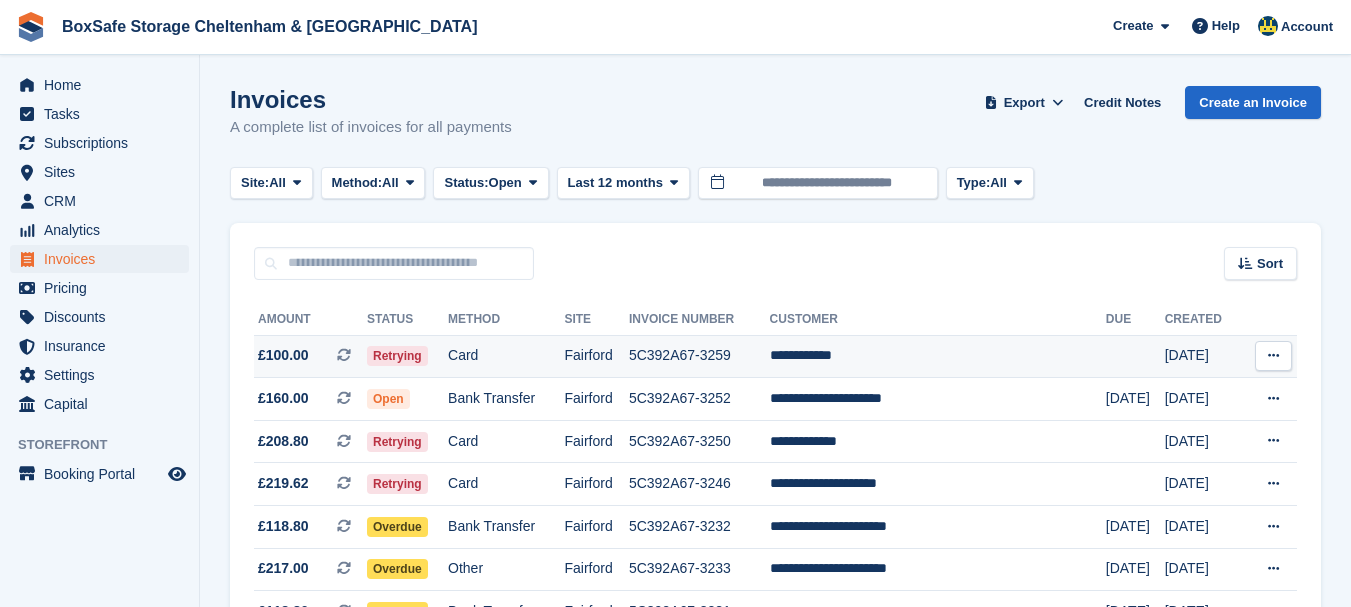 click on "**********" at bounding box center [938, 356] 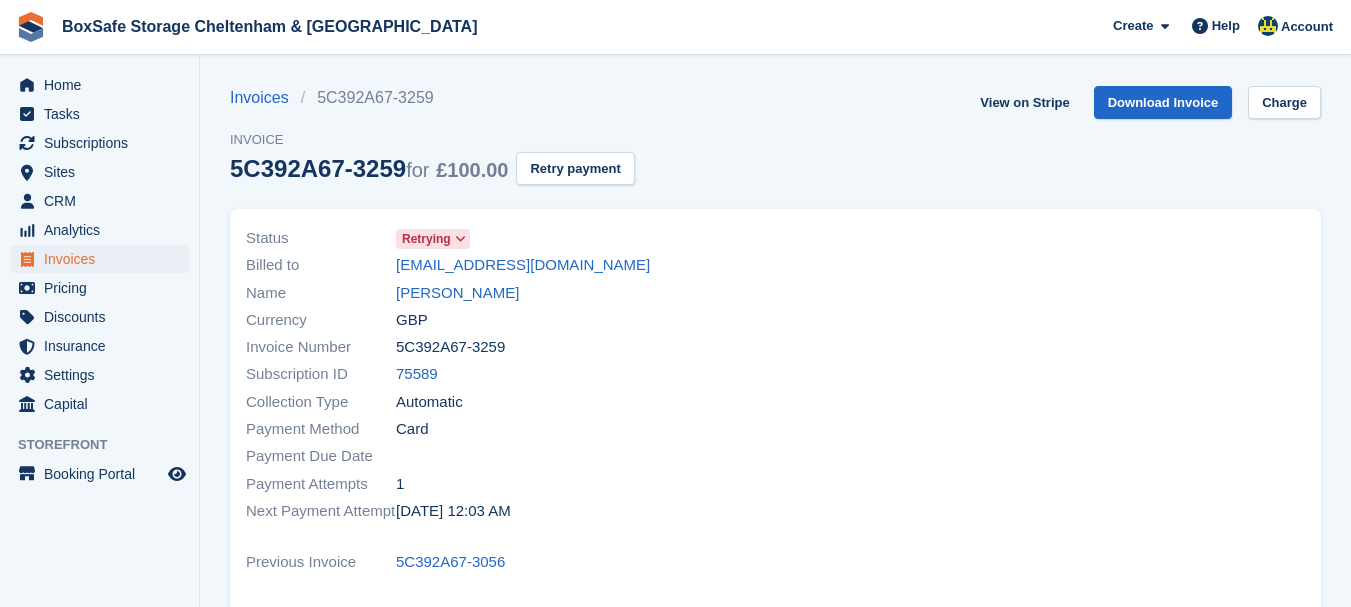 scroll, scrollTop: 0, scrollLeft: 0, axis: both 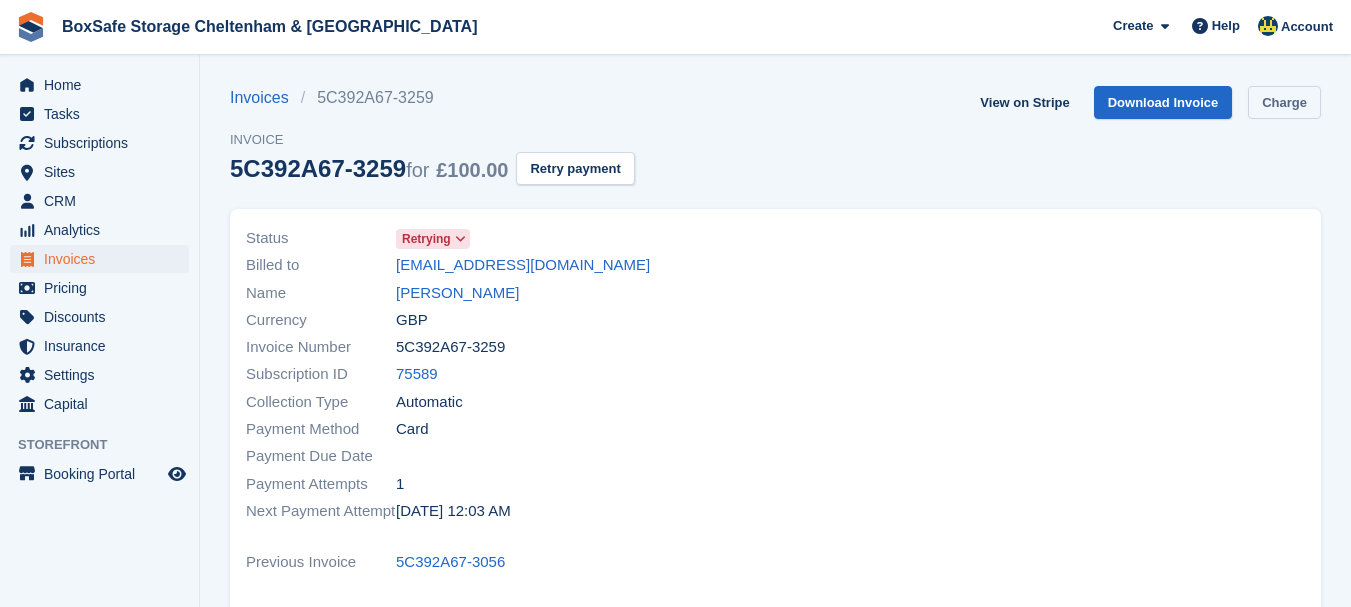 click on "Charge" at bounding box center [1284, 102] 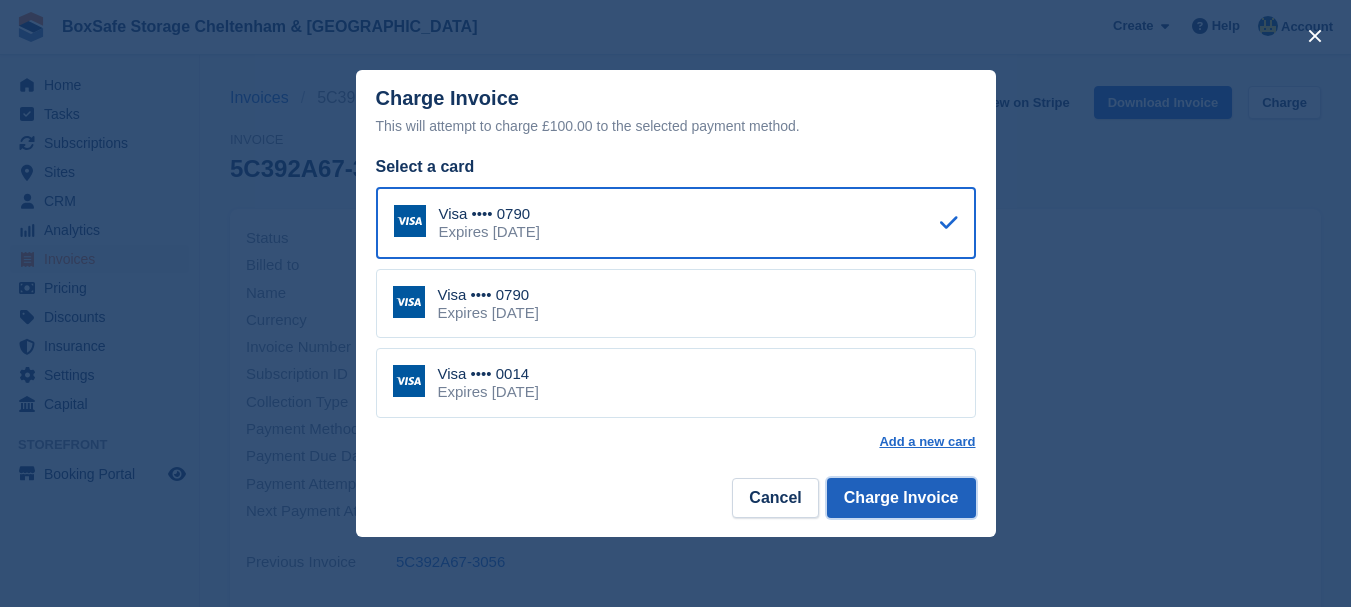 click on "Charge Invoice" at bounding box center (901, 498) 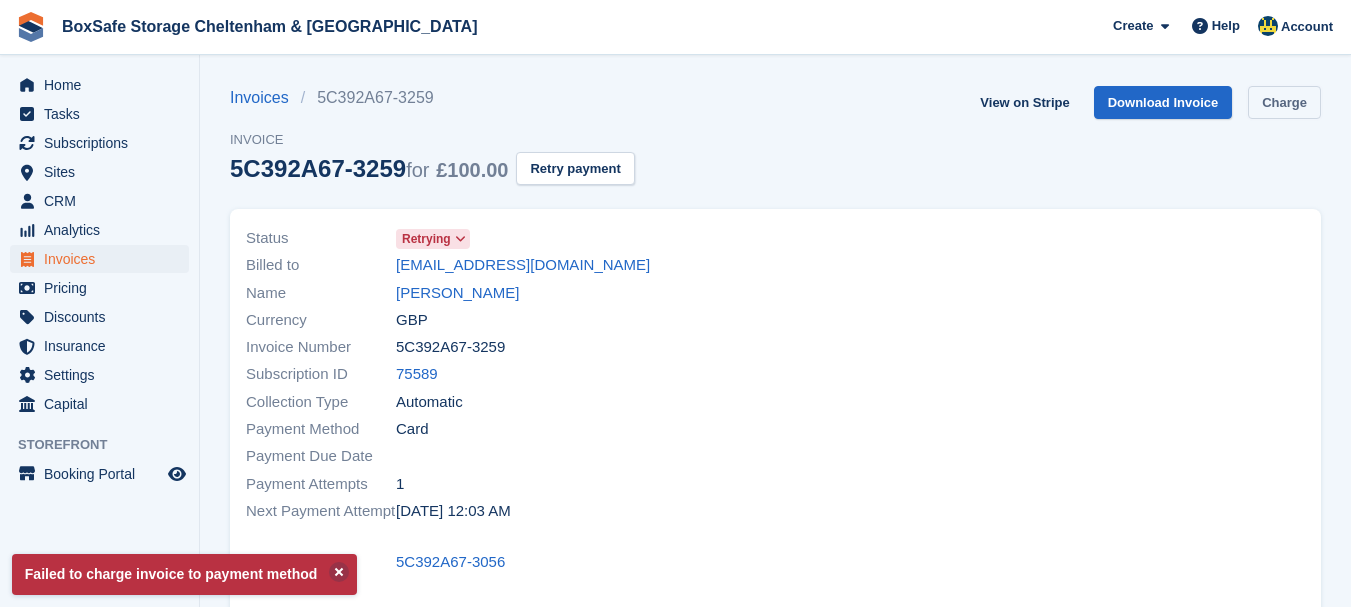 click on "Charge" at bounding box center [1284, 102] 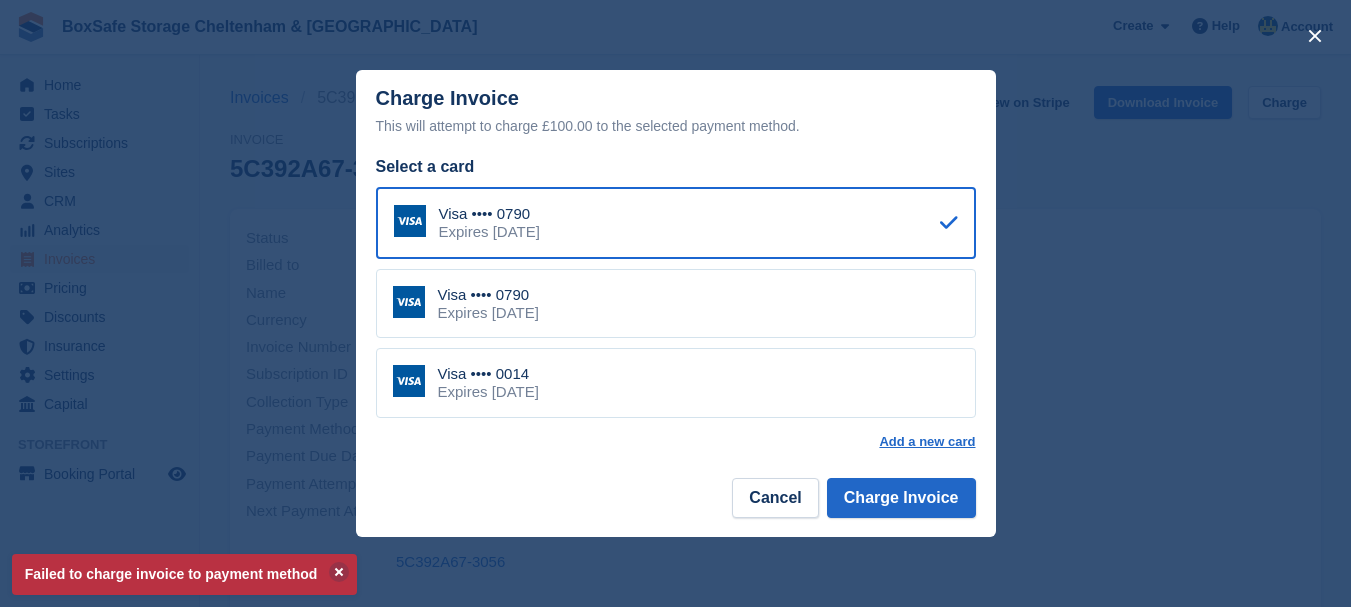 click on "Visa •••• 0014
Expires December 2029" at bounding box center [676, 383] 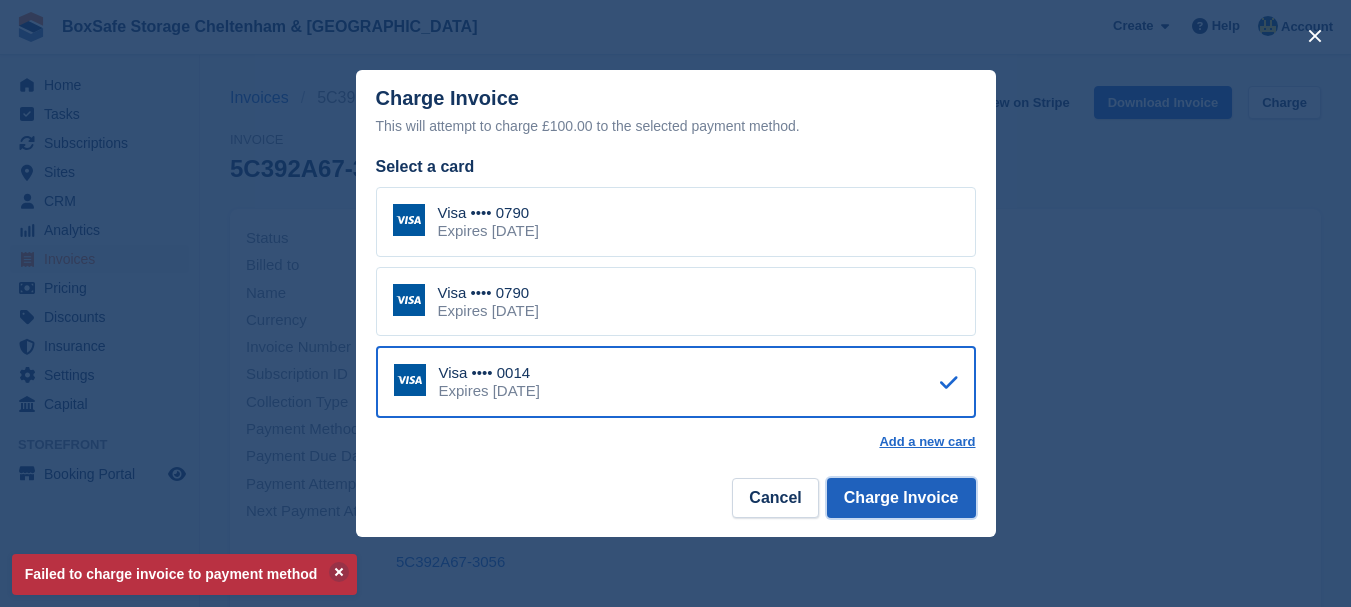 click on "Charge Invoice" at bounding box center [901, 498] 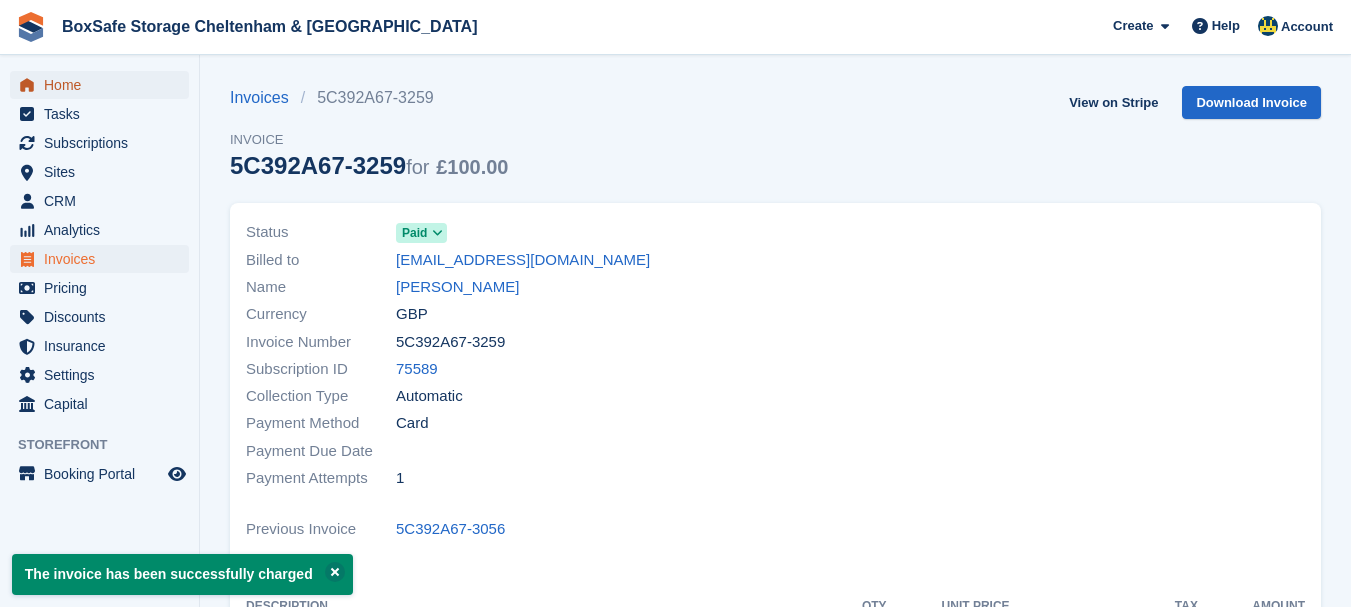 click on "Home" at bounding box center (104, 85) 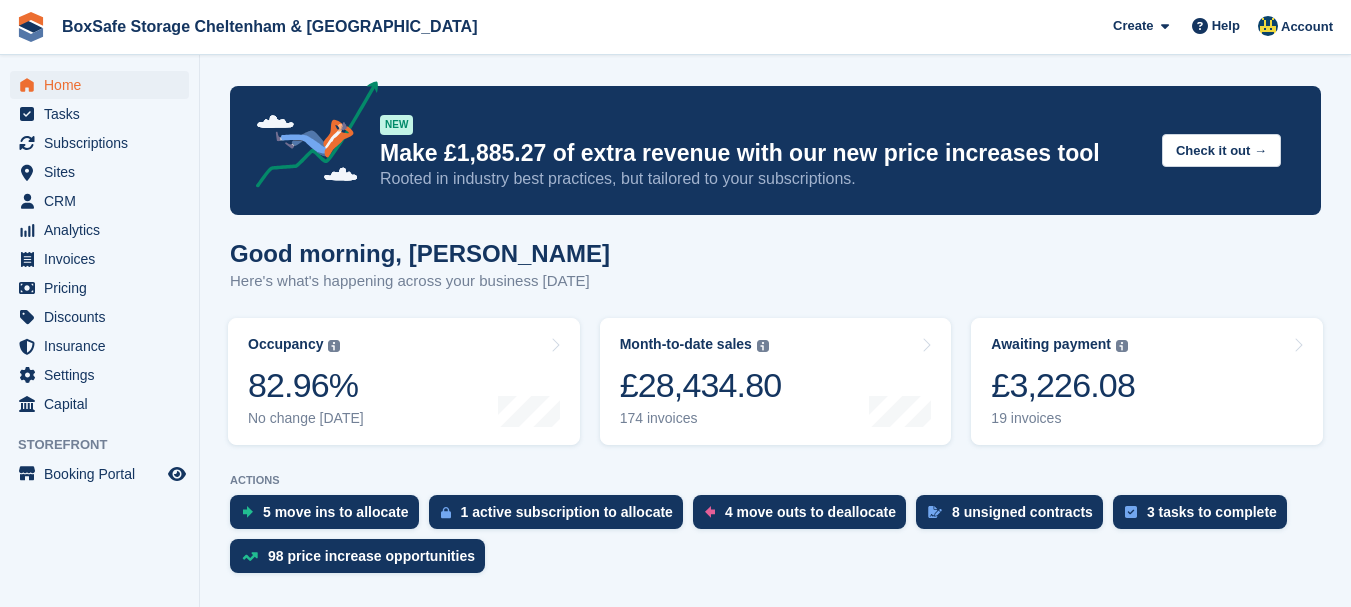scroll, scrollTop: 0, scrollLeft: 0, axis: both 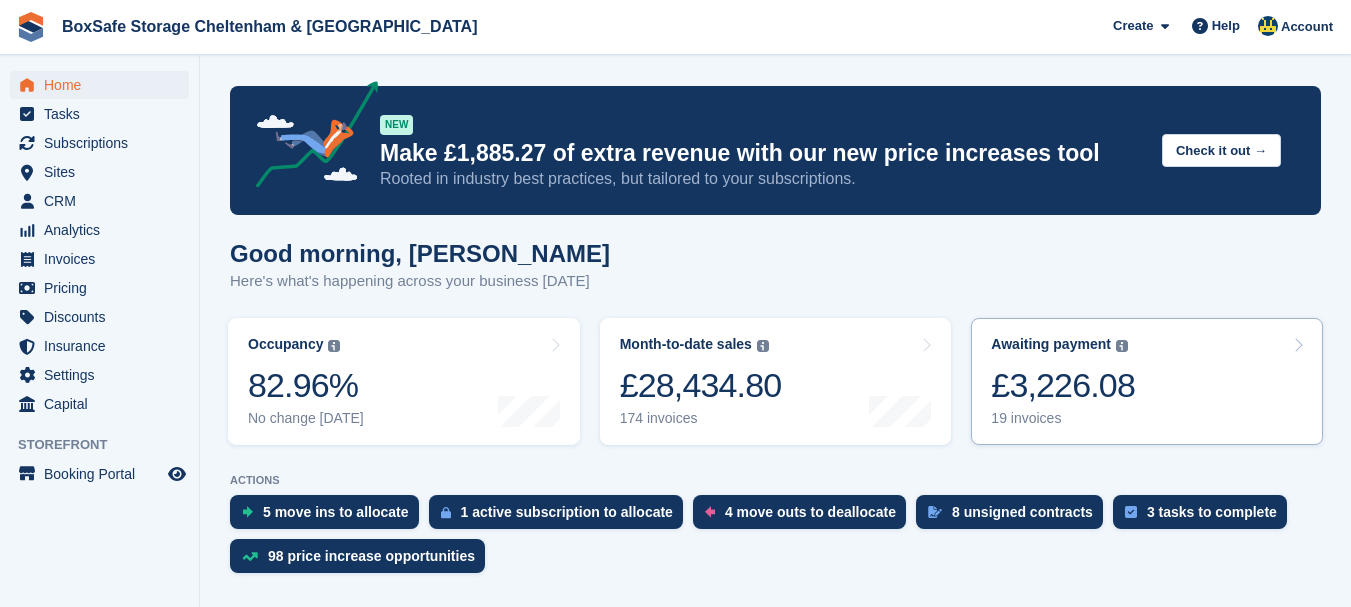 click on "£3,226.08" at bounding box center (1063, 385) 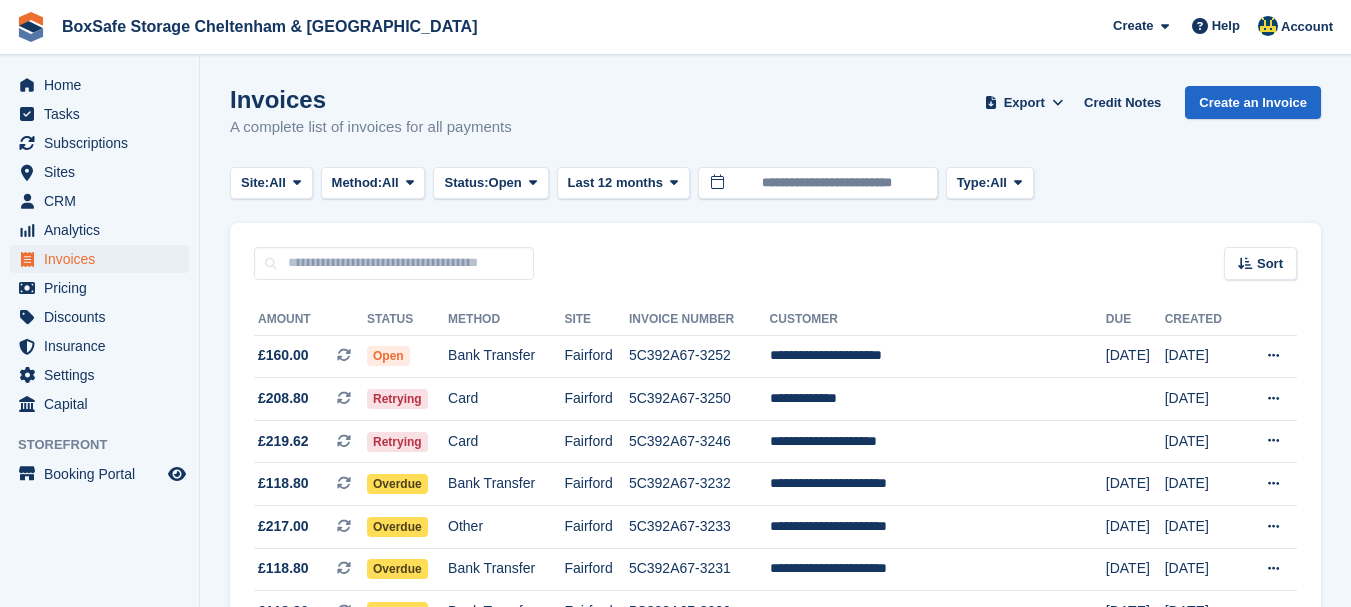 scroll, scrollTop: 0, scrollLeft: 0, axis: both 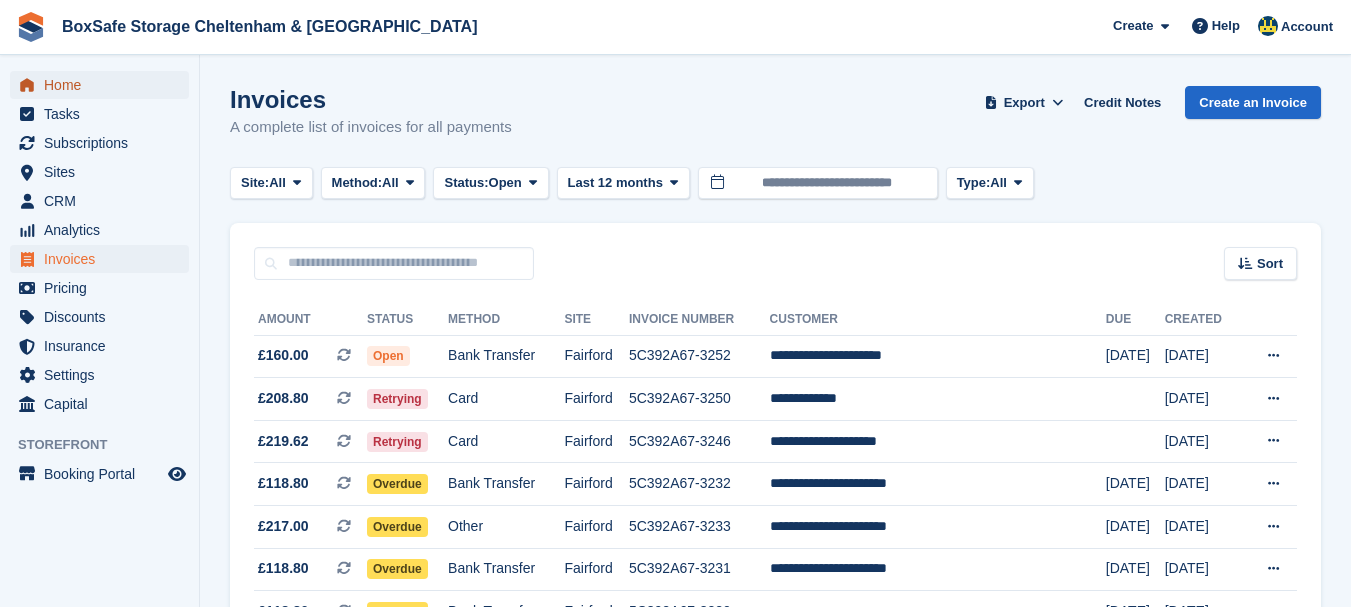 click on "Home" at bounding box center [104, 85] 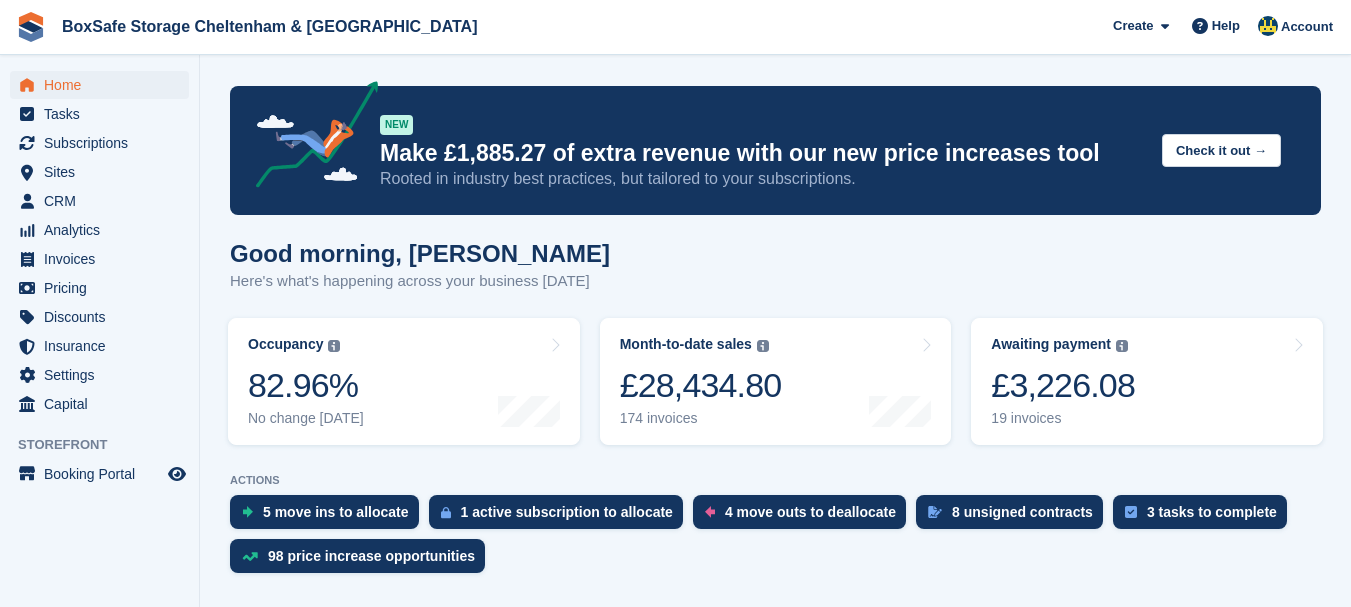scroll, scrollTop: 0, scrollLeft: 0, axis: both 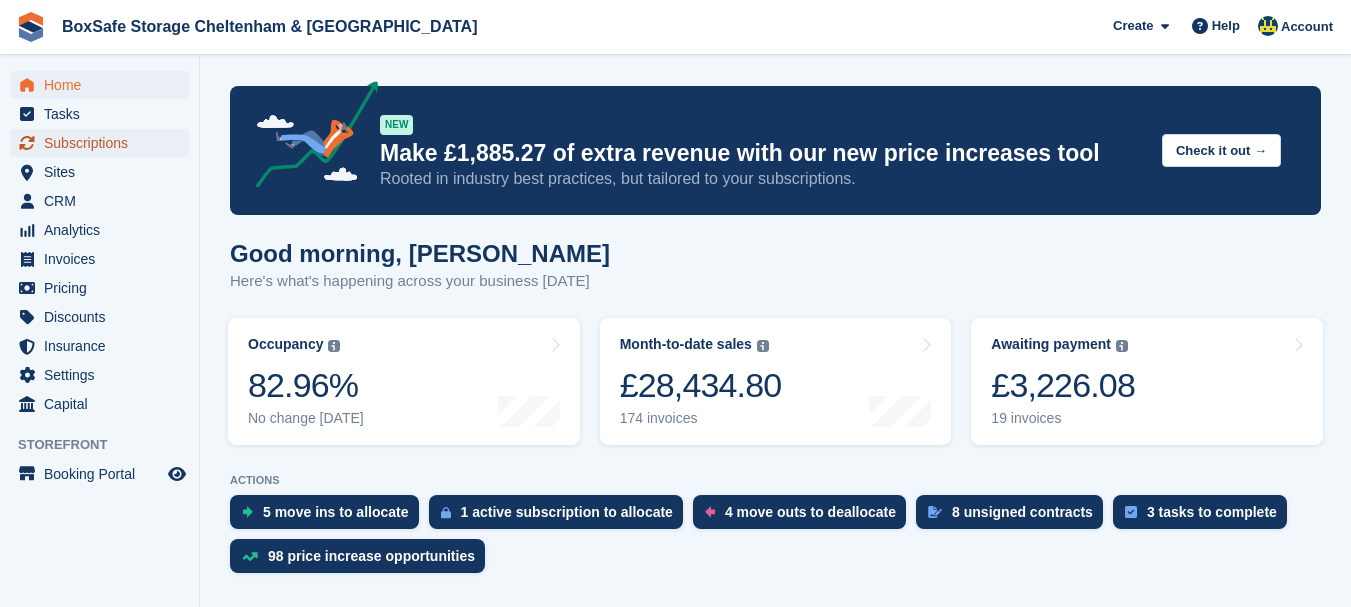 click on "Subscriptions" at bounding box center [104, 143] 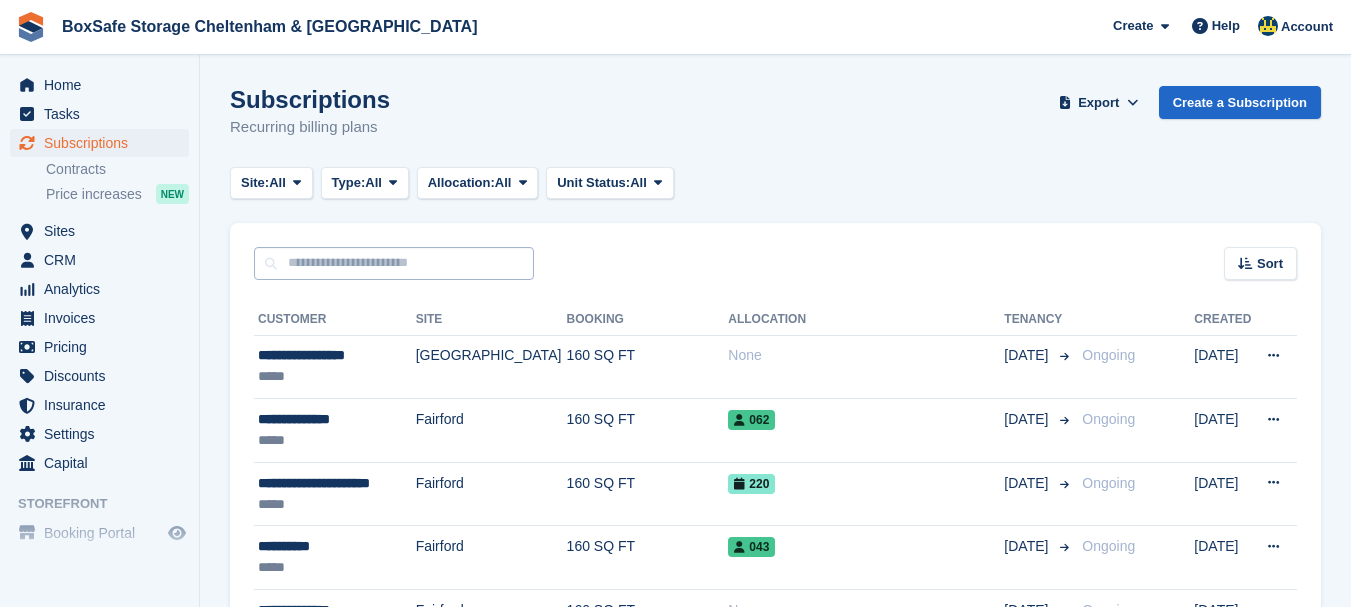 click at bounding box center [394, 263] 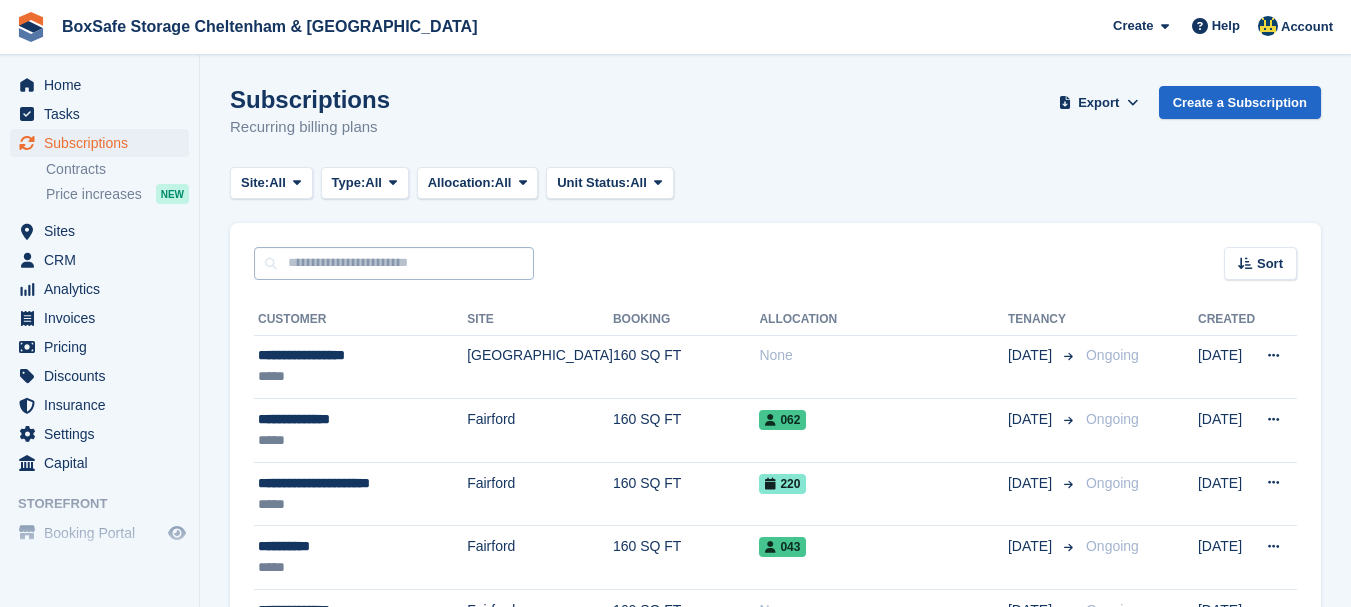 scroll, scrollTop: 0, scrollLeft: 0, axis: both 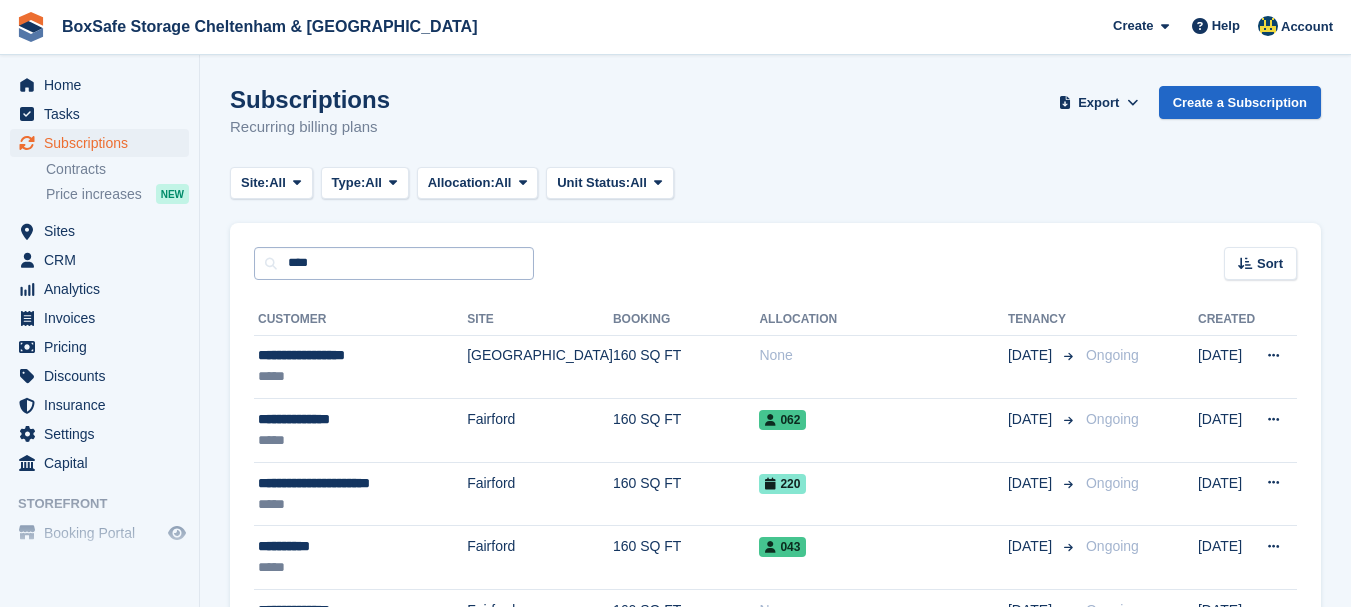 type on "****" 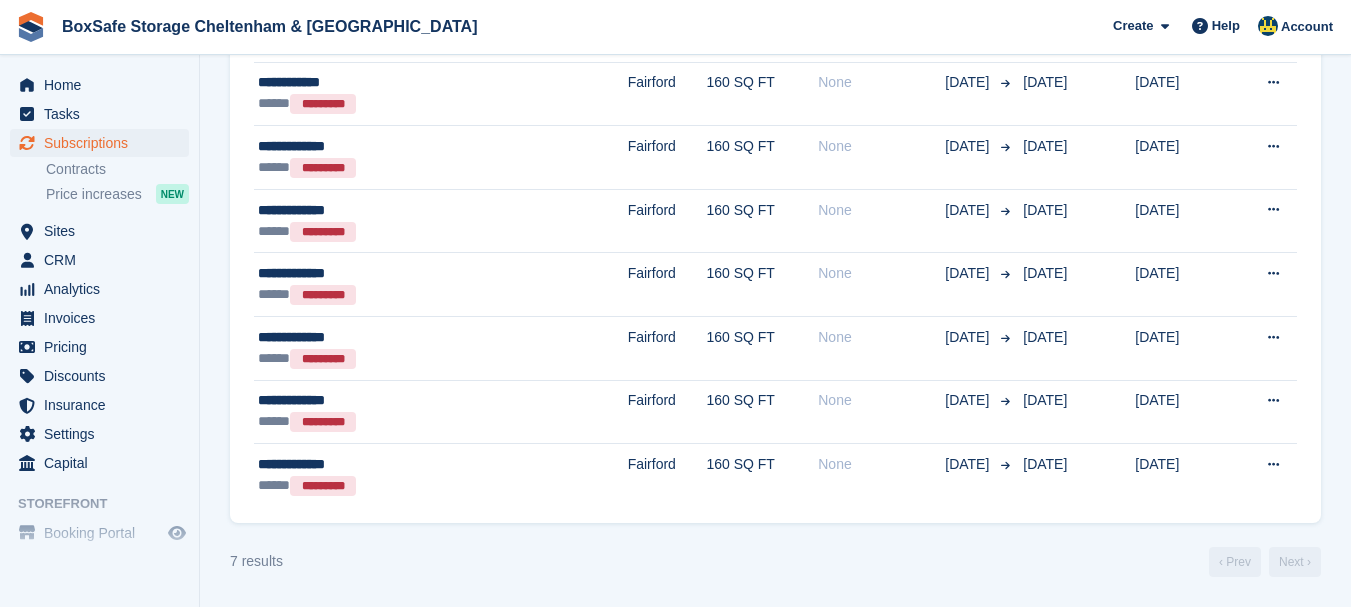 scroll, scrollTop: 0, scrollLeft: 0, axis: both 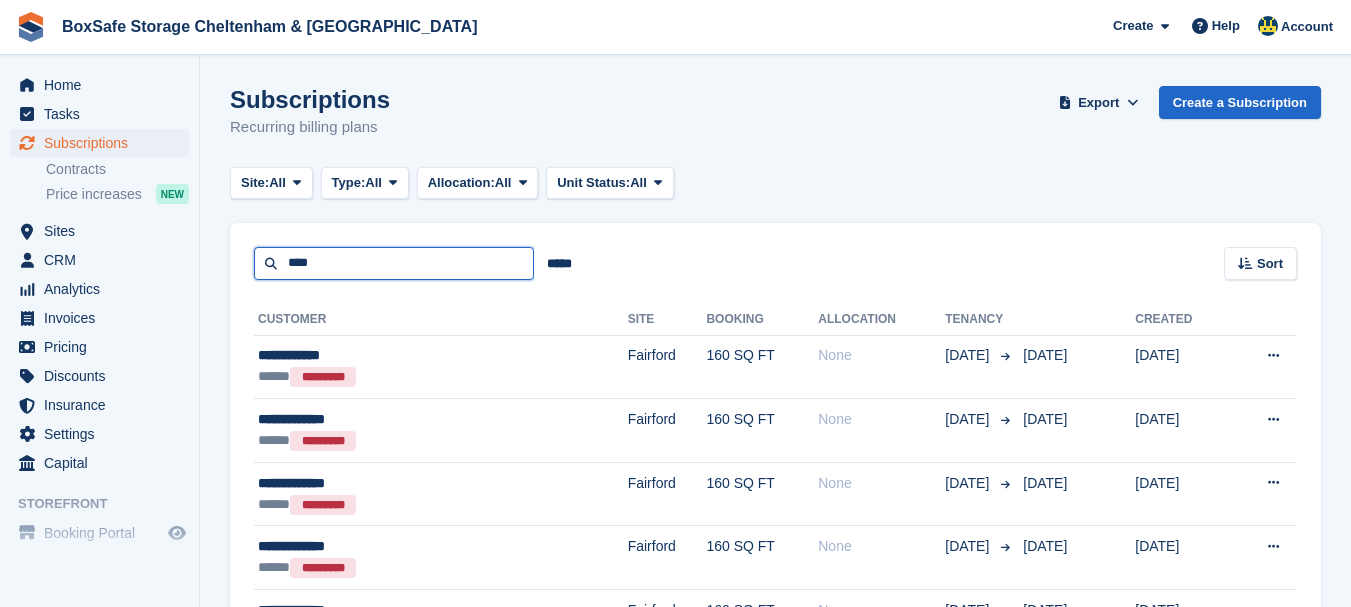 click on "****" at bounding box center [394, 263] 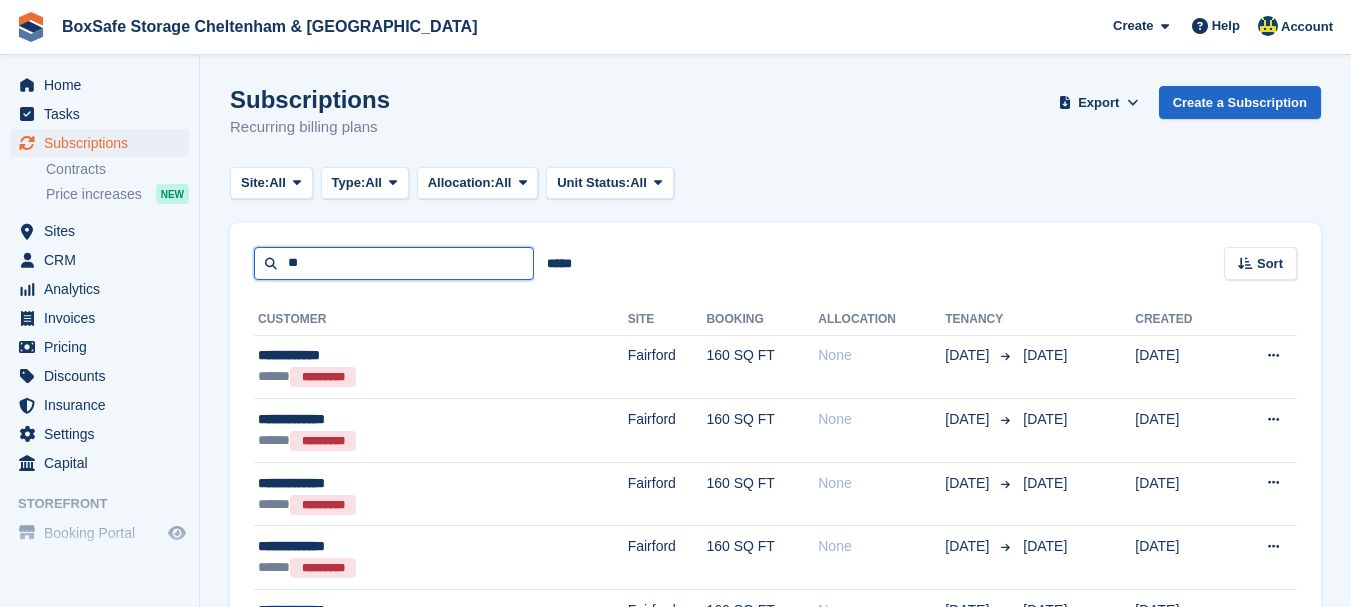 type on "*" 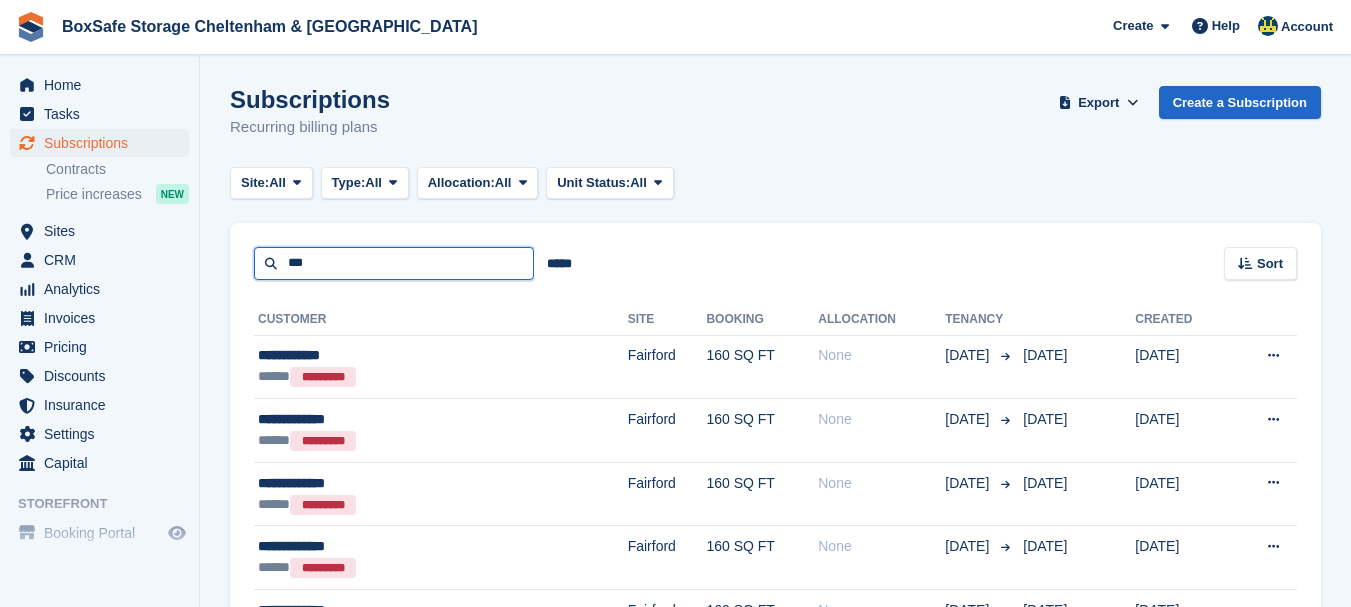 type on "***" 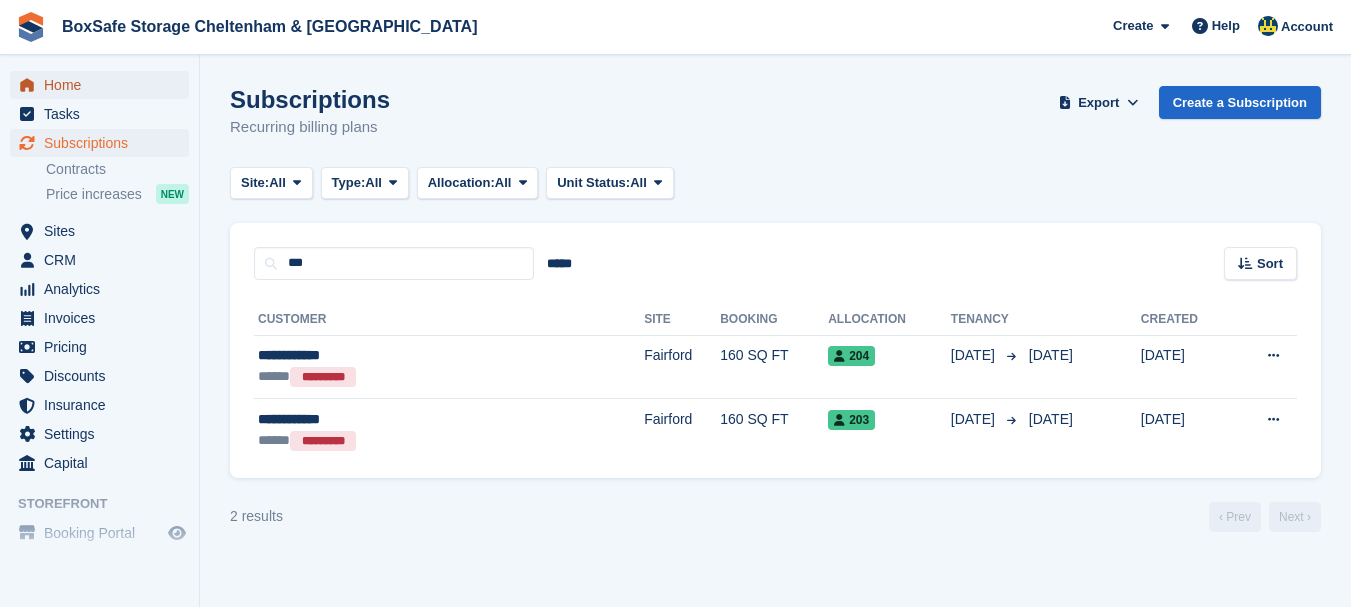 click on "Home" at bounding box center (104, 85) 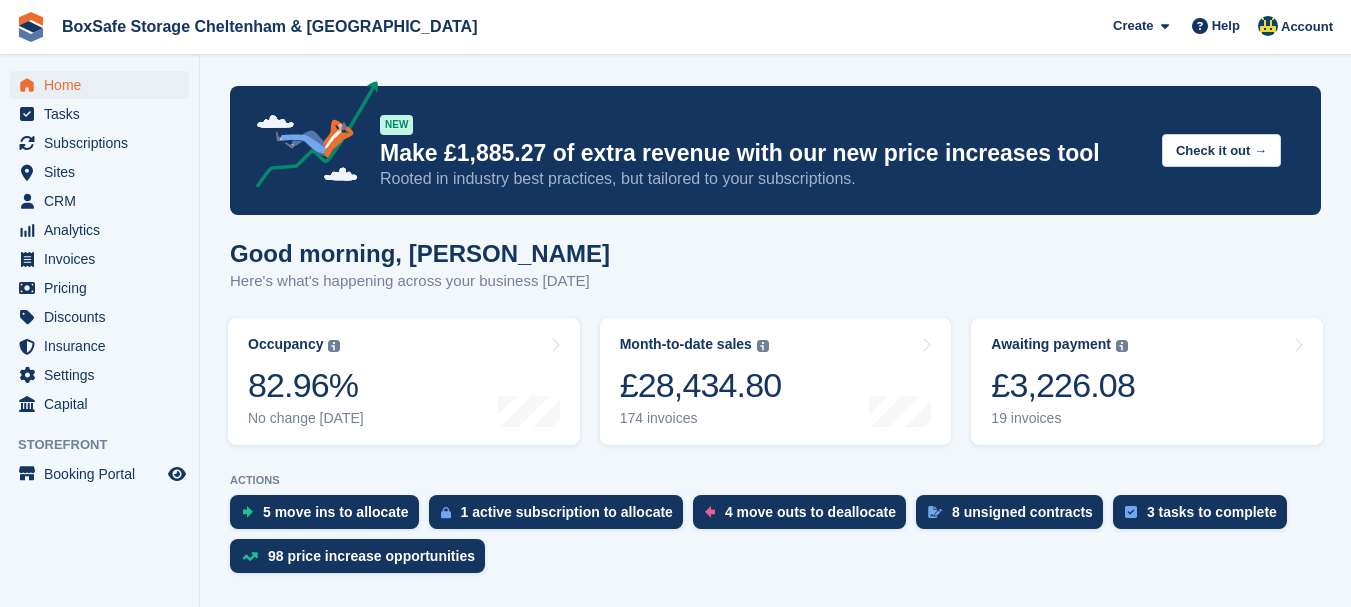 scroll, scrollTop: 0, scrollLeft: 0, axis: both 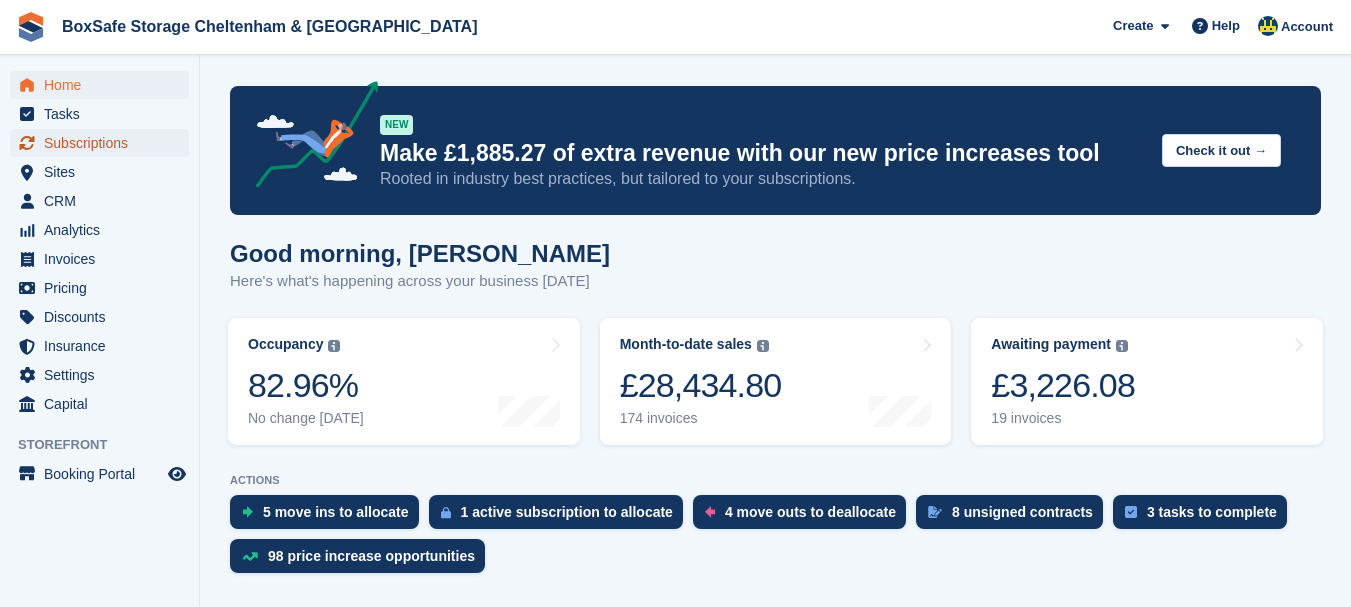 click on "Subscriptions" at bounding box center (104, 143) 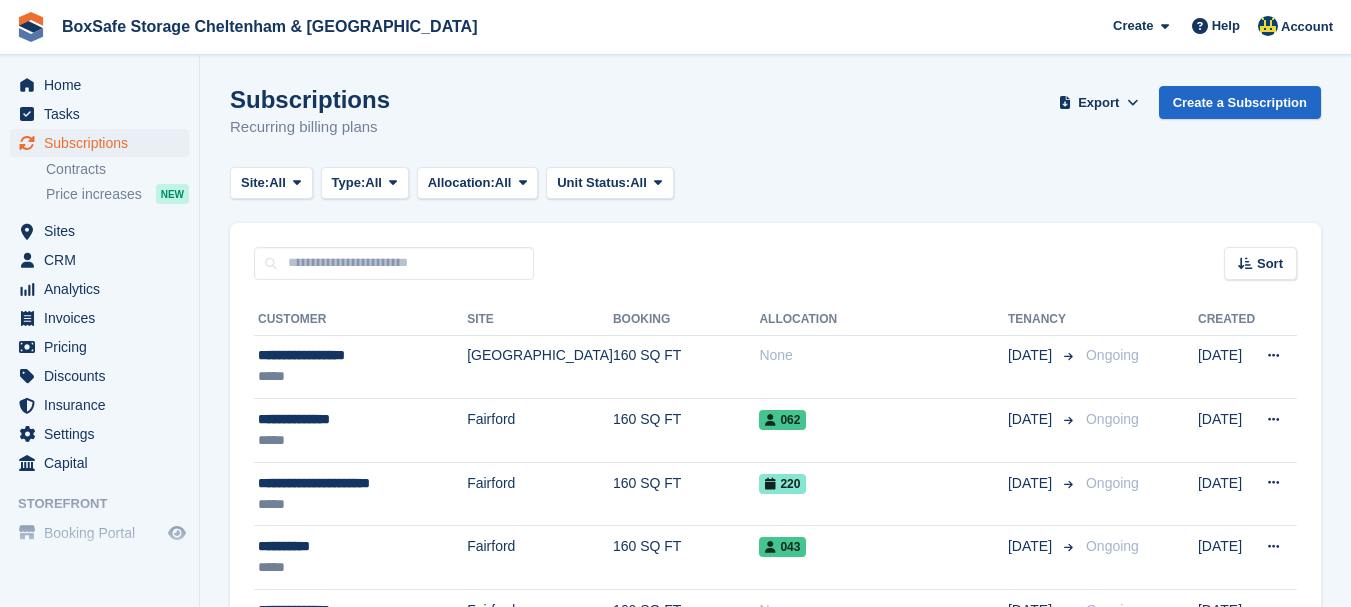 scroll, scrollTop: 0, scrollLeft: 0, axis: both 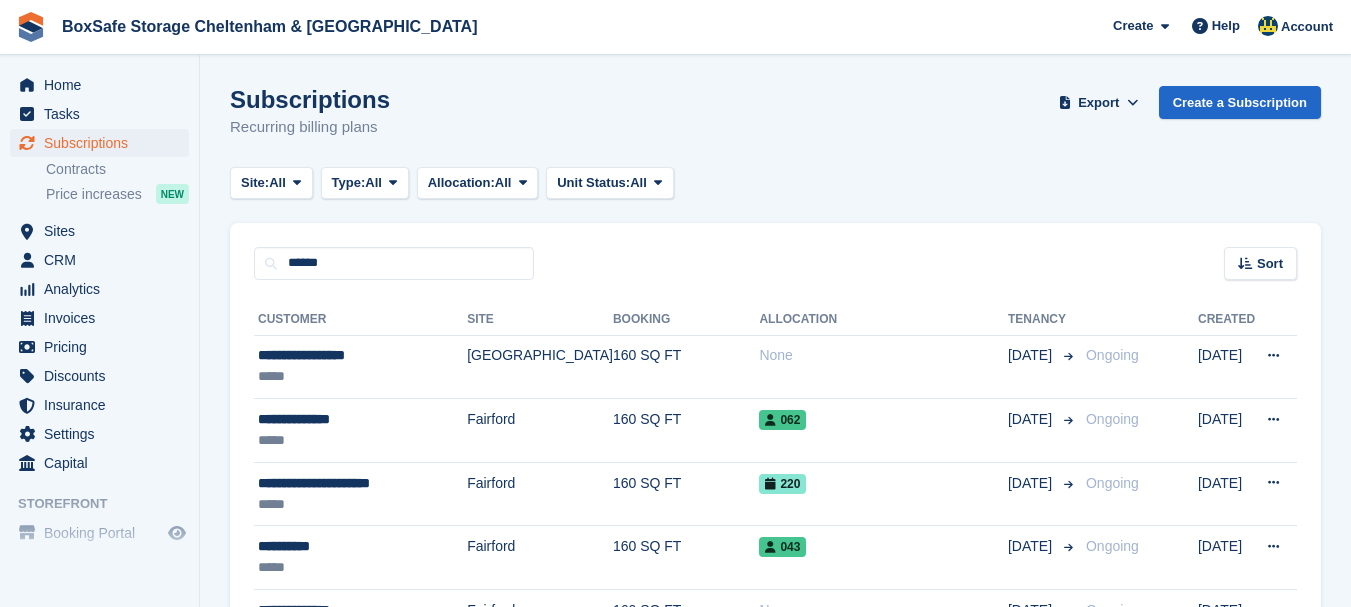 type on "******" 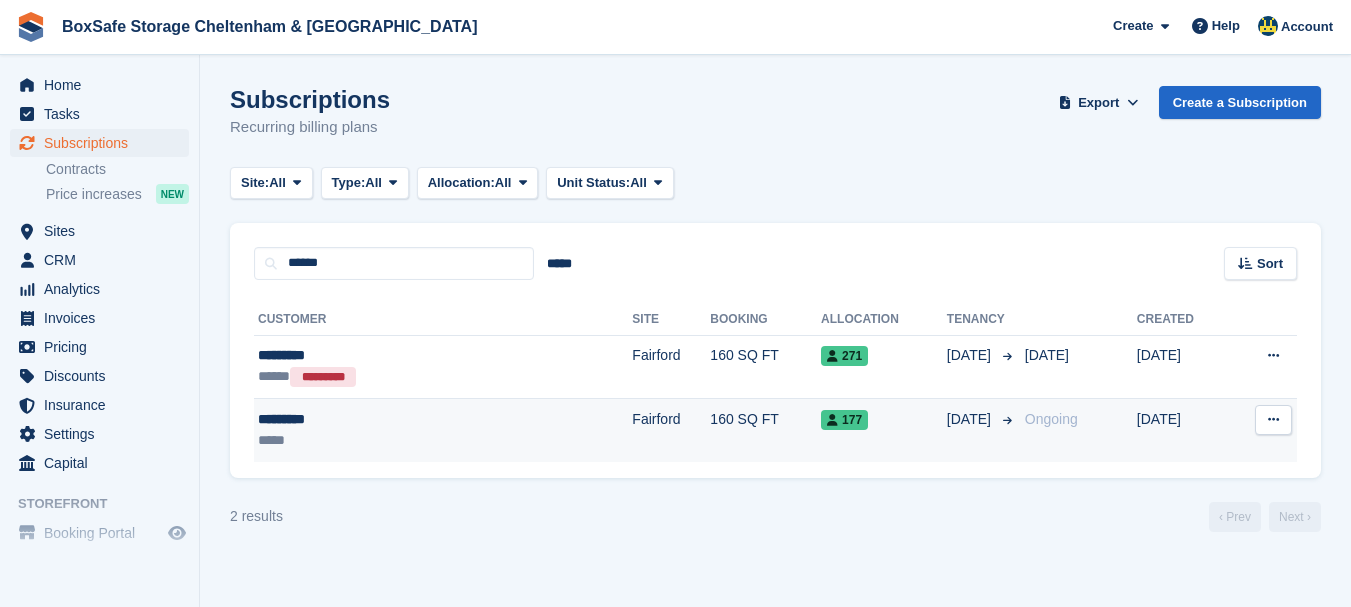 click on "*********" at bounding box center [373, 419] 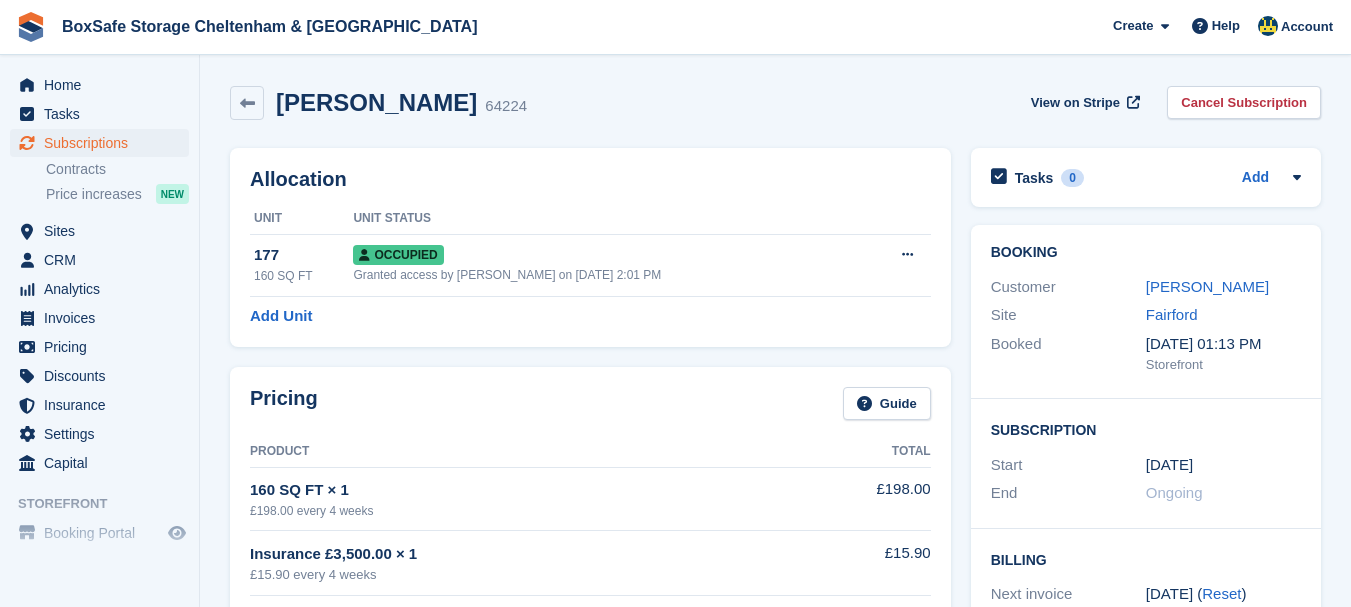 scroll, scrollTop: 0, scrollLeft: 0, axis: both 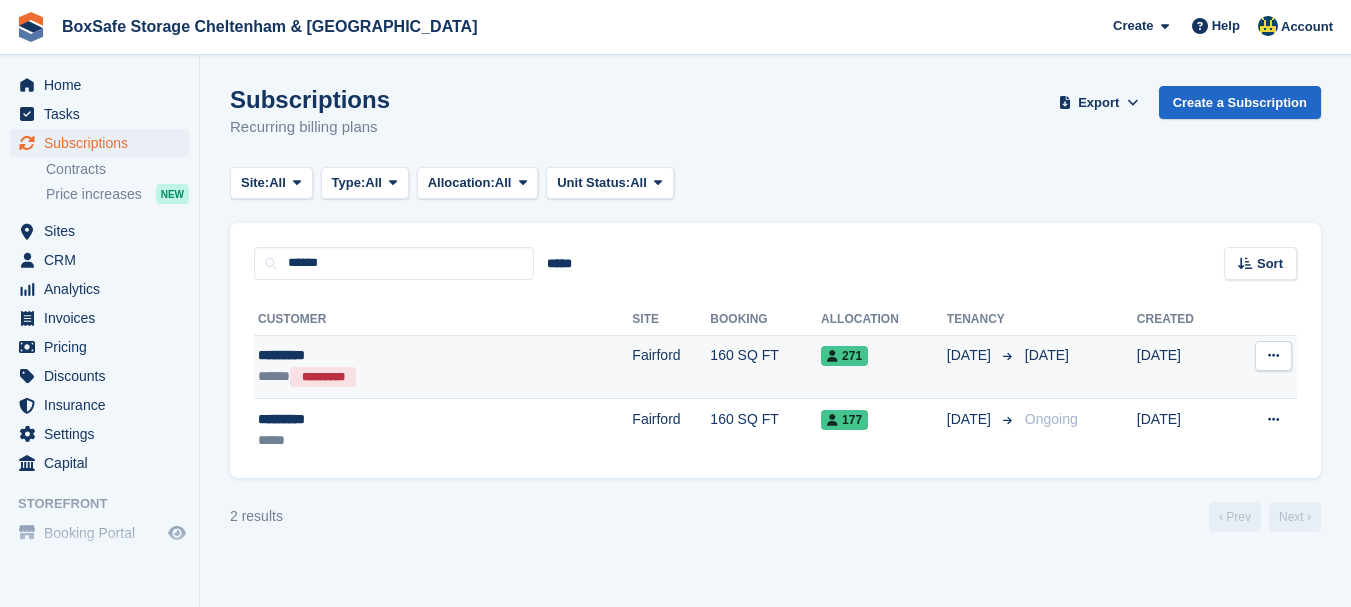 click on "*********" at bounding box center [373, 355] 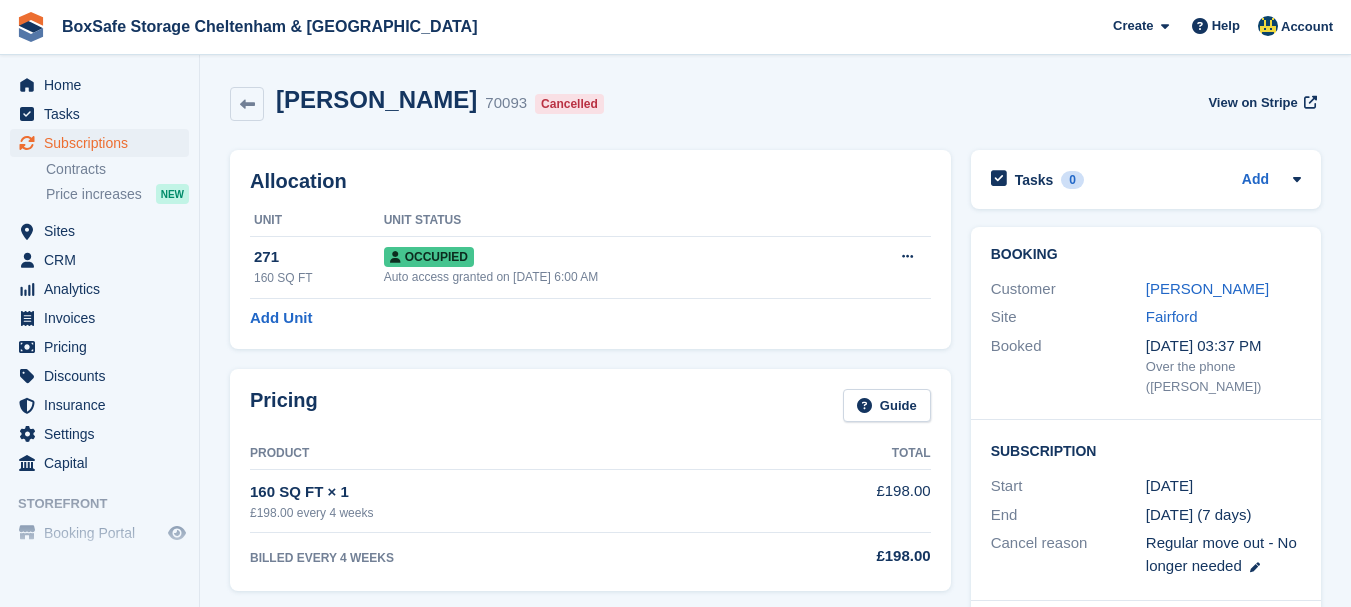 scroll, scrollTop: 0, scrollLeft: 0, axis: both 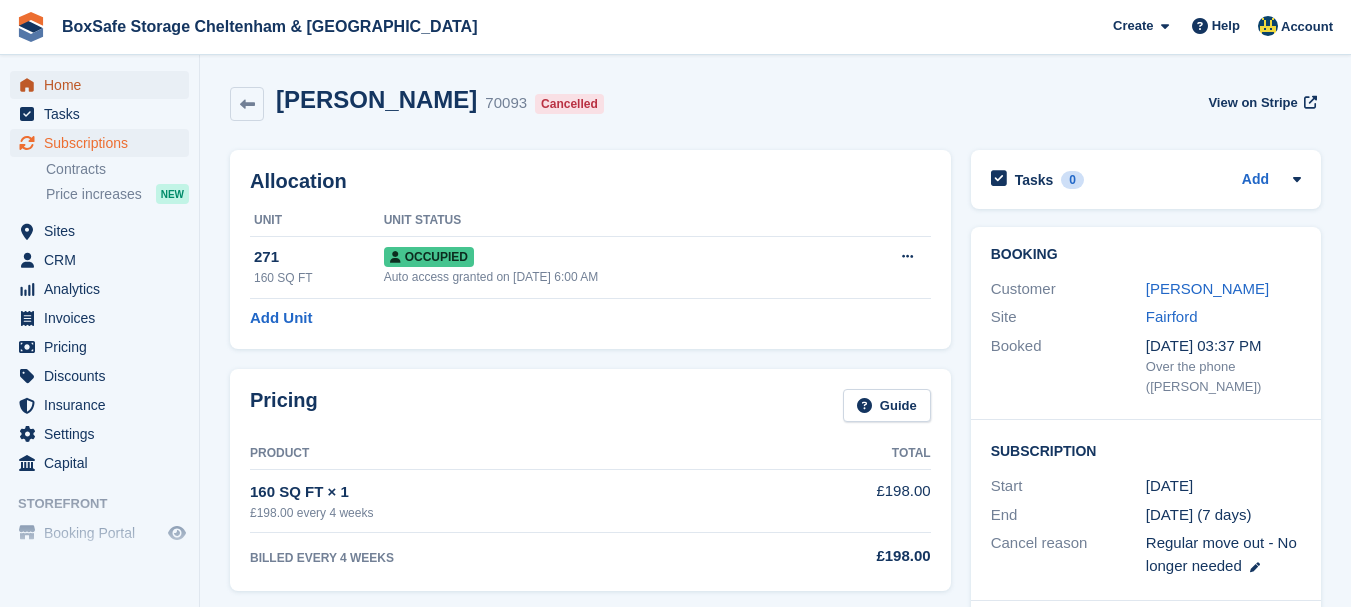 click on "Home" at bounding box center (104, 85) 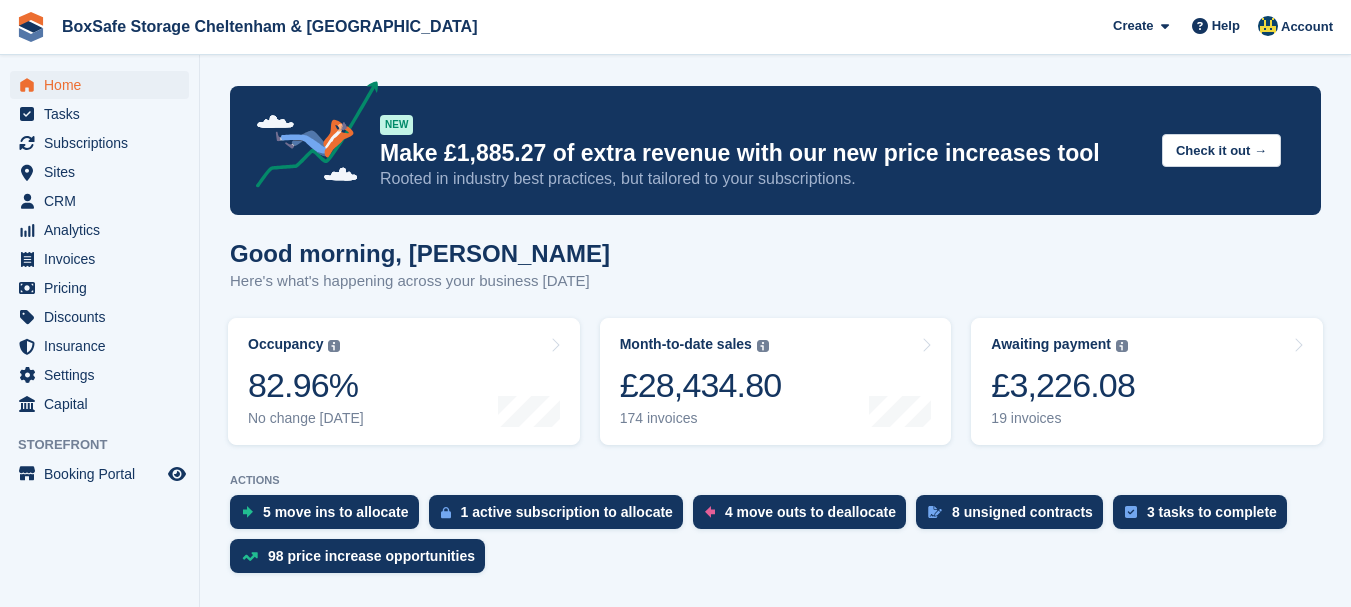 scroll, scrollTop: 0, scrollLeft: 0, axis: both 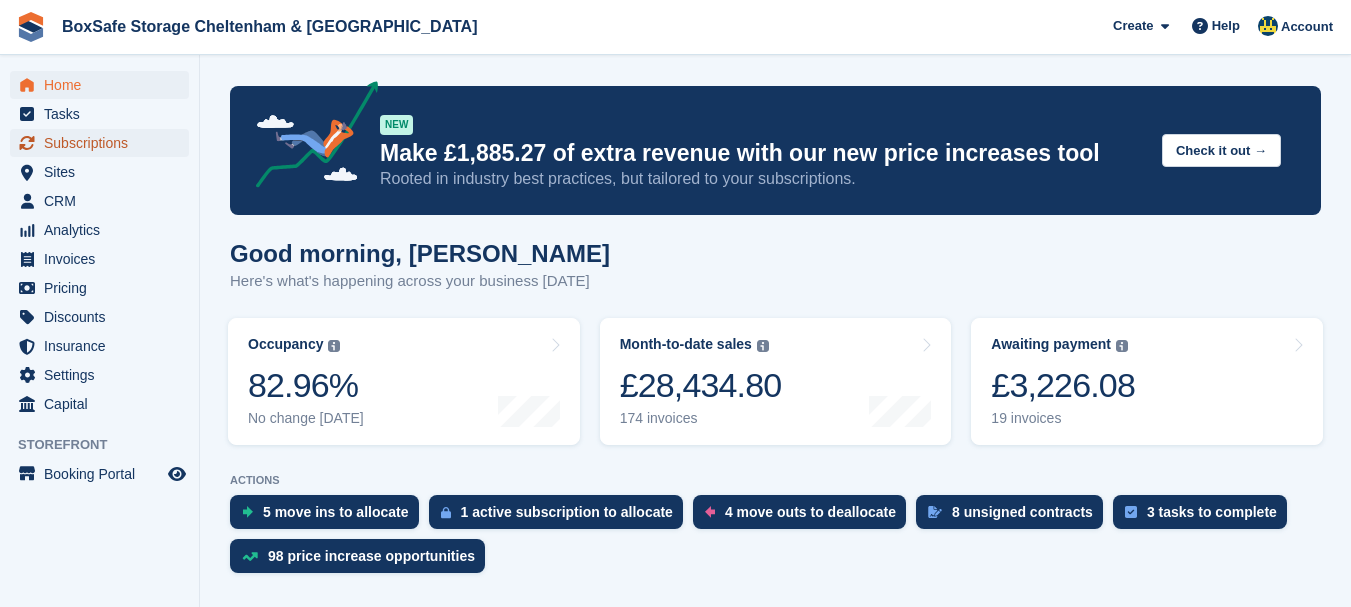 click on "Subscriptions" at bounding box center [104, 143] 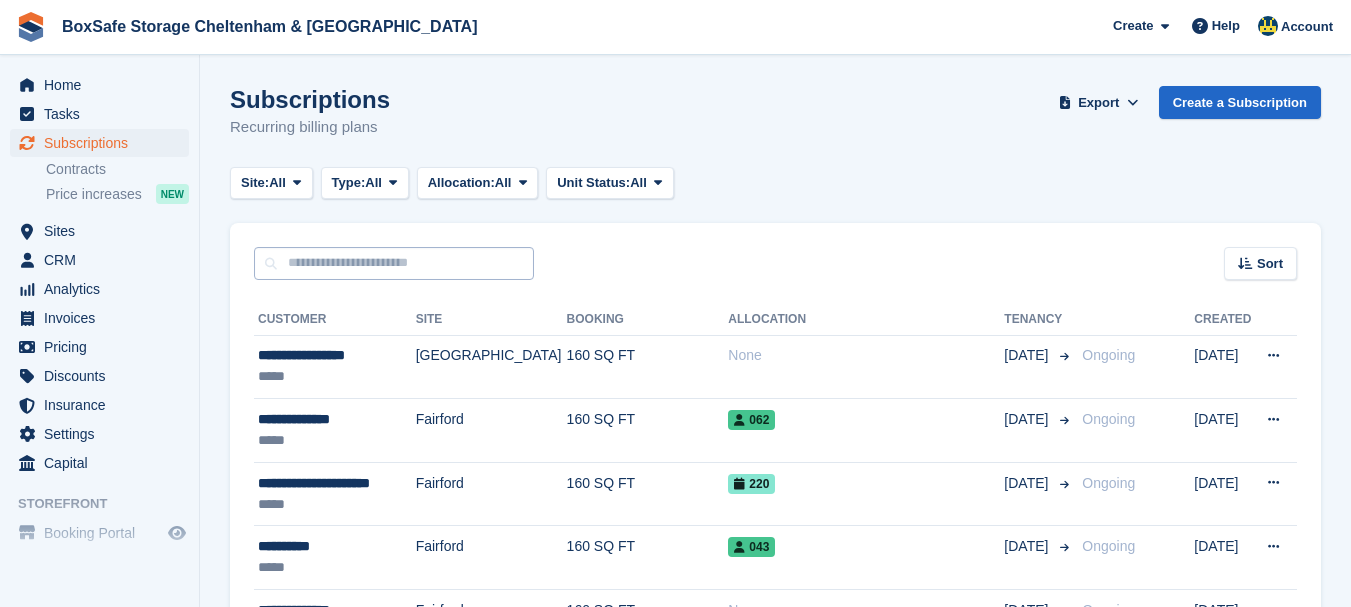 click at bounding box center [394, 263] 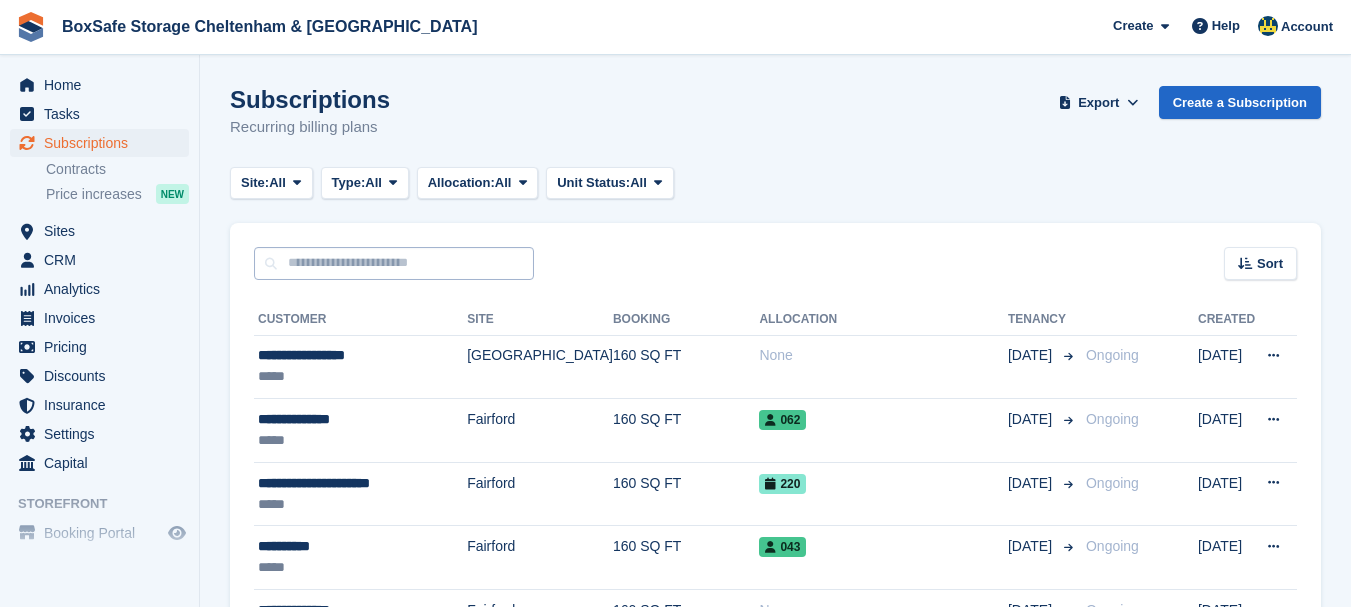 scroll, scrollTop: 0, scrollLeft: 0, axis: both 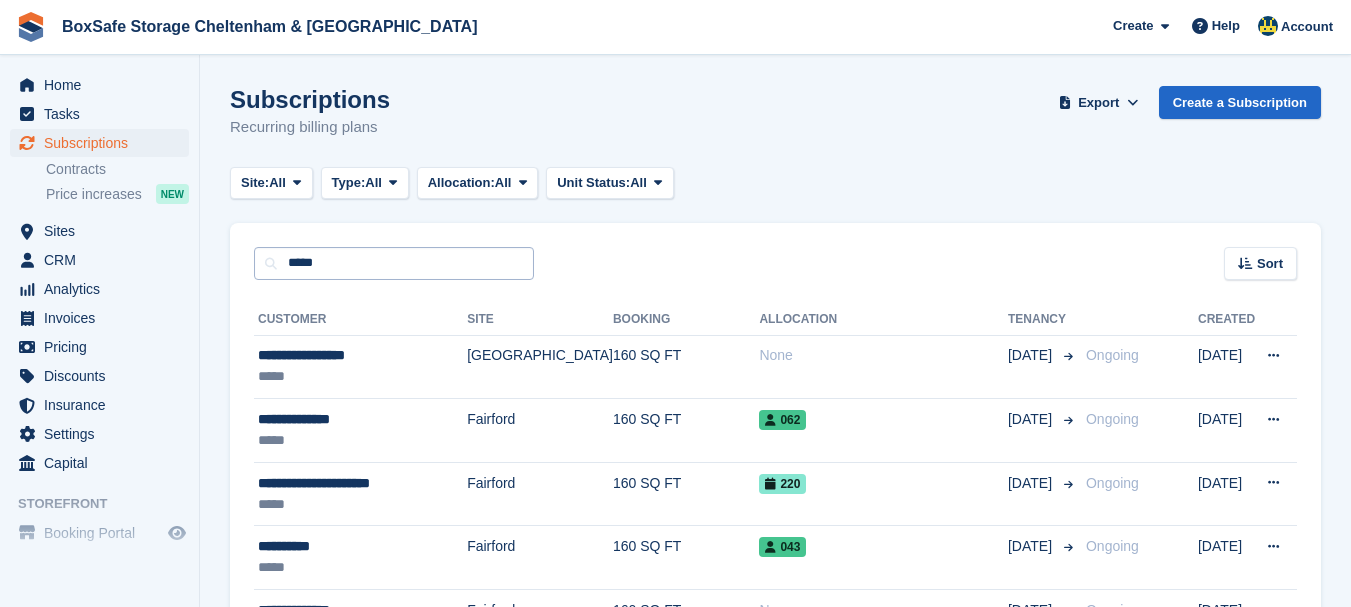 type on "*****" 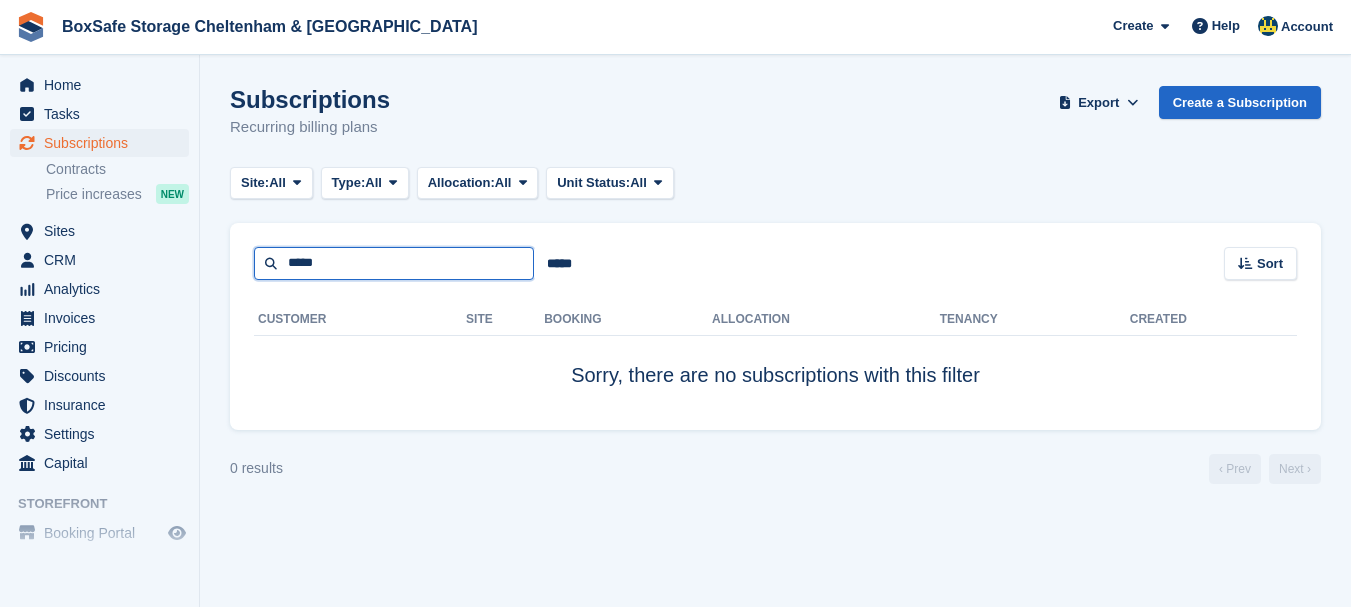drag, startPoint x: 369, startPoint y: 271, endPoint x: 240, endPoint y: 242, distance: 132.21951 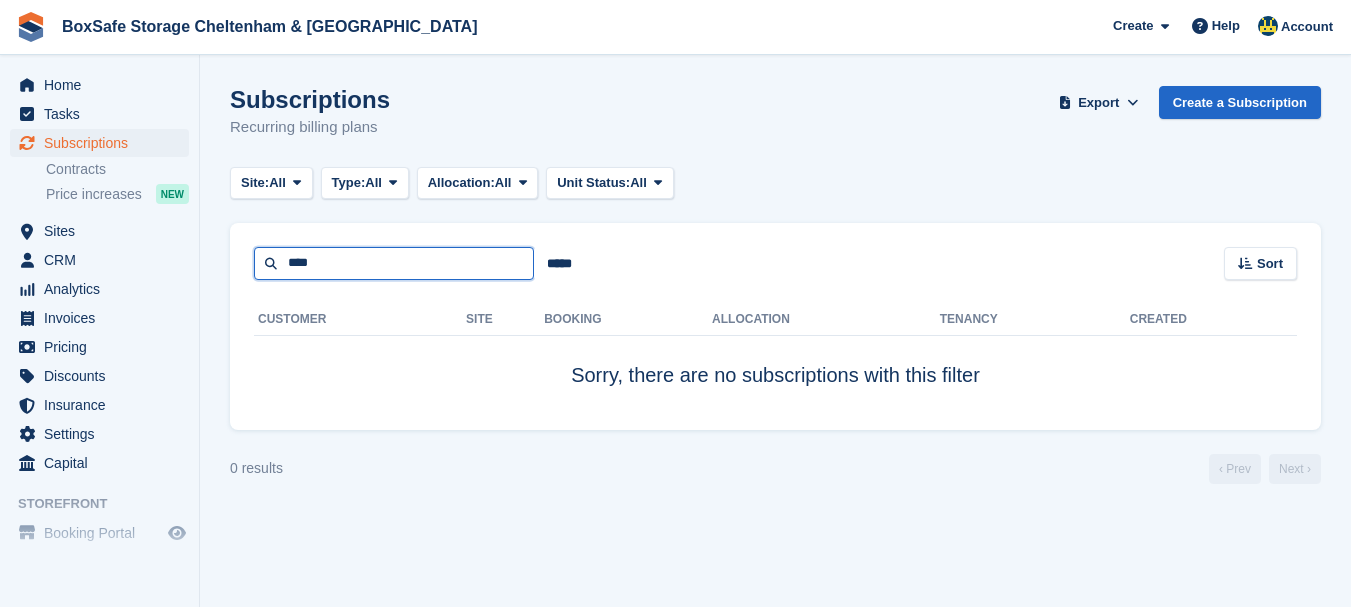 type on "****" 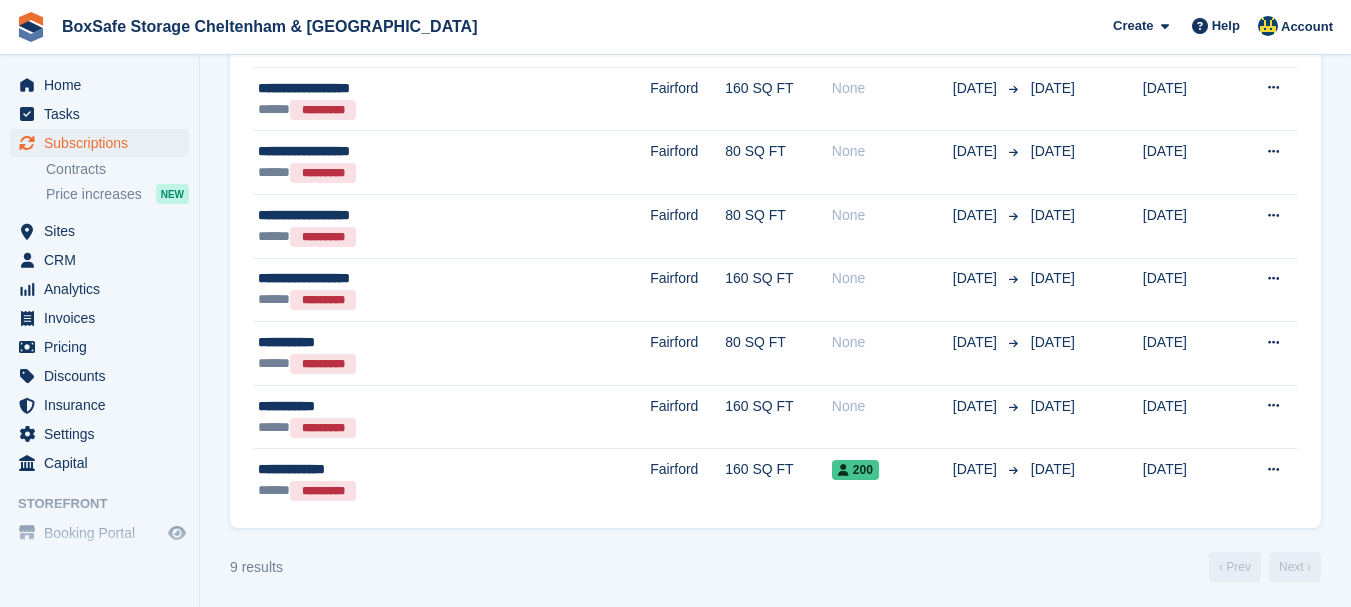 scroll, scrollTop: 400, scrollLeft: 0, axis: vertical 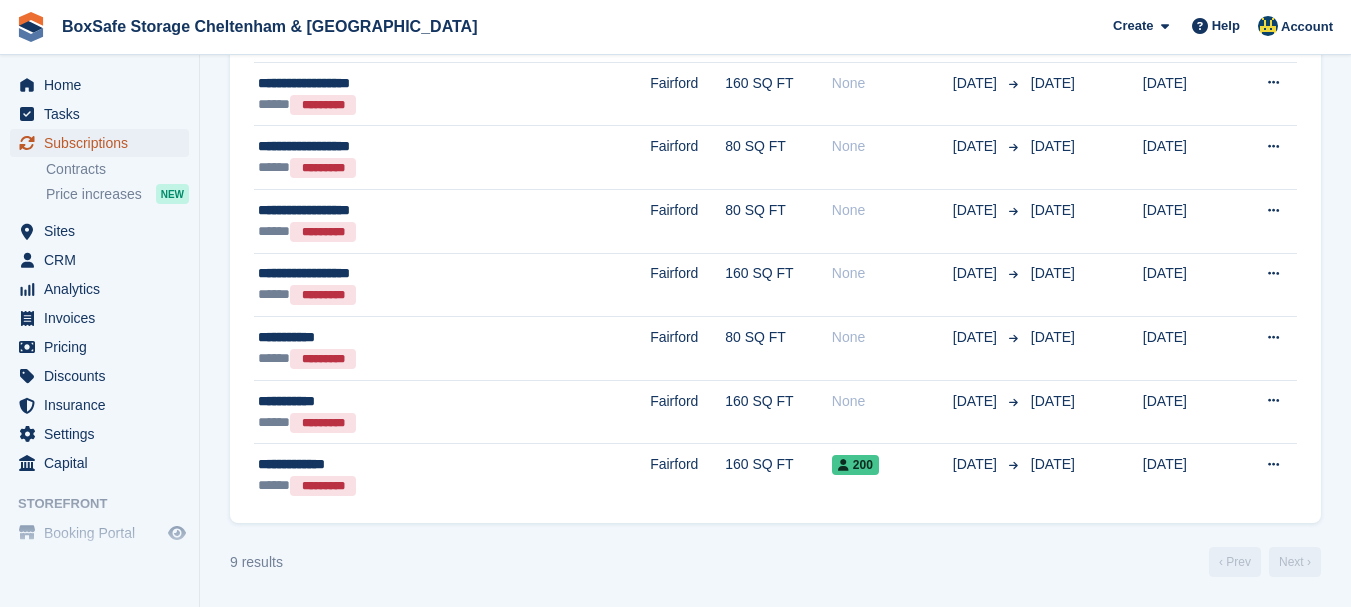 click on "Subscriptions" at bounding box center [104, 143] 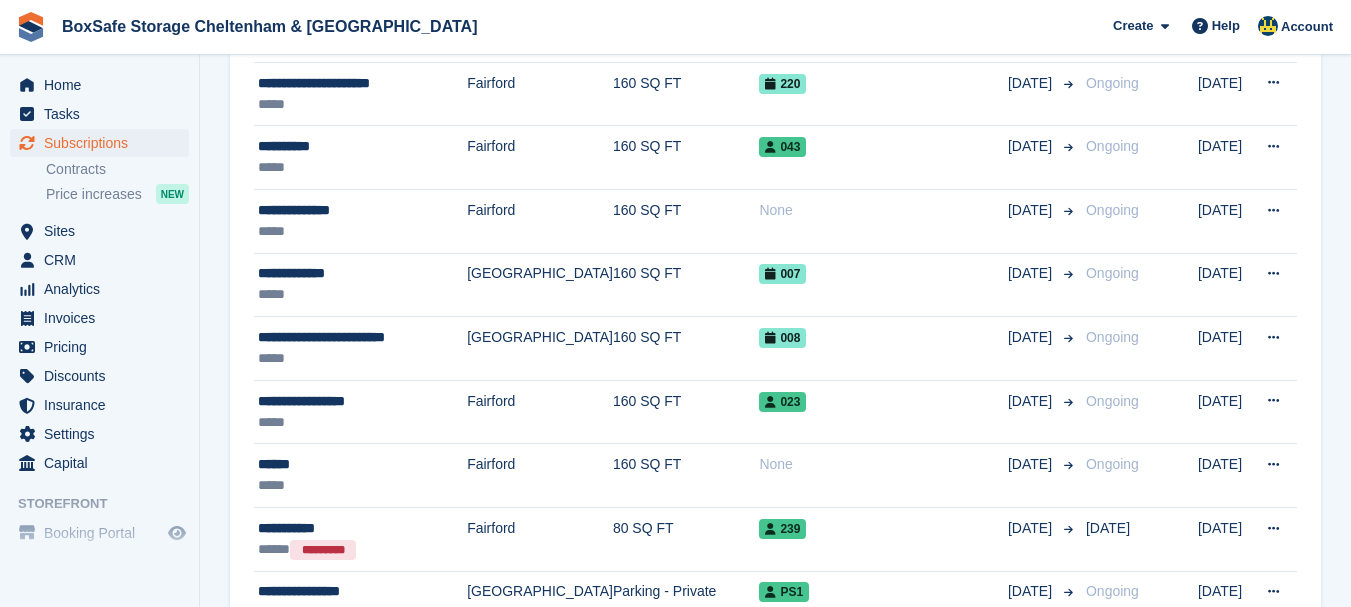 scroll, scrollTop: 0, scrollLeft: 0, axis: both 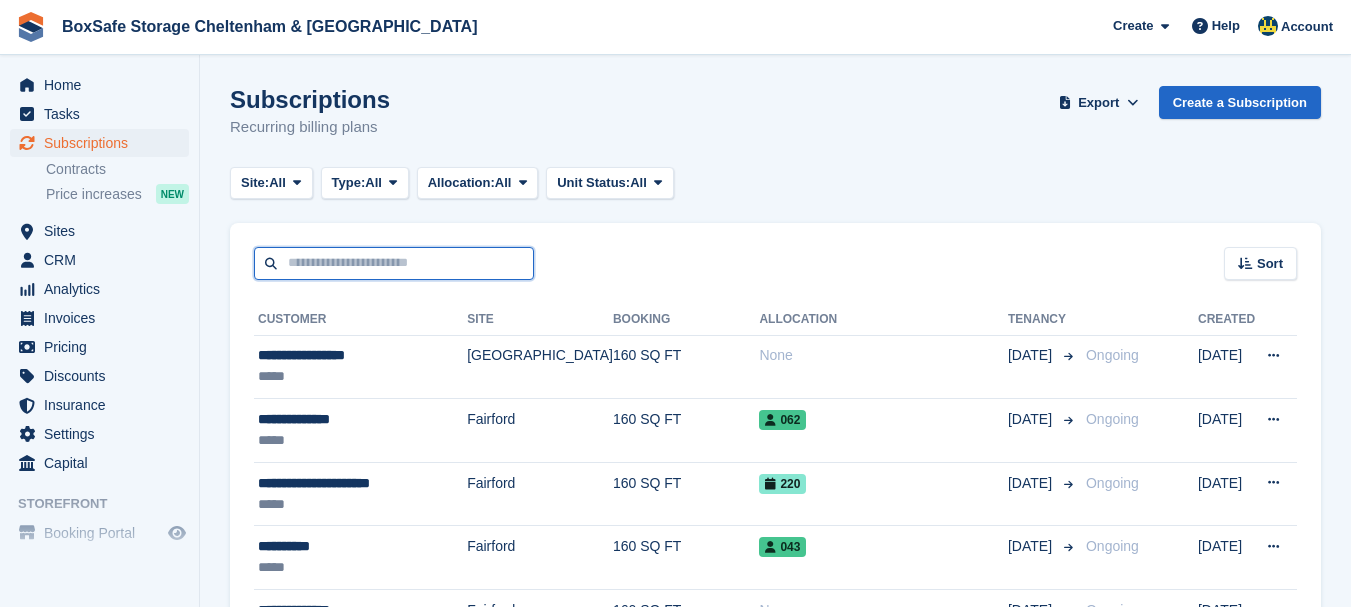 click at bounding box center [394, 263] 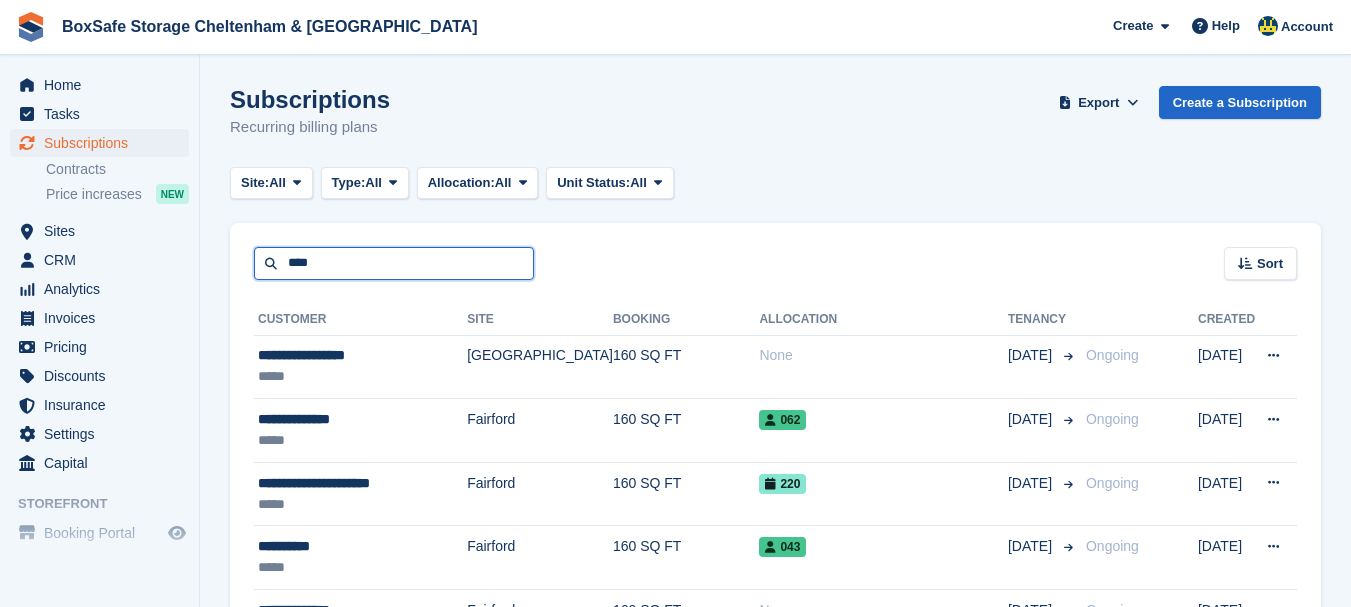 type on "****" 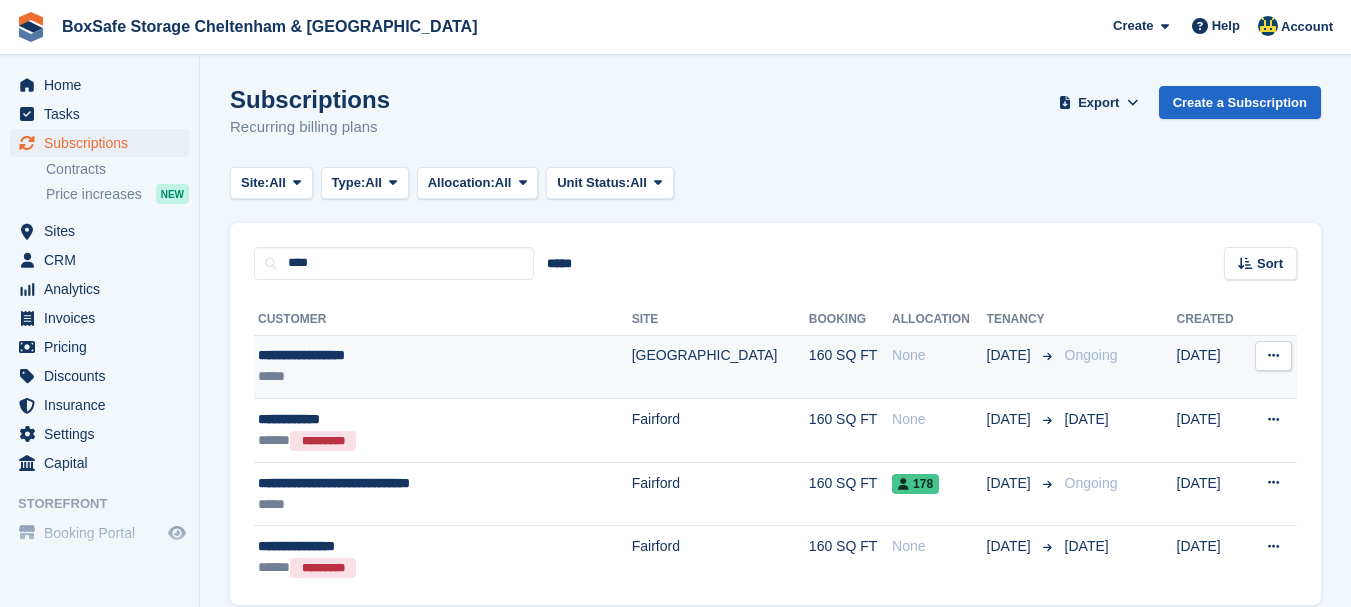 click on "**********" at bounding box center [411, 355] 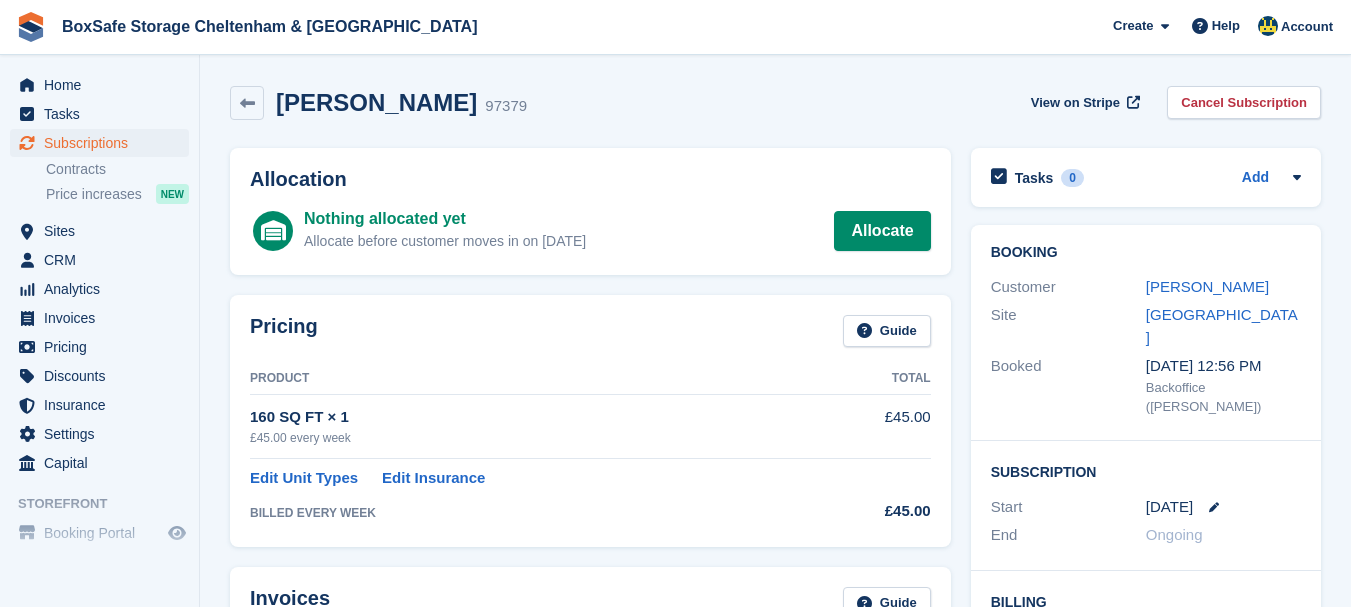 scroll, scrollTop: 0, scrollLeft: 0, axis: both 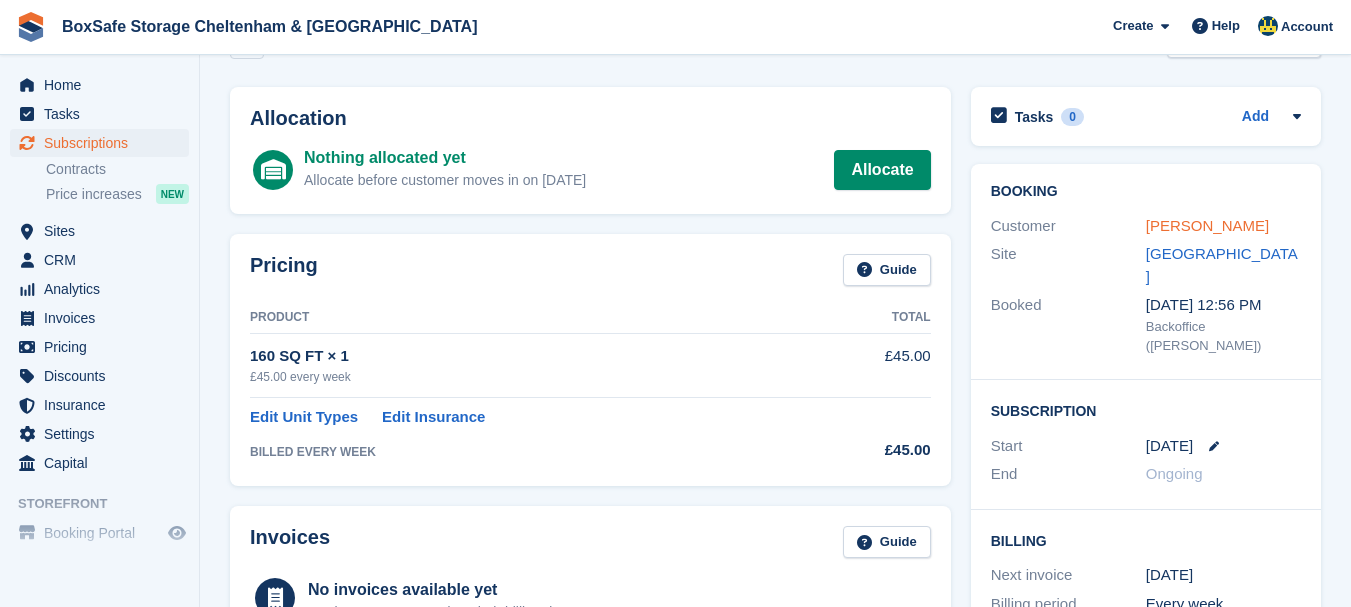 click on "Jack Knight-Adams" at bounding box center (1207, 225) 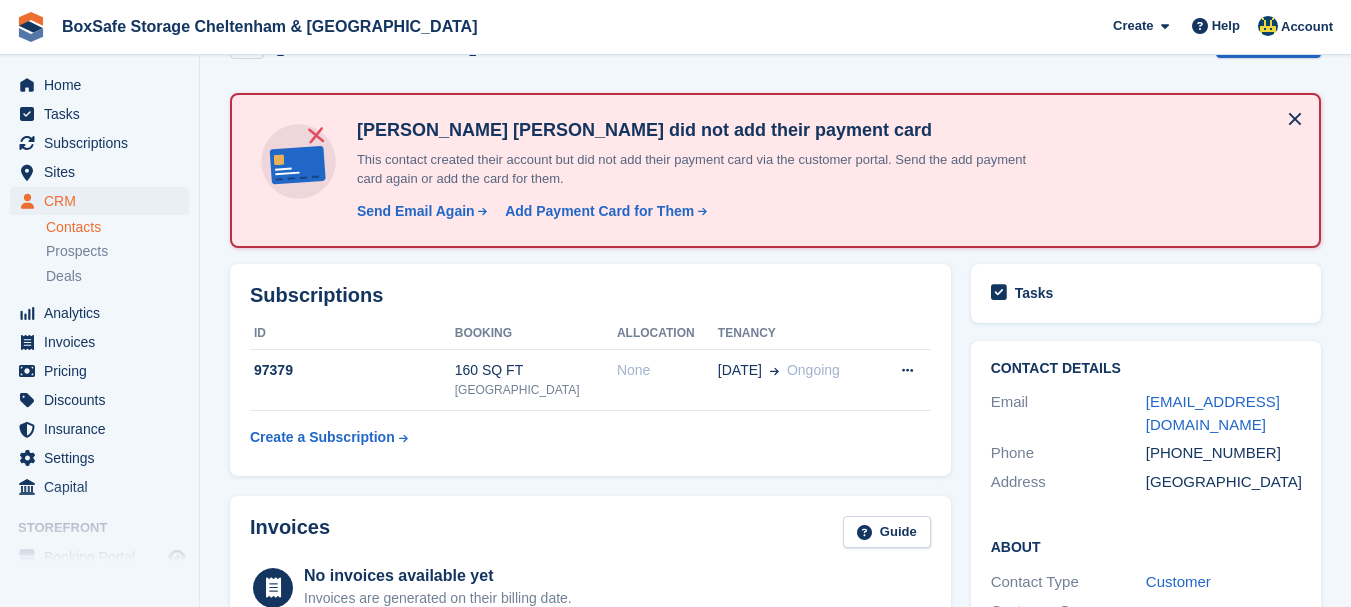 scroll, scrollTop: 0, scrollLeft: 0, axis: both 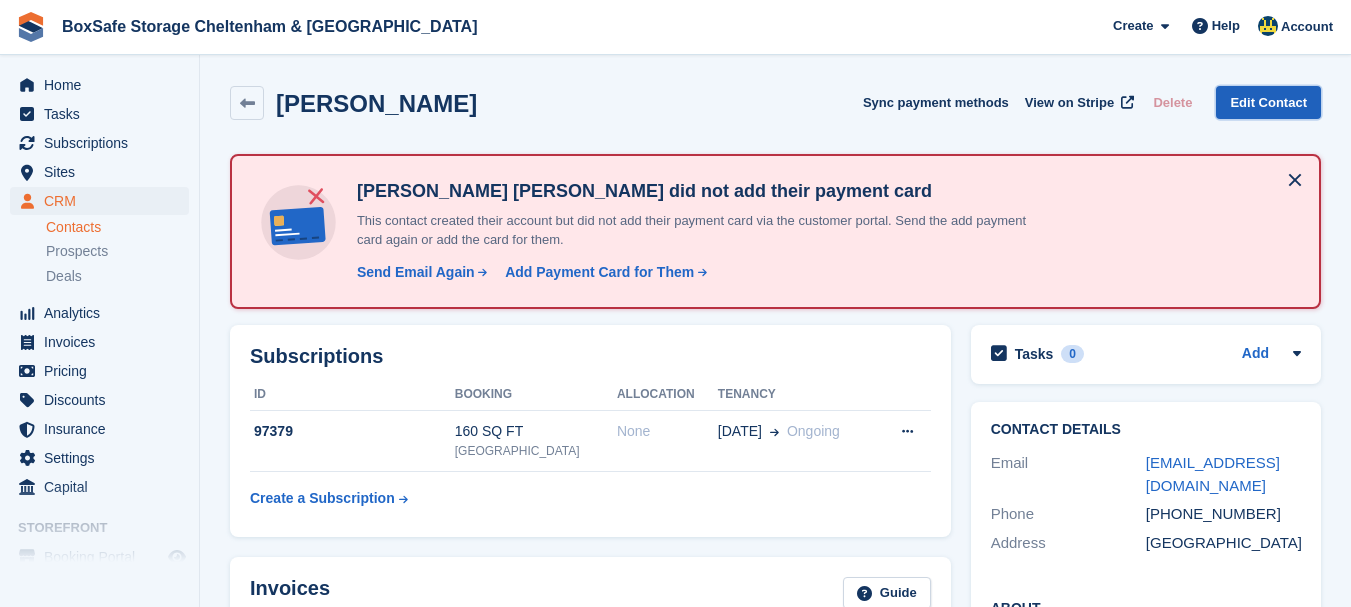 click on "Edit Contact" at bounding box center [1268, 102] 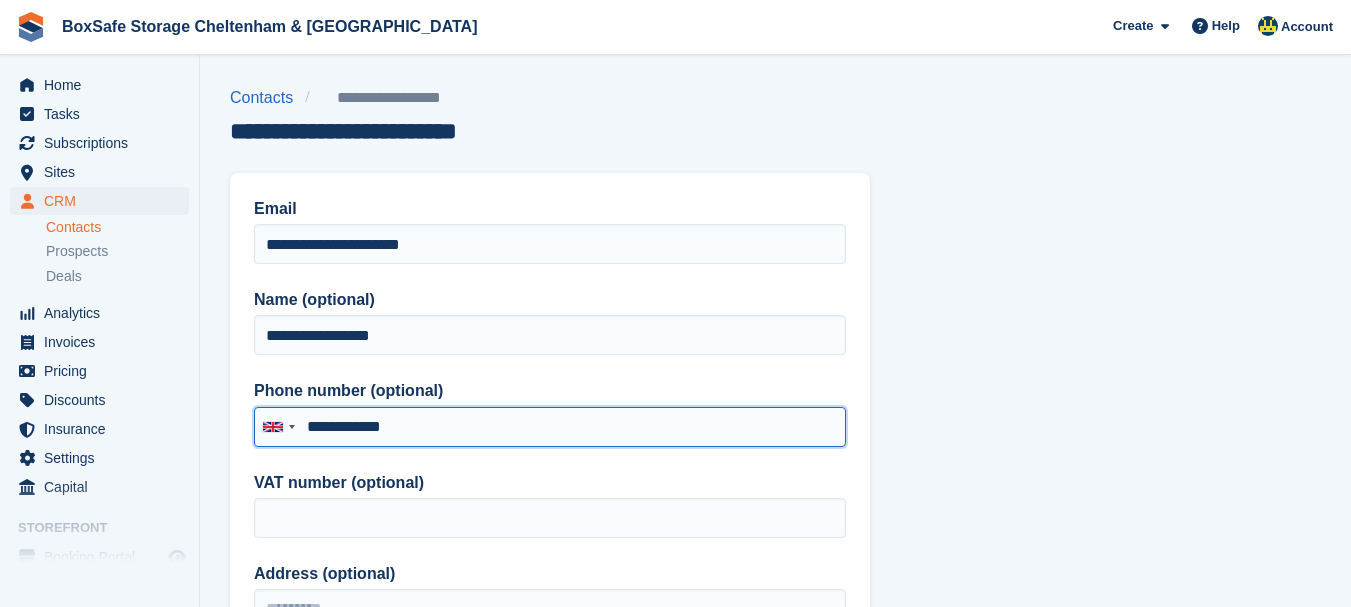 drag, startPoint x: 531, startPoint y: 422, endPoint x: 255, endPoint y: 399, distance: 276.95667 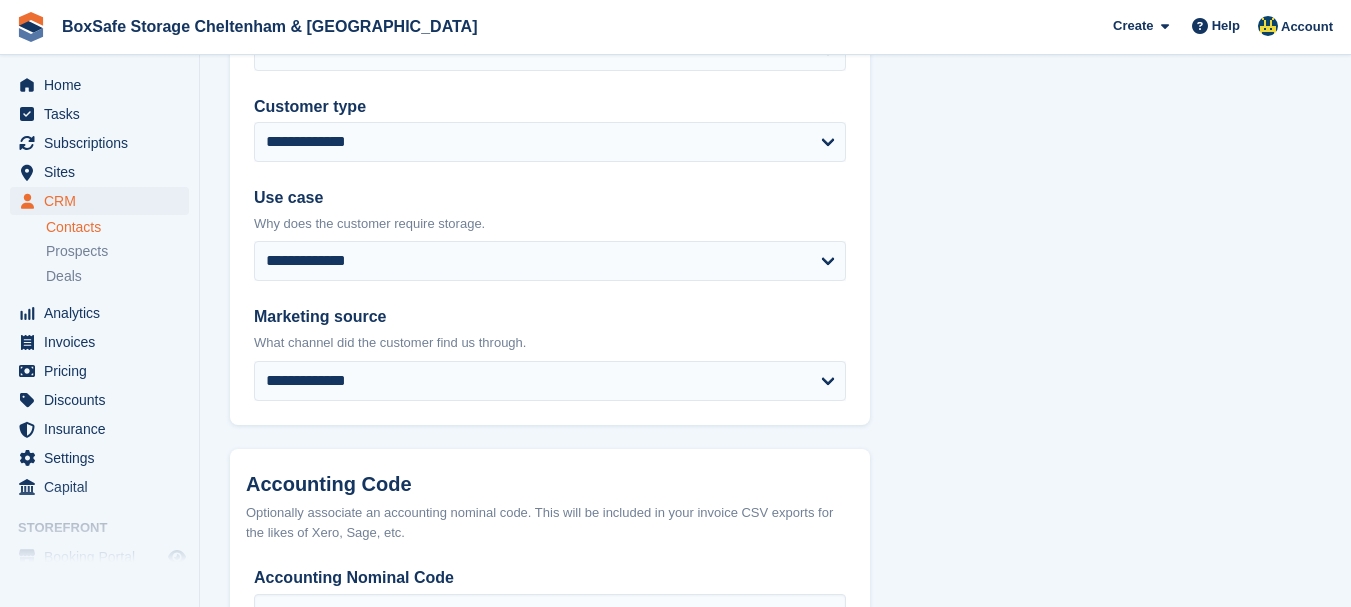 scroll, scrollTop: 1097, scrollLeft: 0, axis: vertical 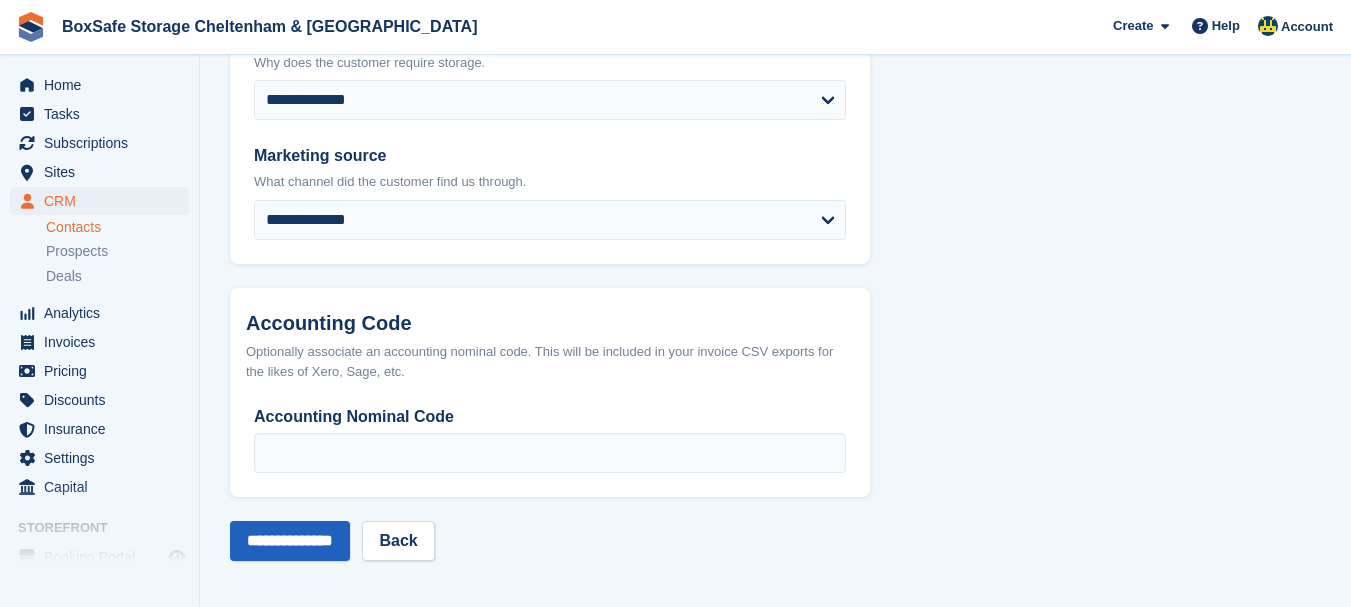type on "**********" 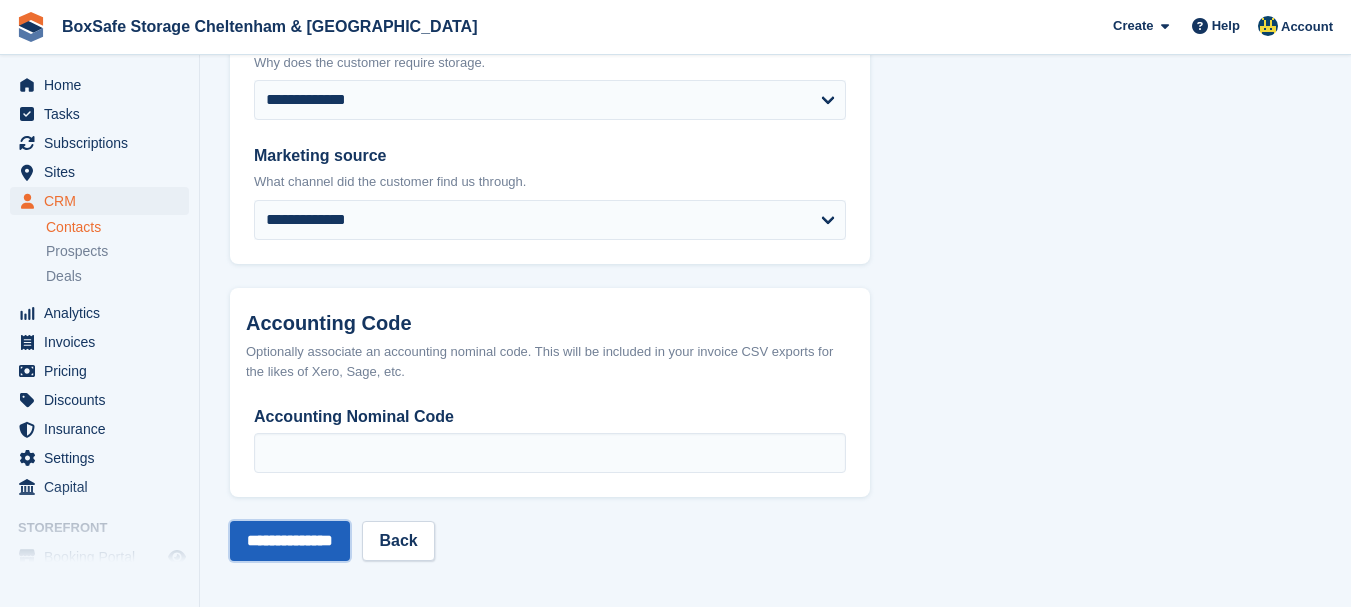 click on "**********" at bounding box center [290, 541] 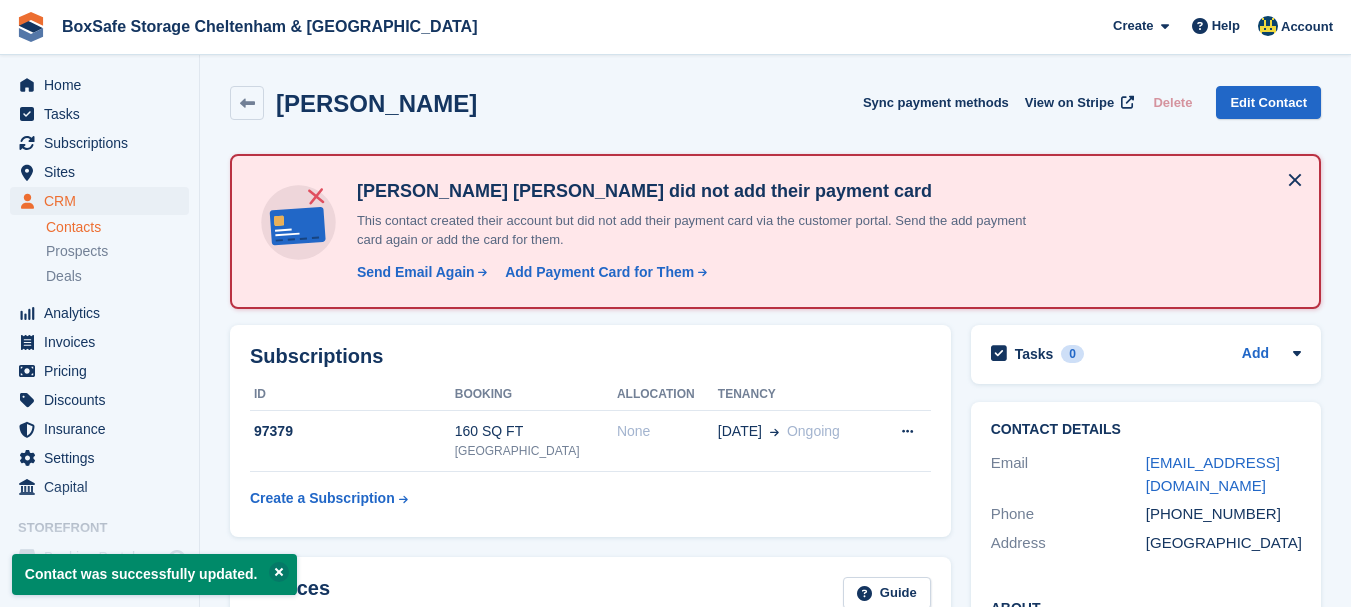 scroll, scrollTop: 0, scrollLeft: 0, axis: both 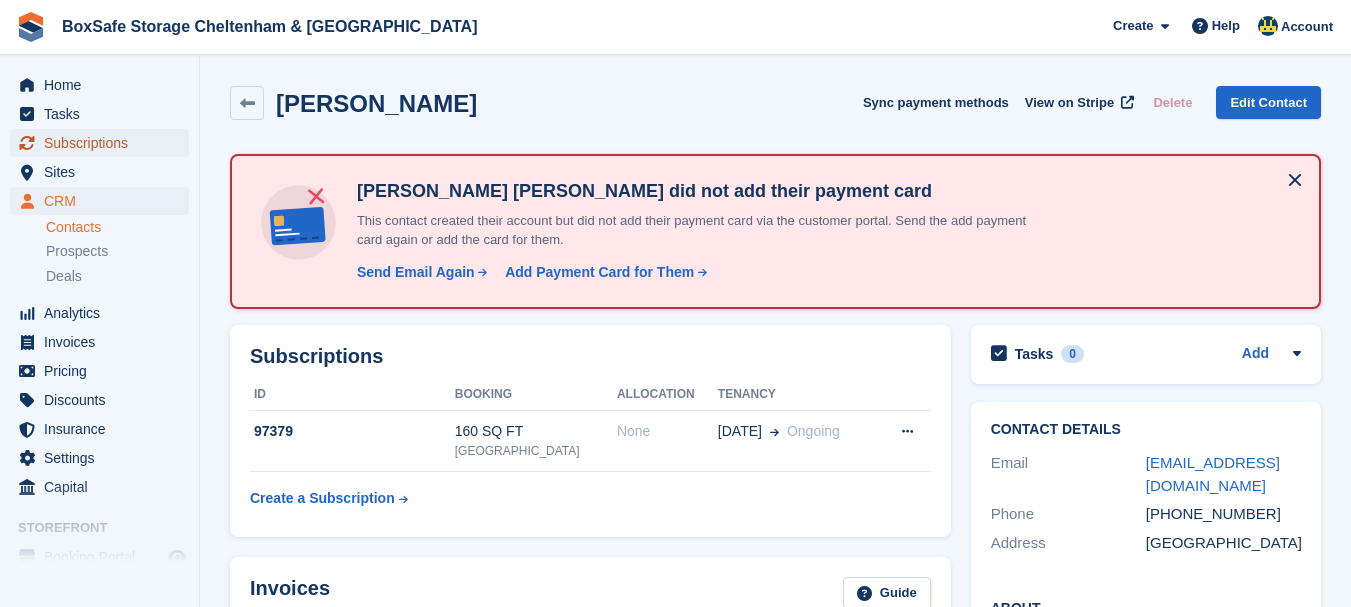 click on "Subscriptions" at bounding box center (104, 143) 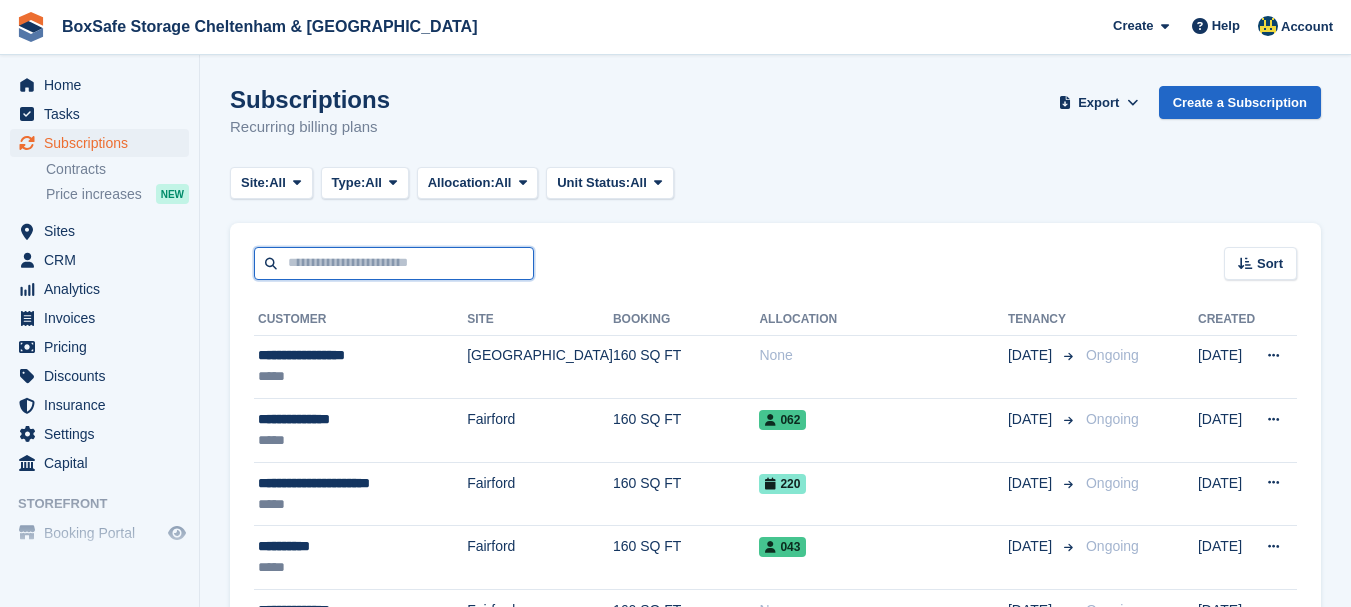 click at bounding box center (394, 263) 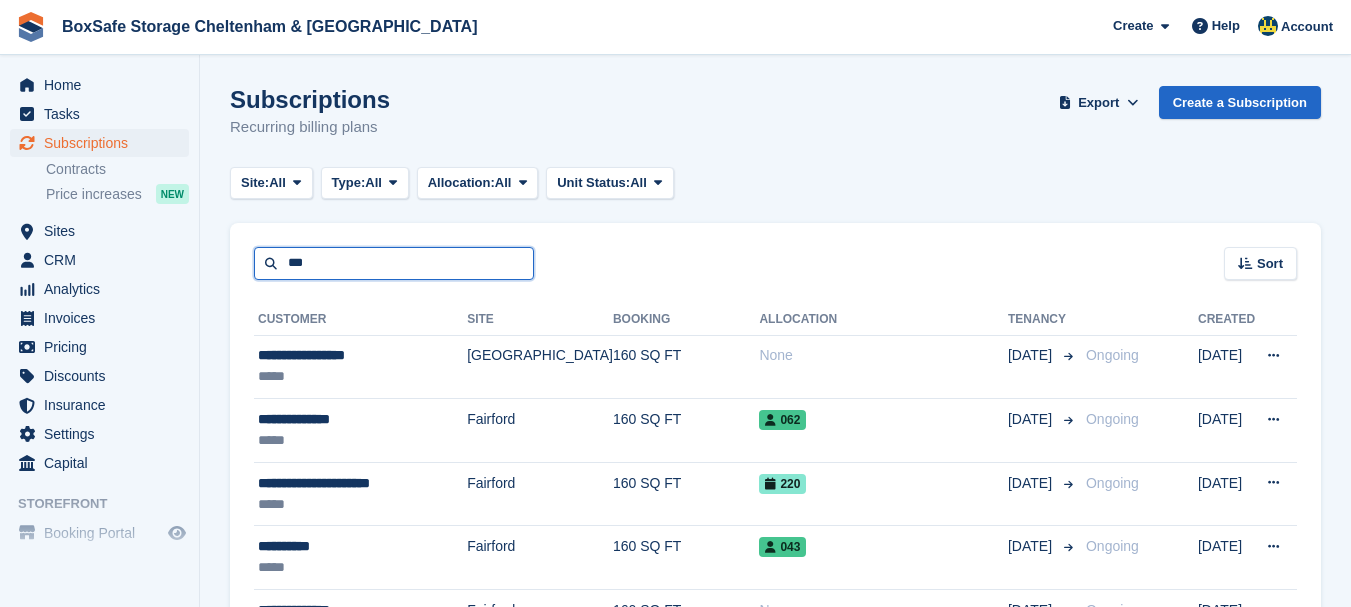 type on "***" 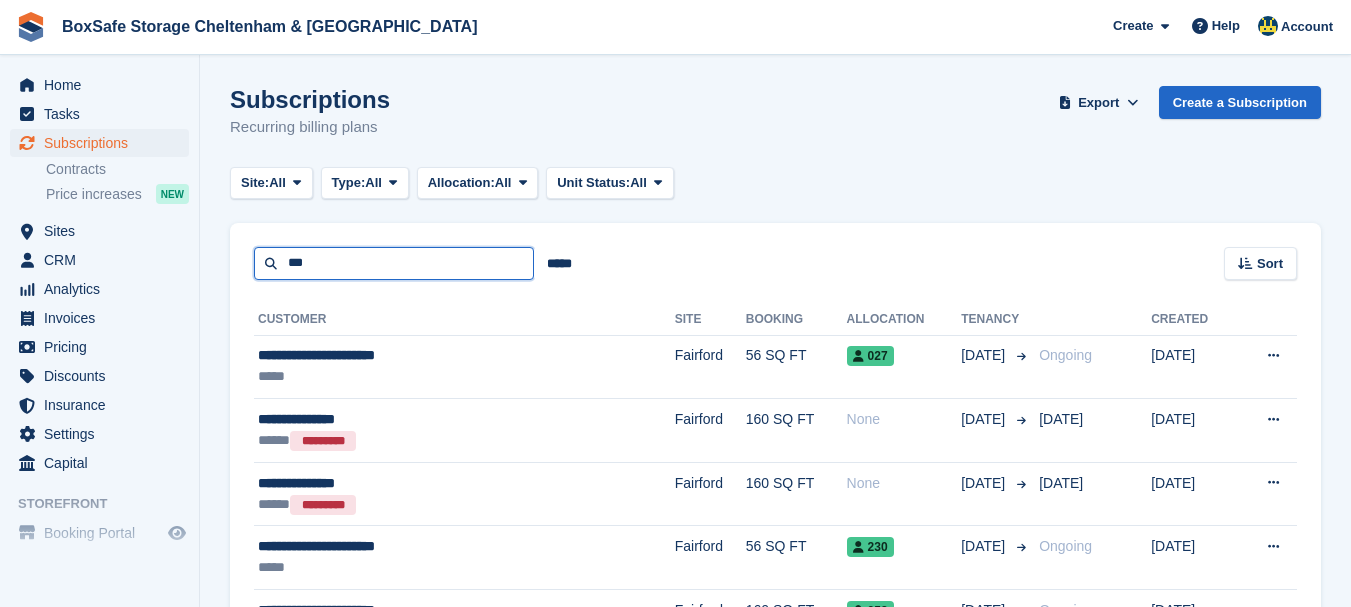 click on "***" at bounding box center [394, 263] 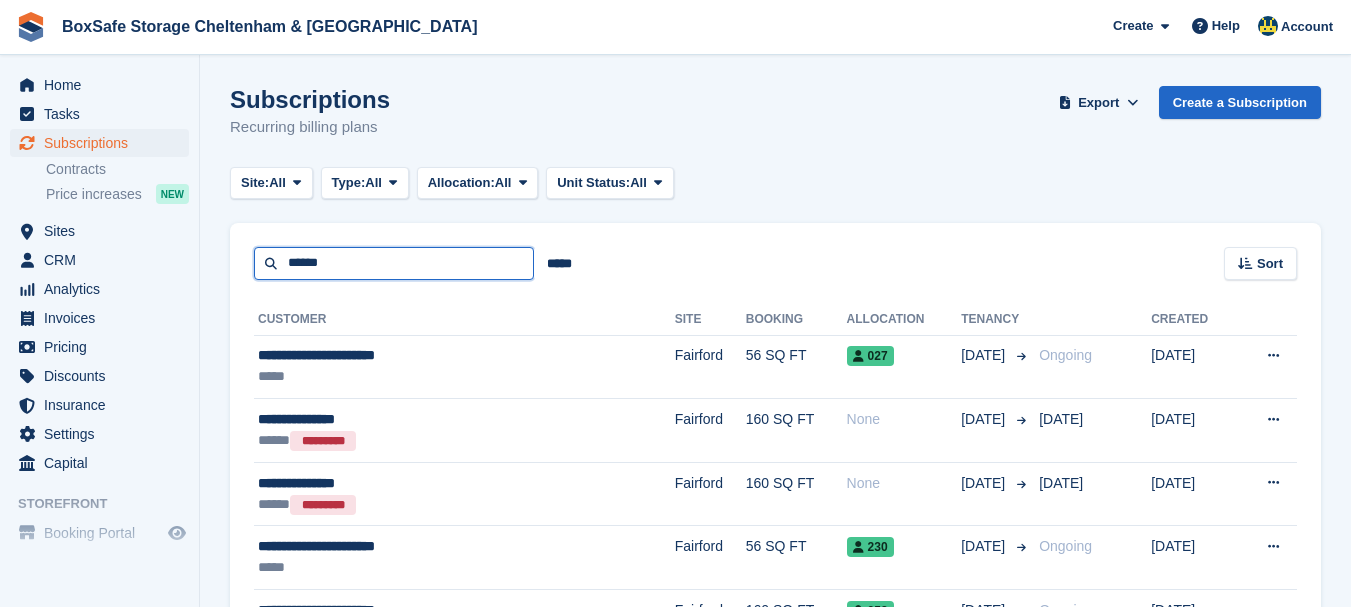 type on "******" 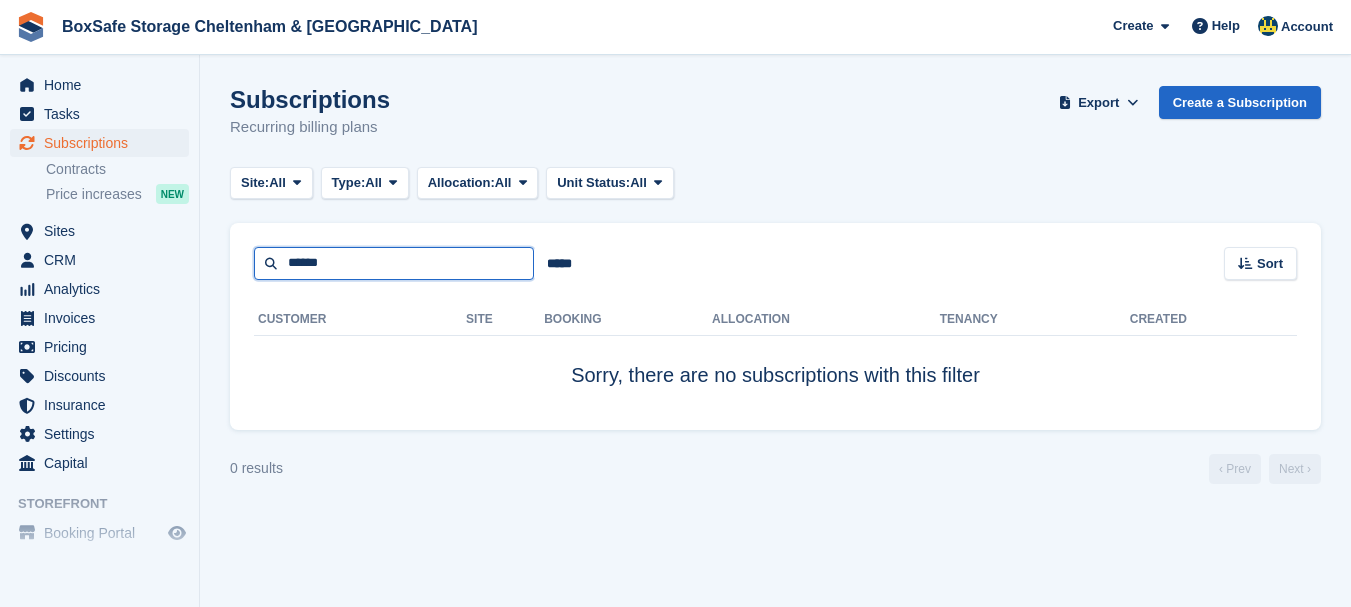 drag, startPoint x: 361, startPoint y: 263, endPoint x: 234, endPoint y: 270, distance: 127.192764 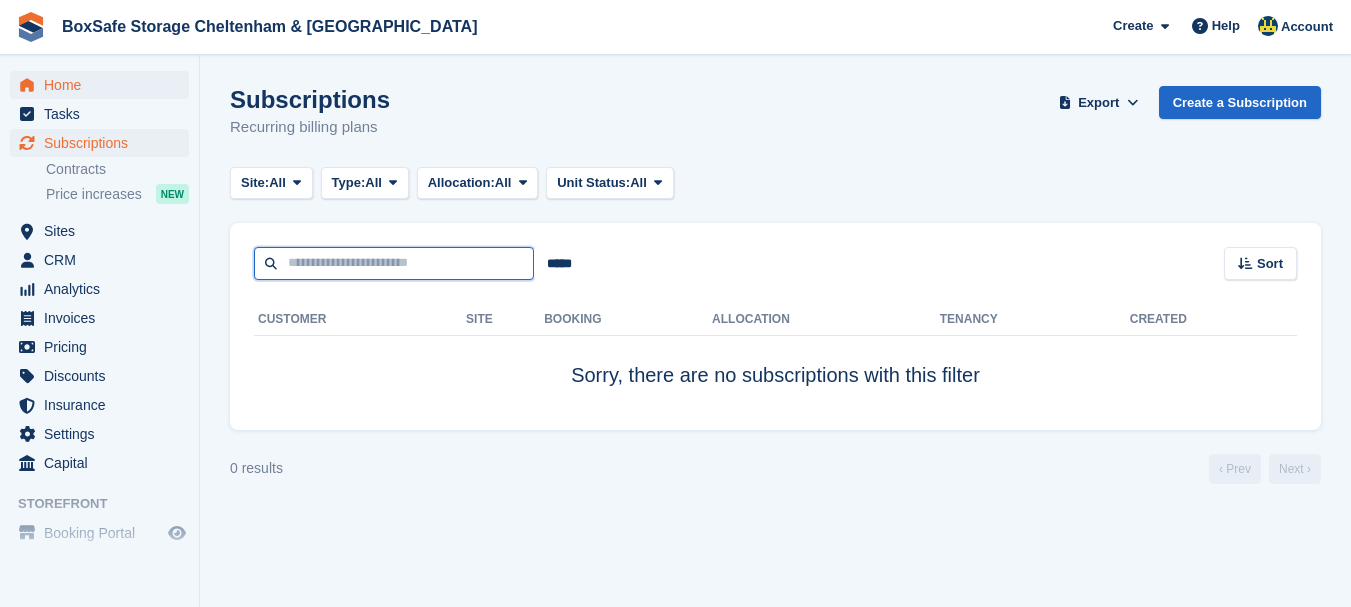 type 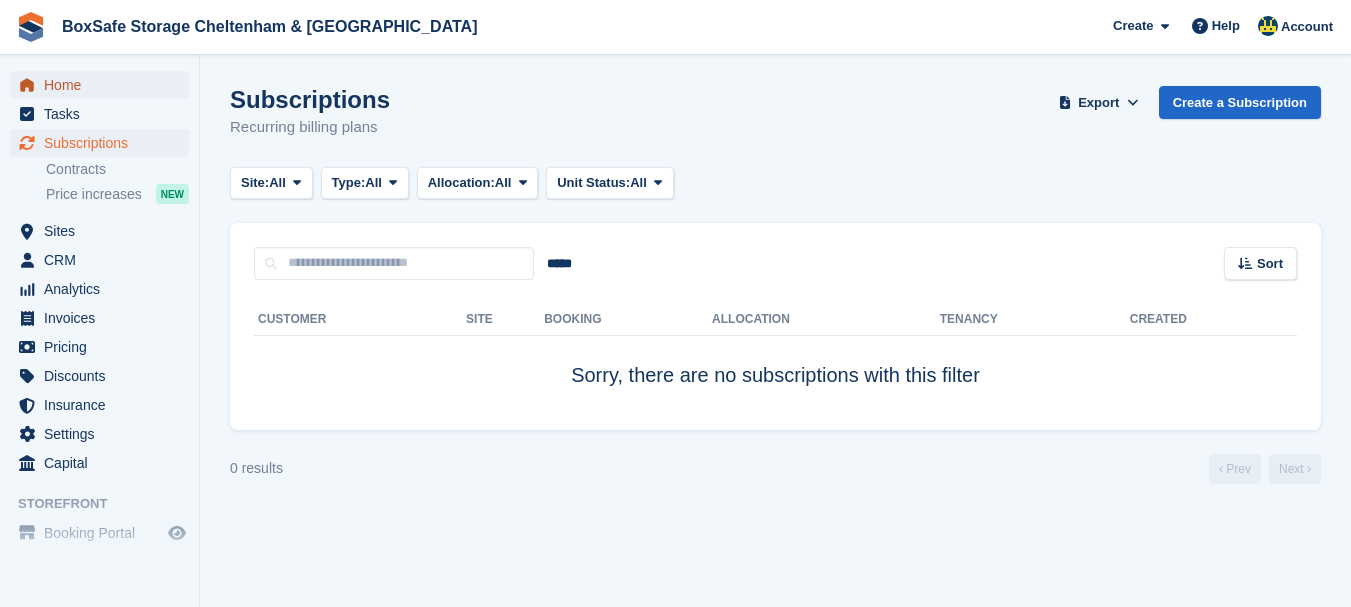 click on "Home" at bounding box center (104, 85) 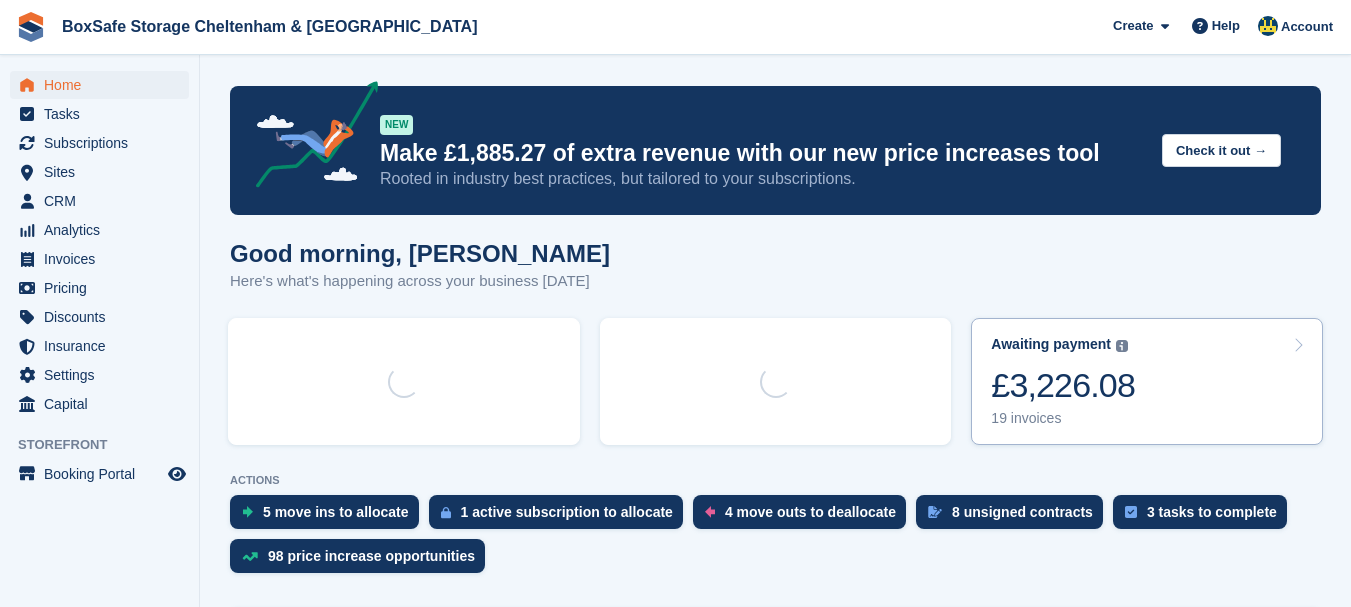 scroll, scrollTop: 0, scrollLeft: 0, axis: both 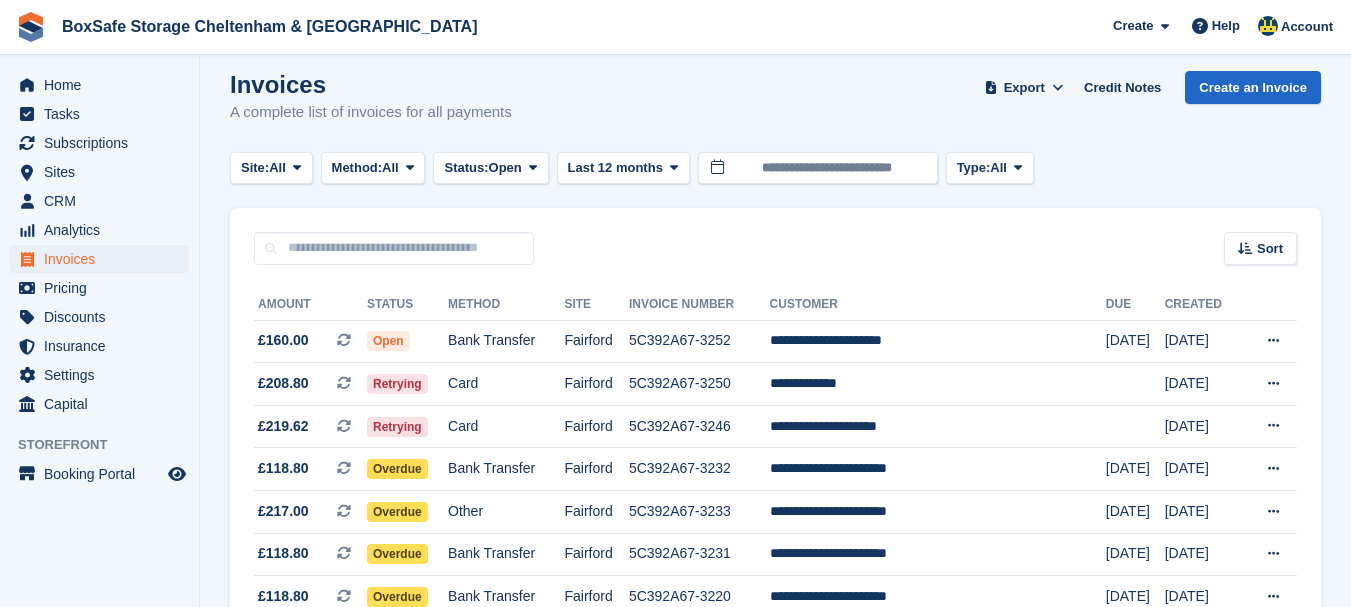 click on "BoxSafe Storage Cheltenham & [GEOGRAPHIC_DATA]
Create
Subscription
Invoice
Contact
Deal
Discount
Page
Help
Chat Support
Submit a support request
Help Center
Get answers to Stora questions" at bounding box center [675, 288] 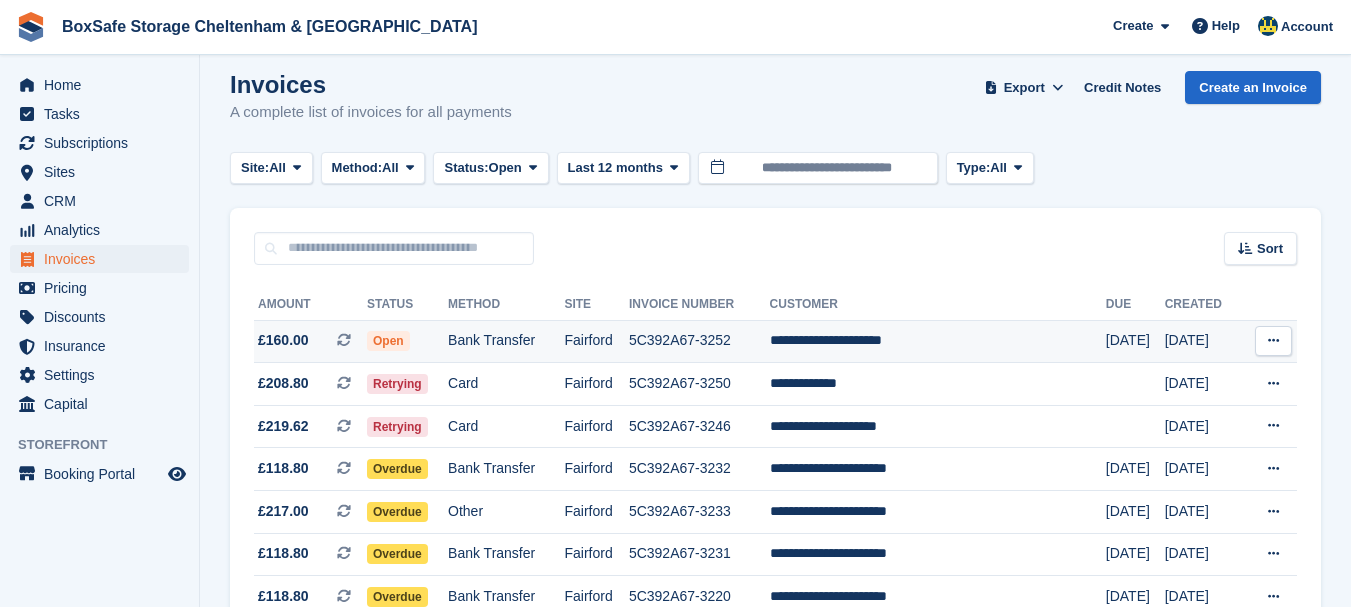 click on "**********" at bounding box center (938, 341) 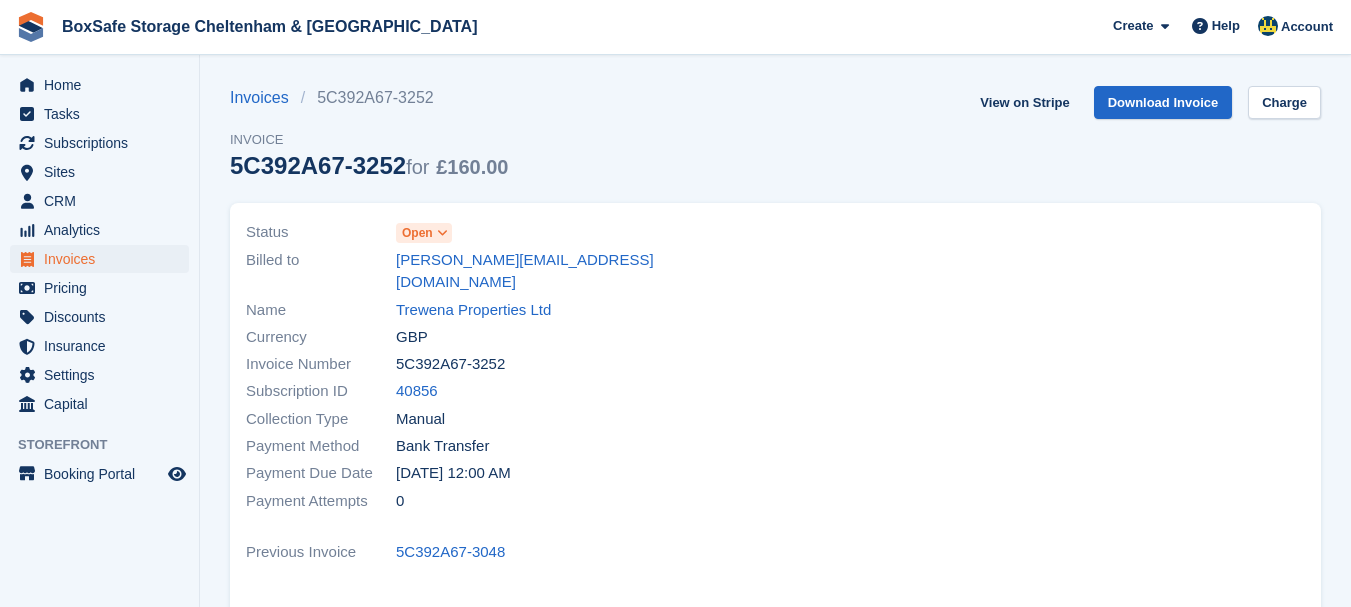 scroll, scrollTop: 0, scrollLeft: 0, axis: both 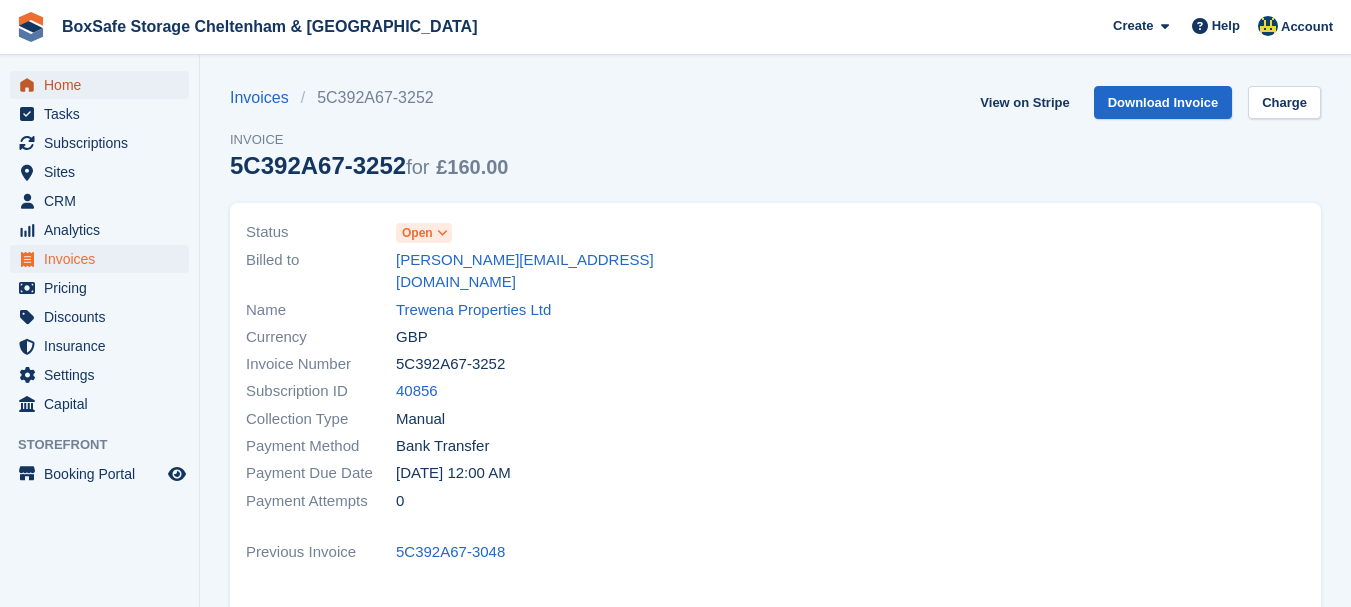 click on "Home" at bounding box center [104, 85] 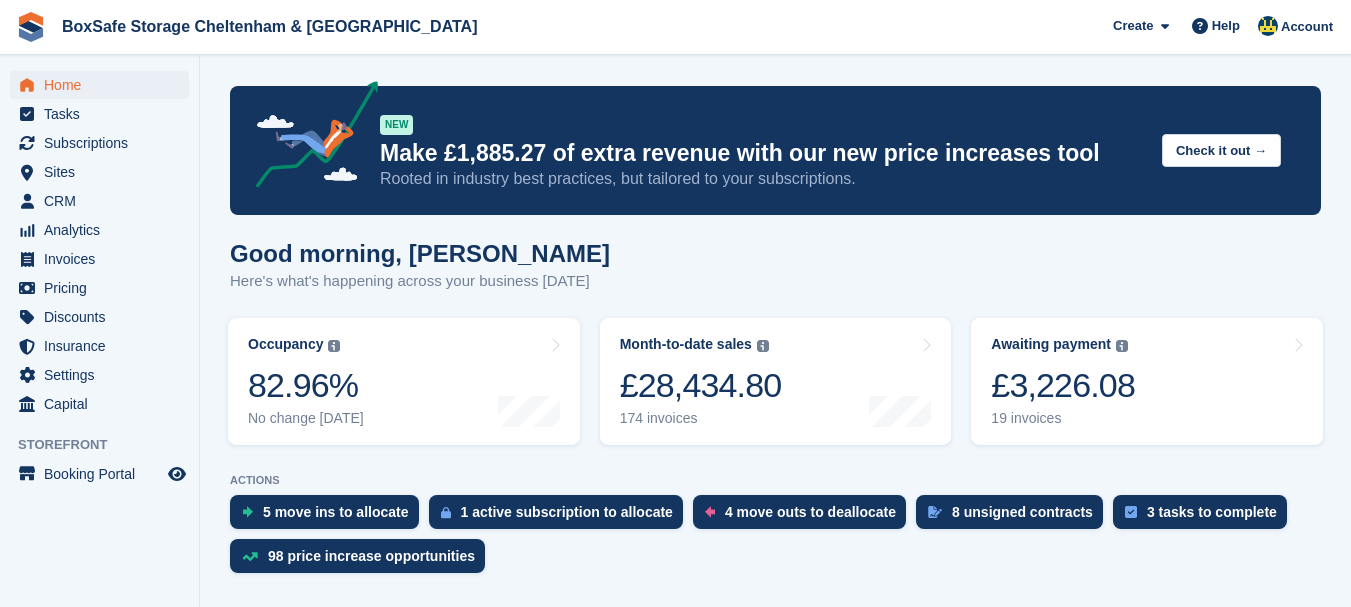 scroll, scrollTop: 0, scrollLeft: 0, axis: both 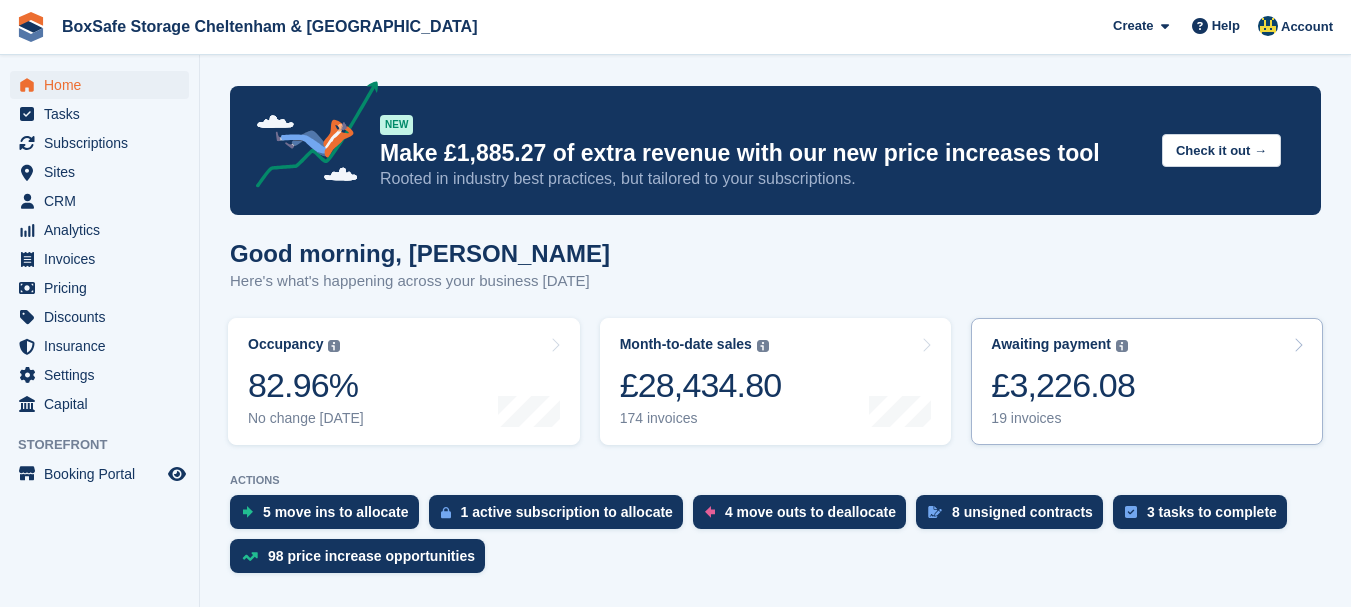click on "£3,226.08" at bounding box center [1063, 385] 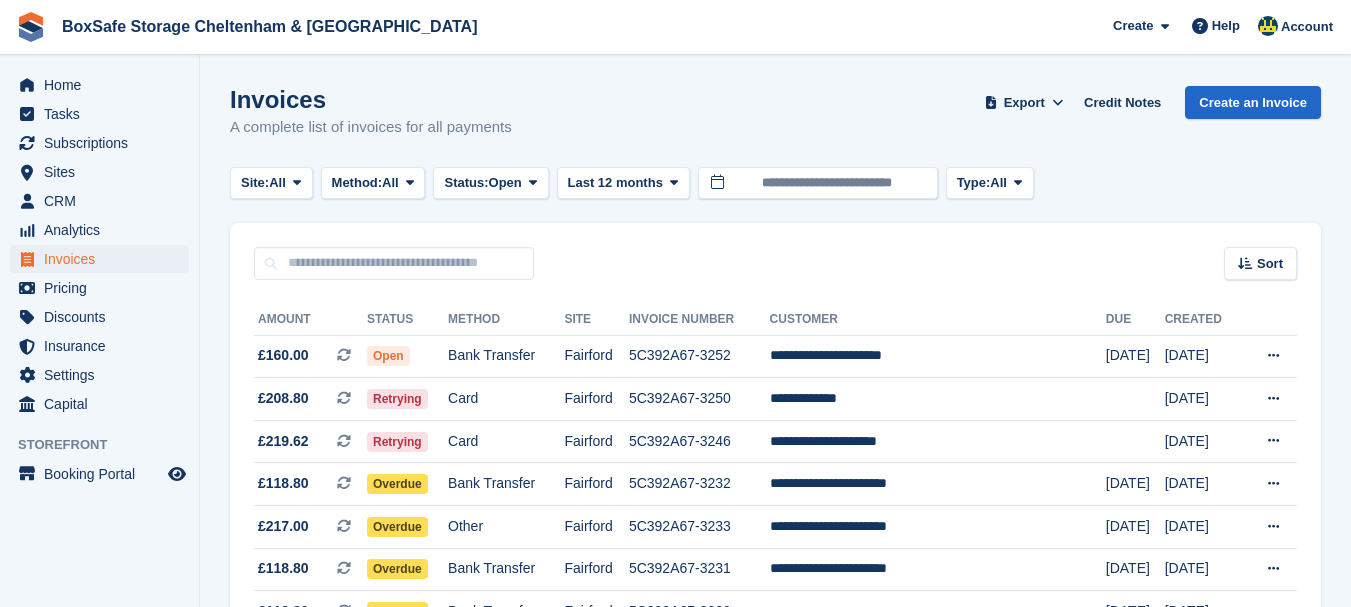 scroll, scrollTop: 0, scrollLeft: 0, axis: both 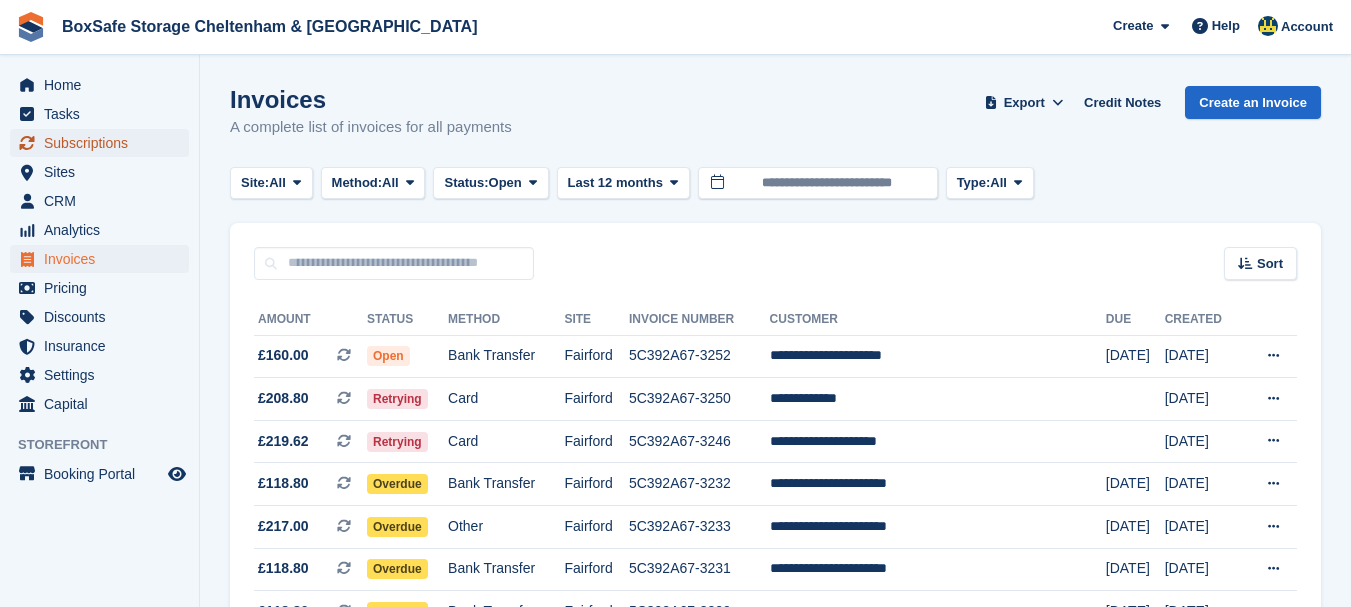 click on "Subscriptions" at bounding box center [104, 143] 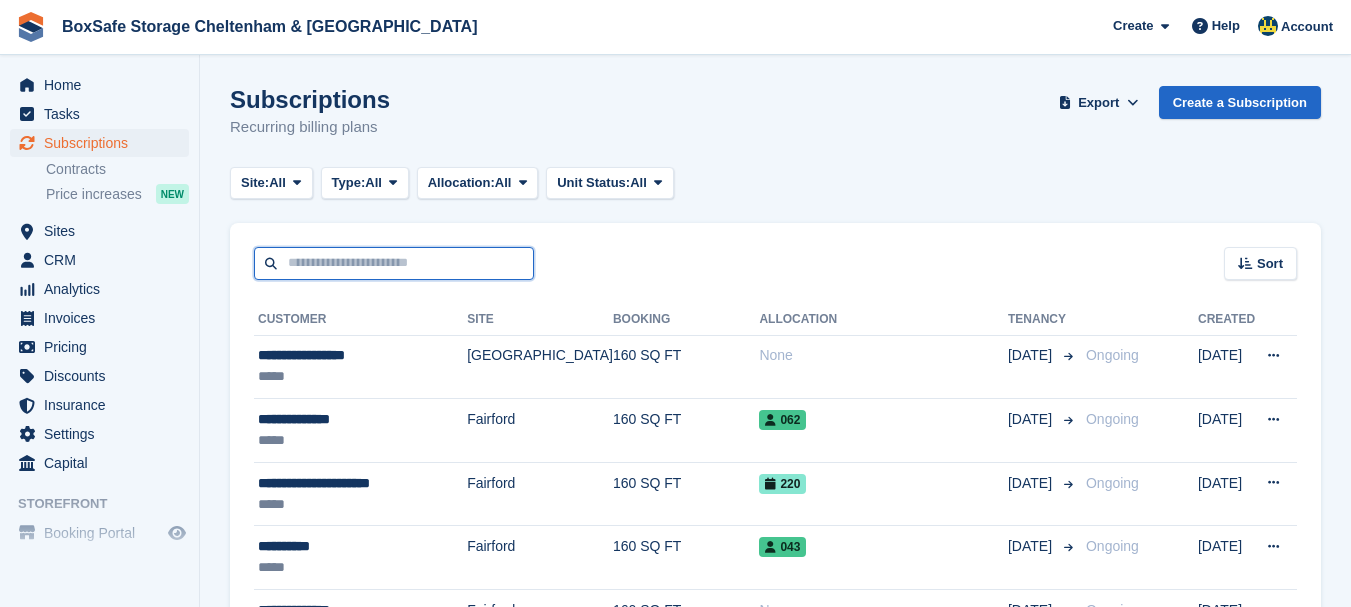 click at bounding box center (394, 263) 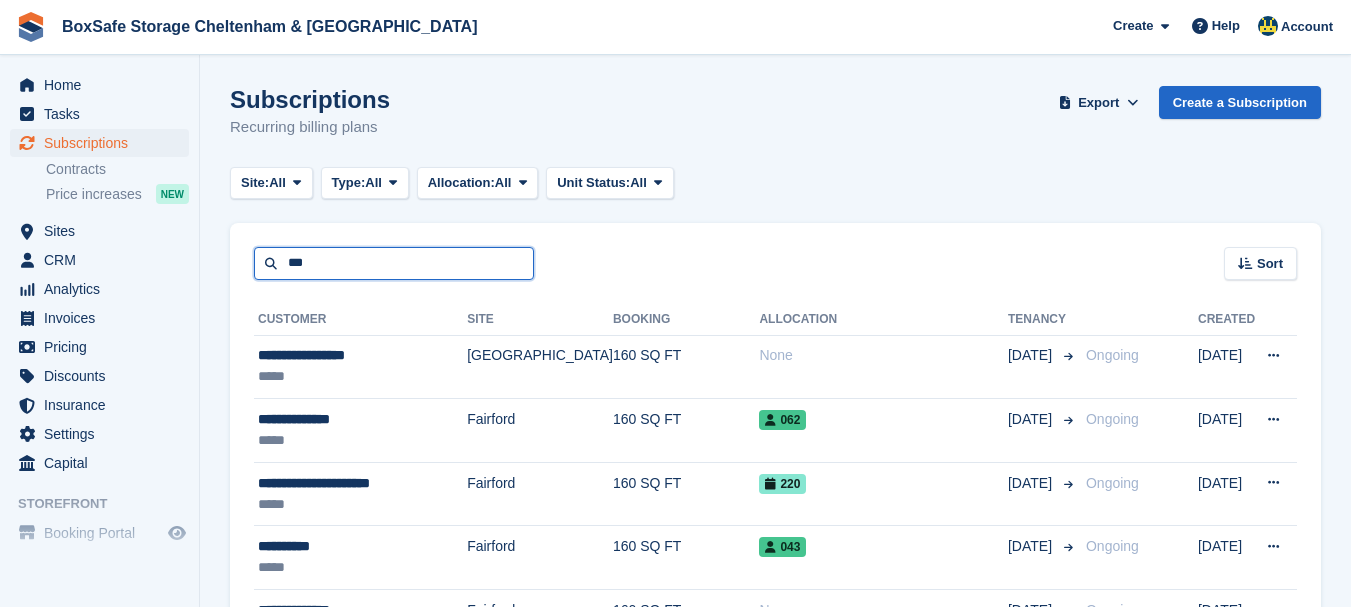 type on "***" 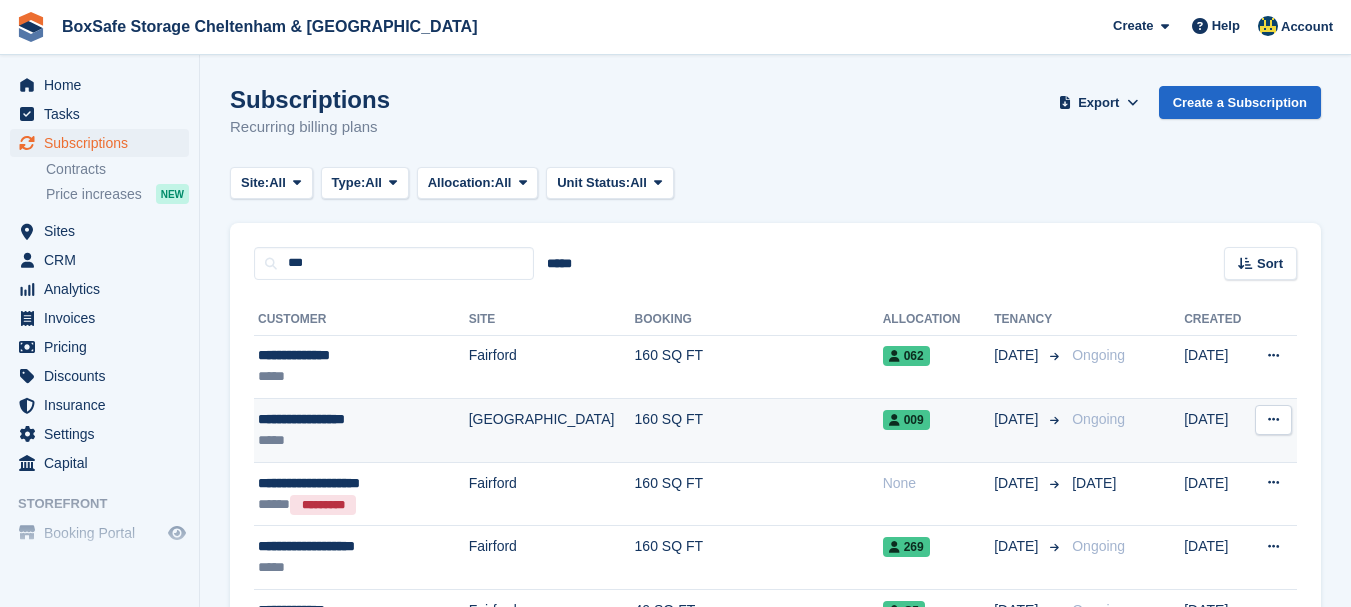 click on "**********" at bounding box center [350, 419] 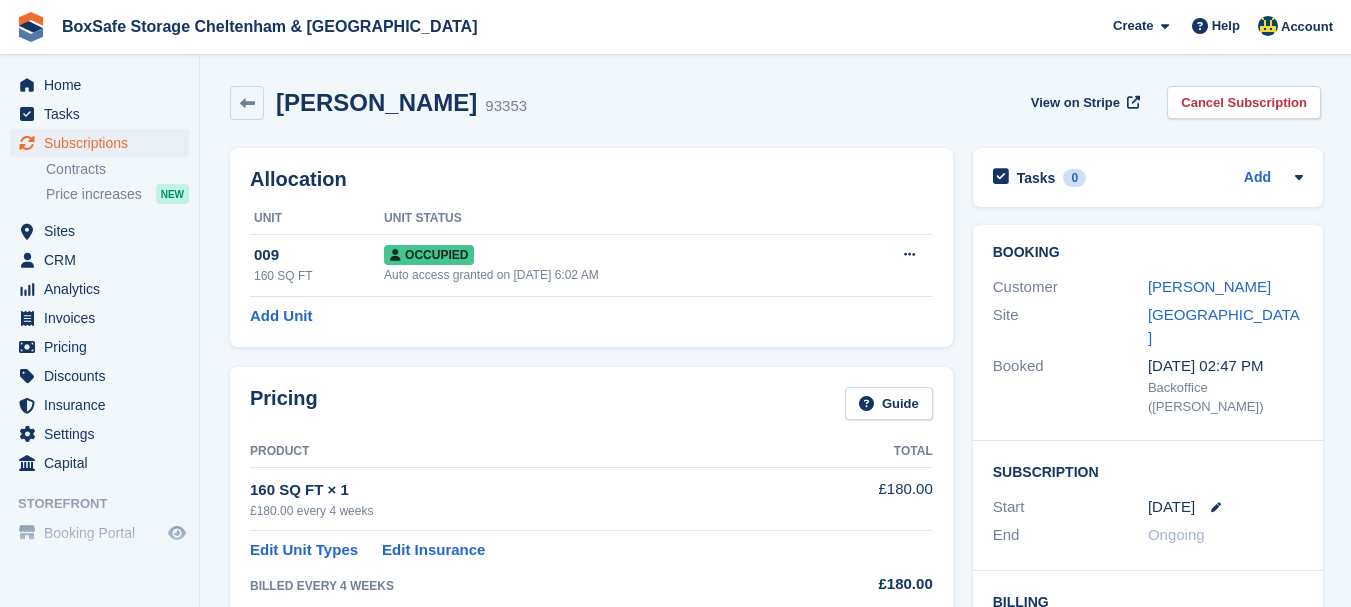scroll, scrollTop: 0, scrollLeft: 0, axis: both 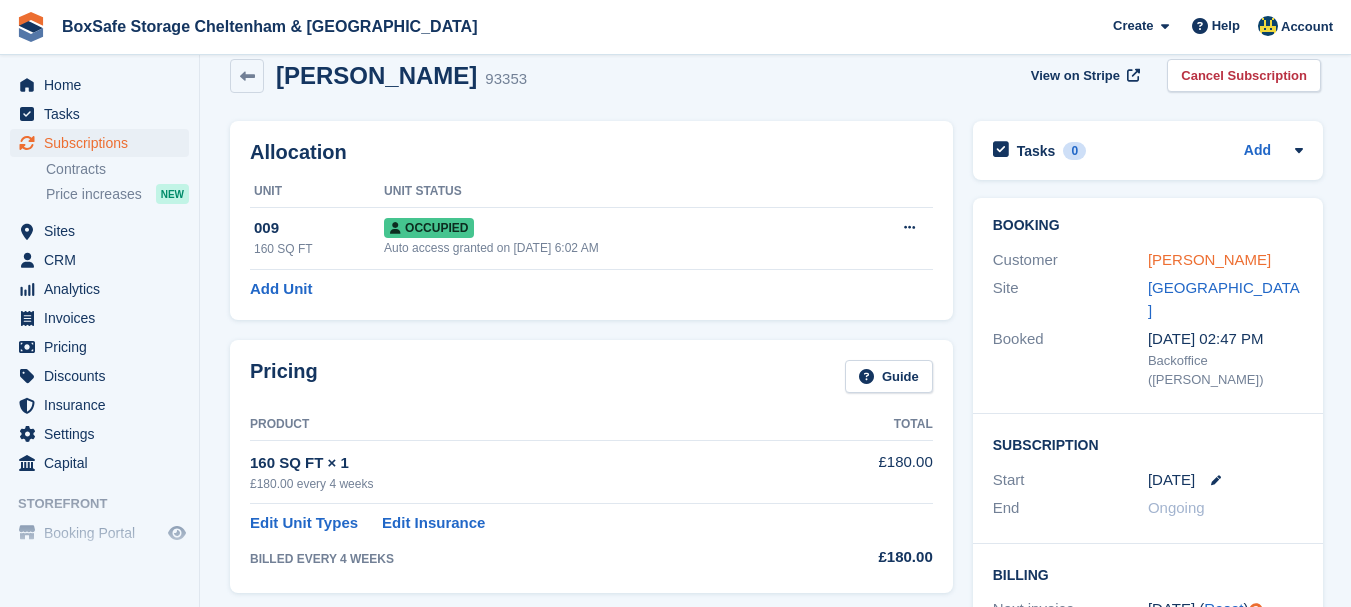 click on "[PERSON_NAME]" at bounding box center (1209, 259) 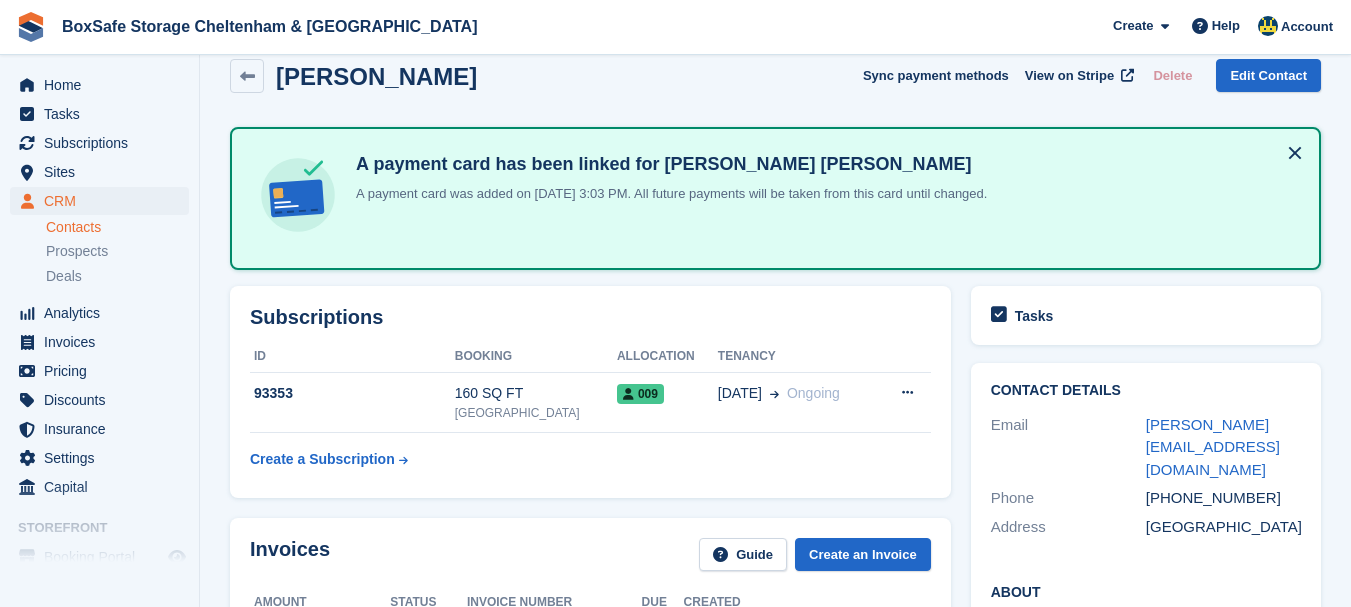 scroll, scrollTop: 0, scrollLeft: 0, axis: both 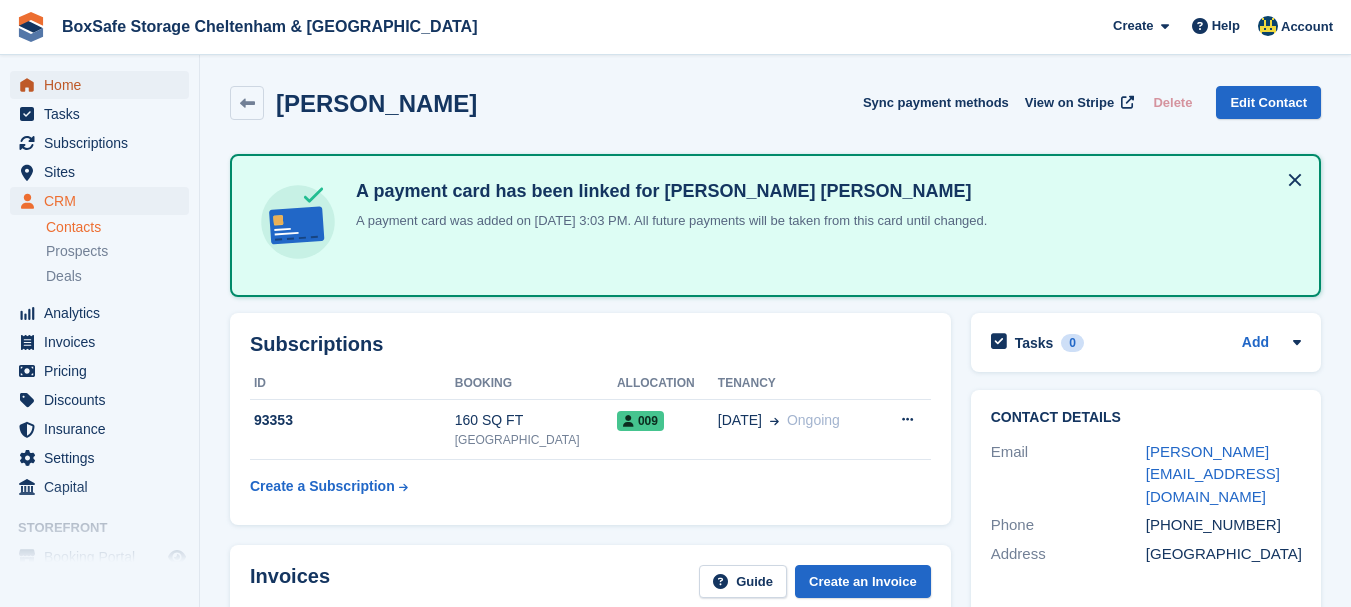 click on "Home" at bounding box center (104, 85) 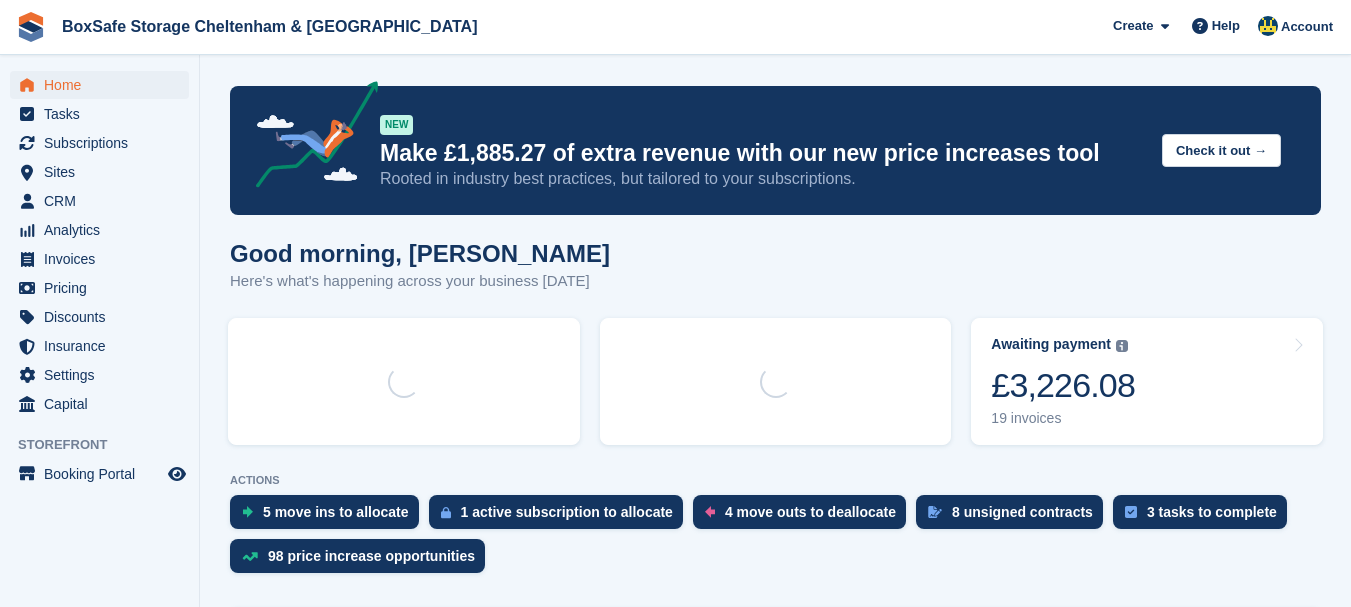 scroll, scrollTop: 0, scrollLeft: 0, axis: both 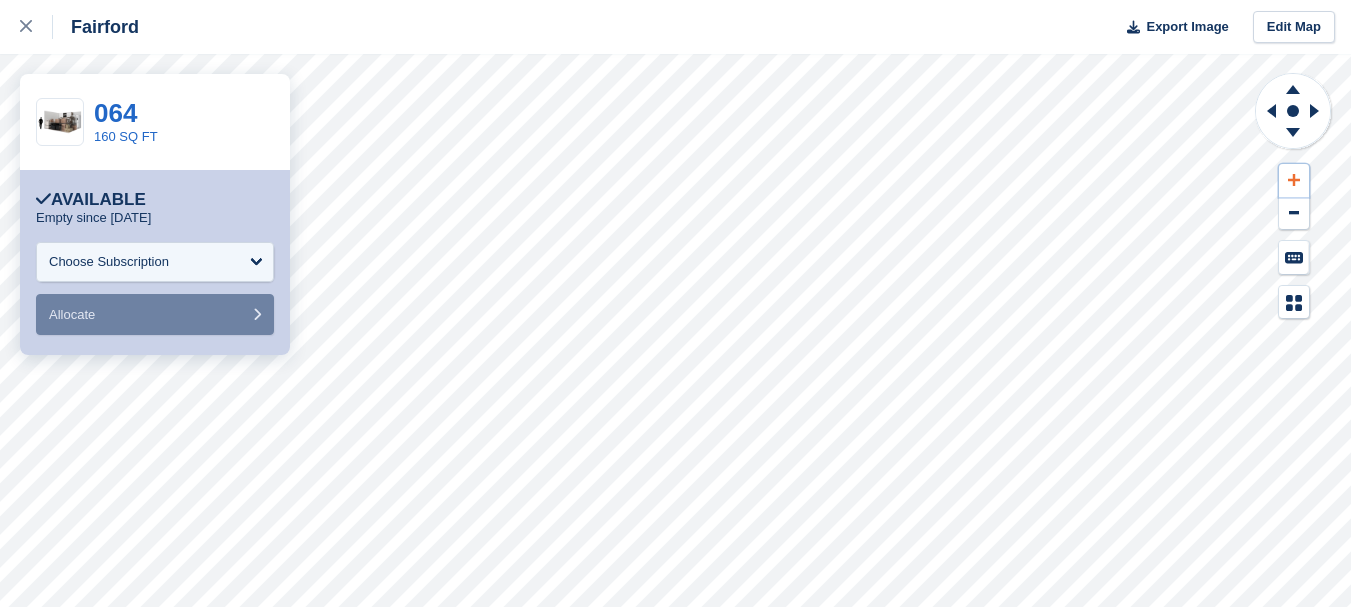 click 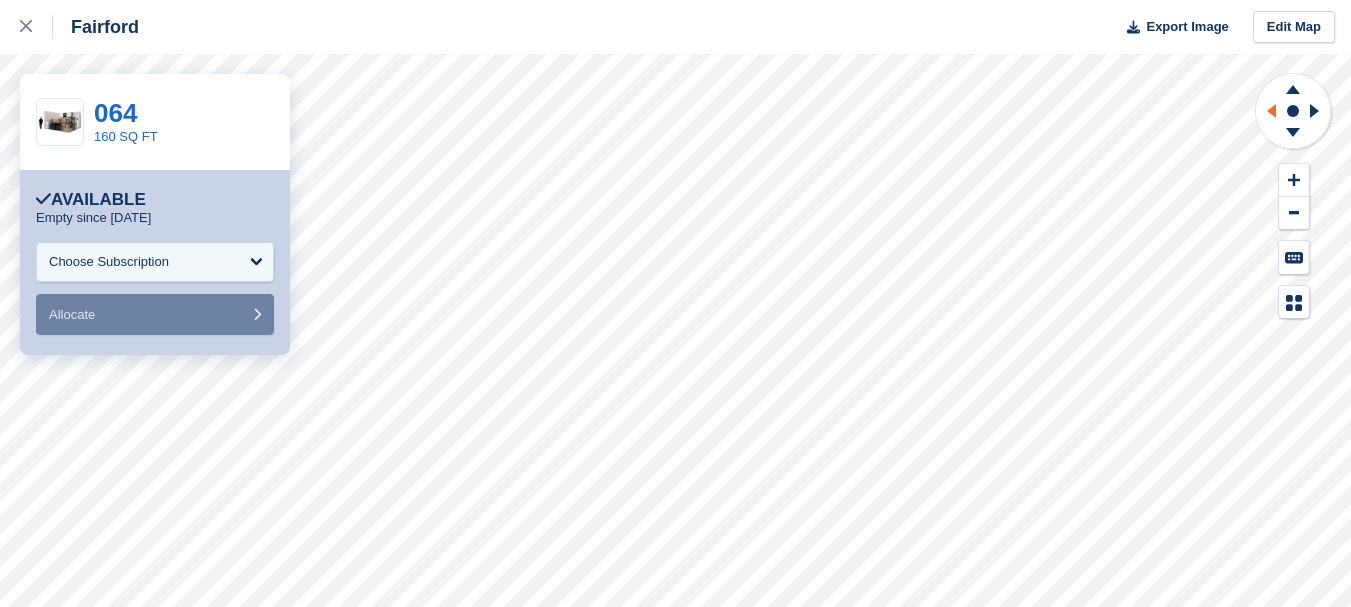 click 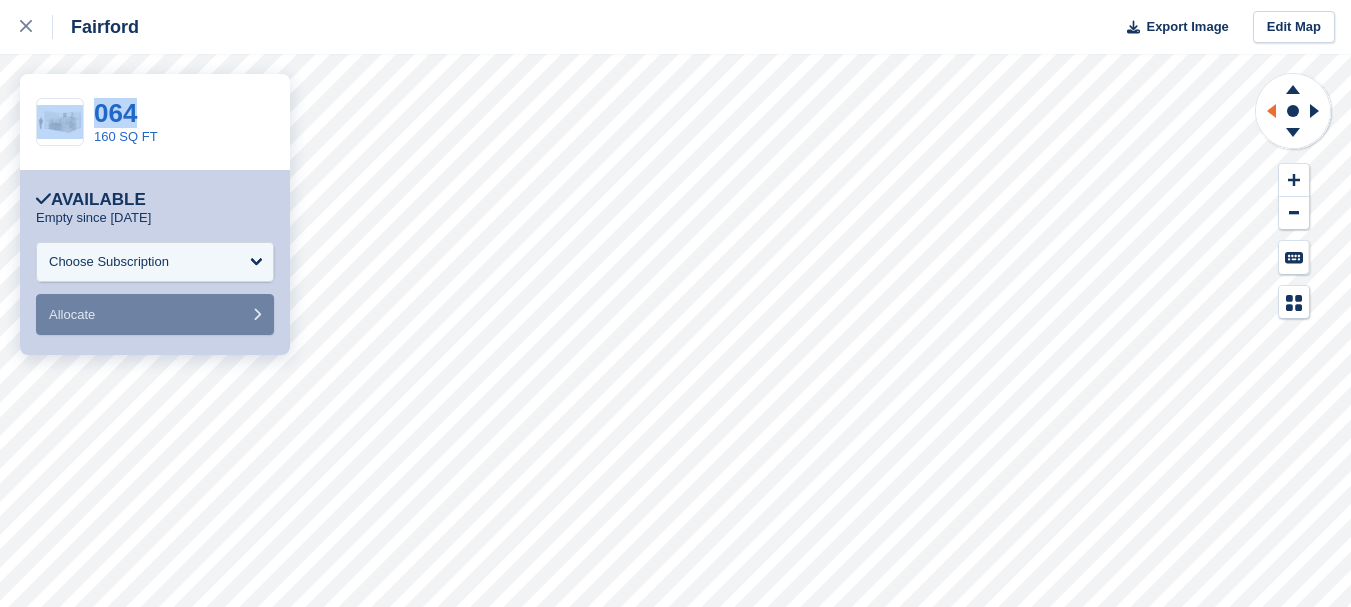 click 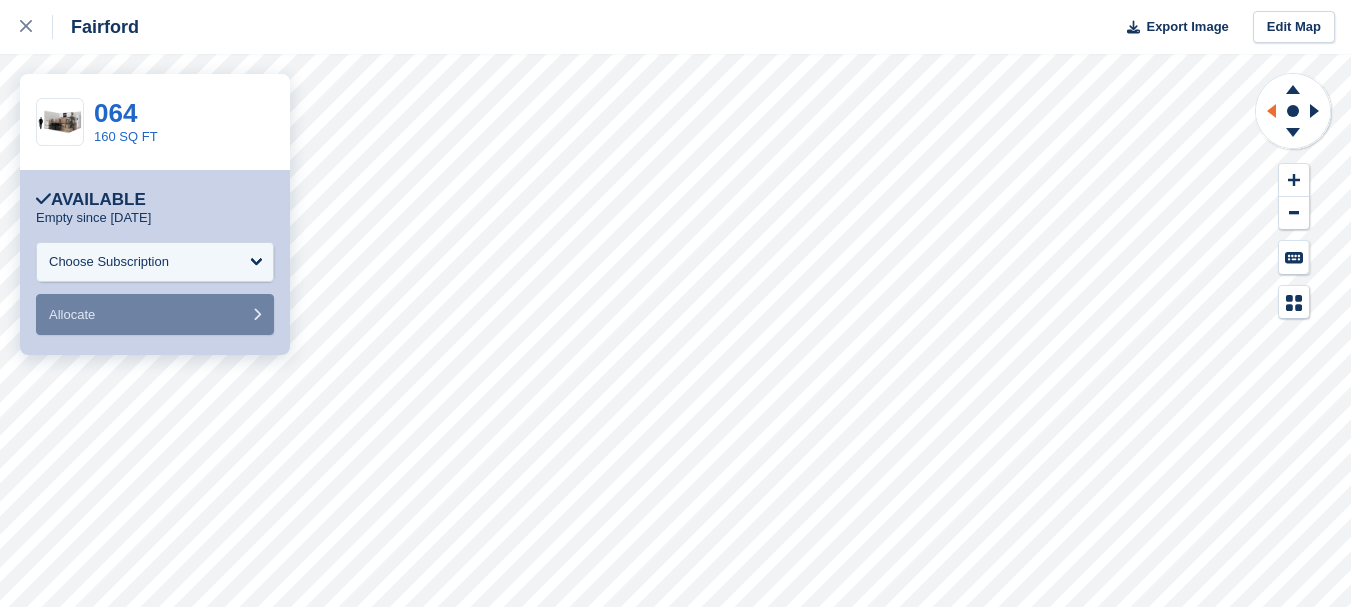 click 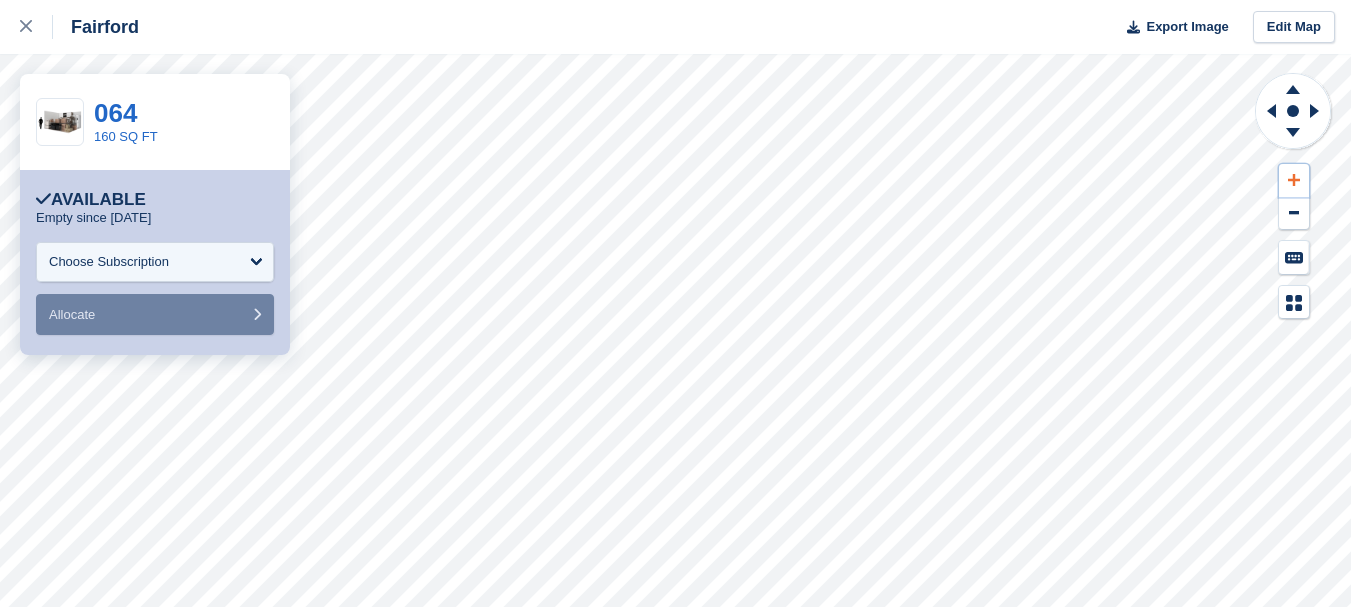 click 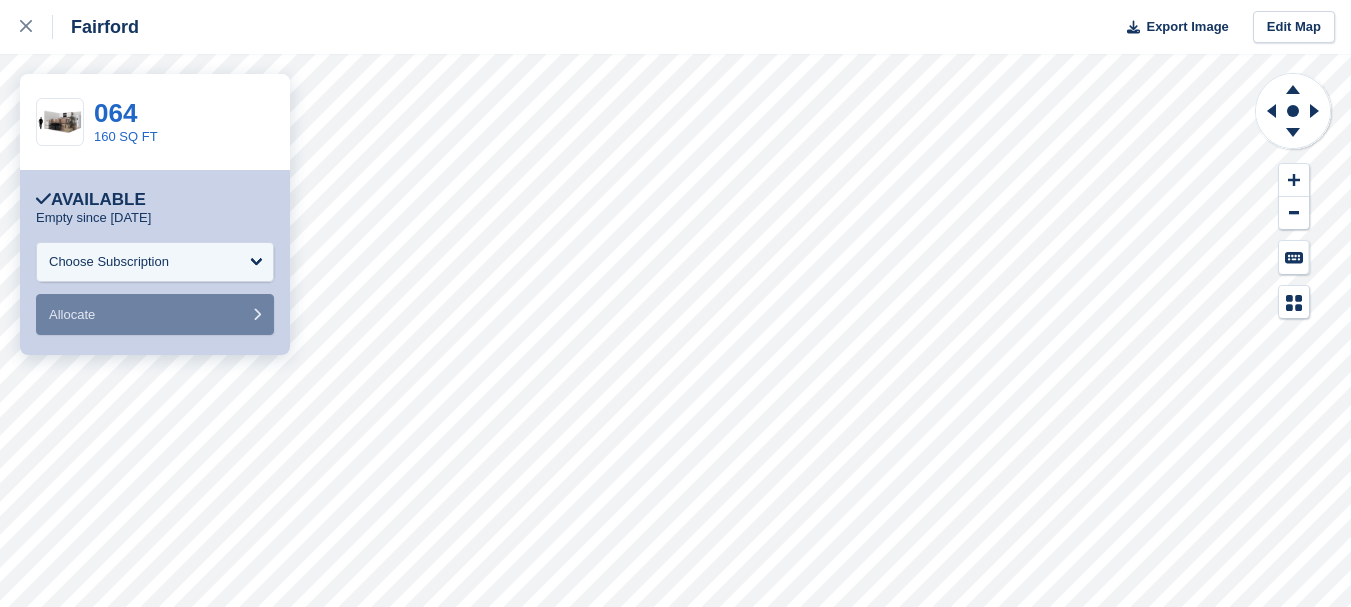 click 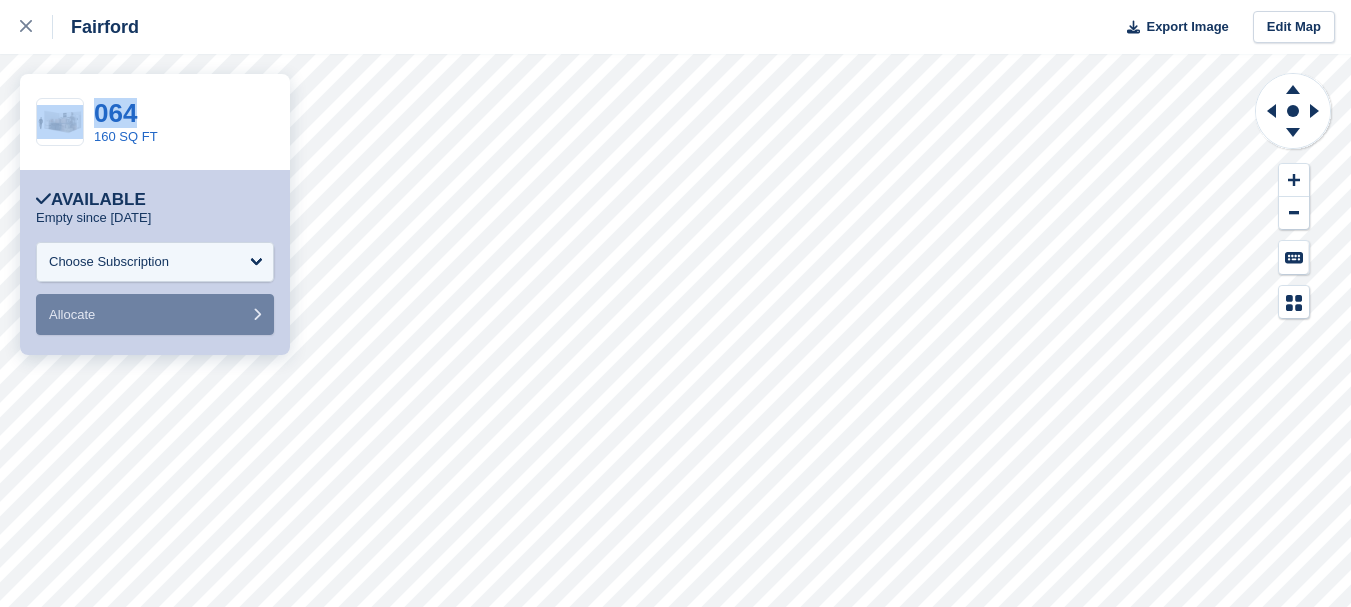 click 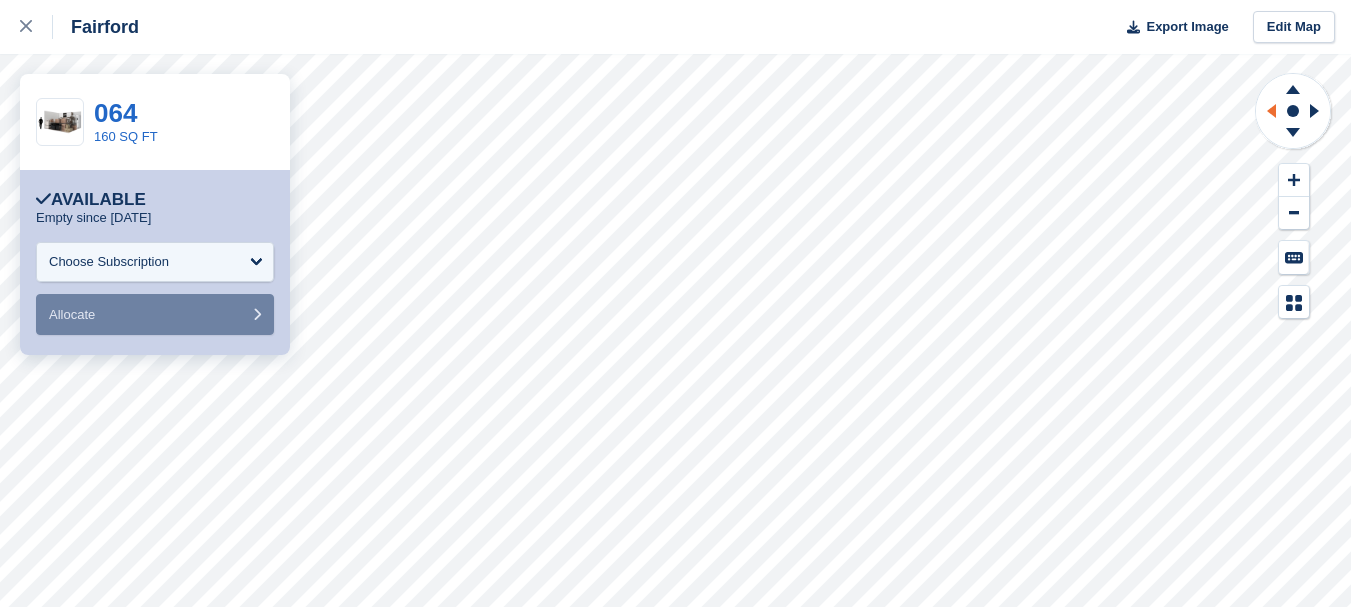click 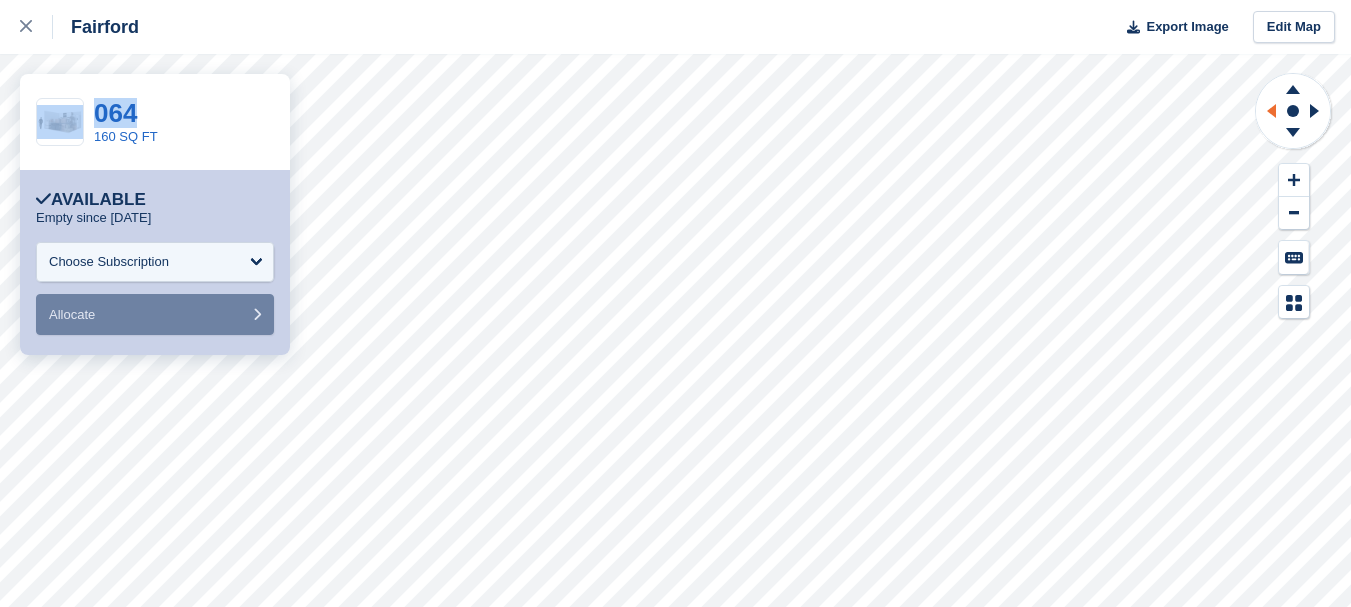 click 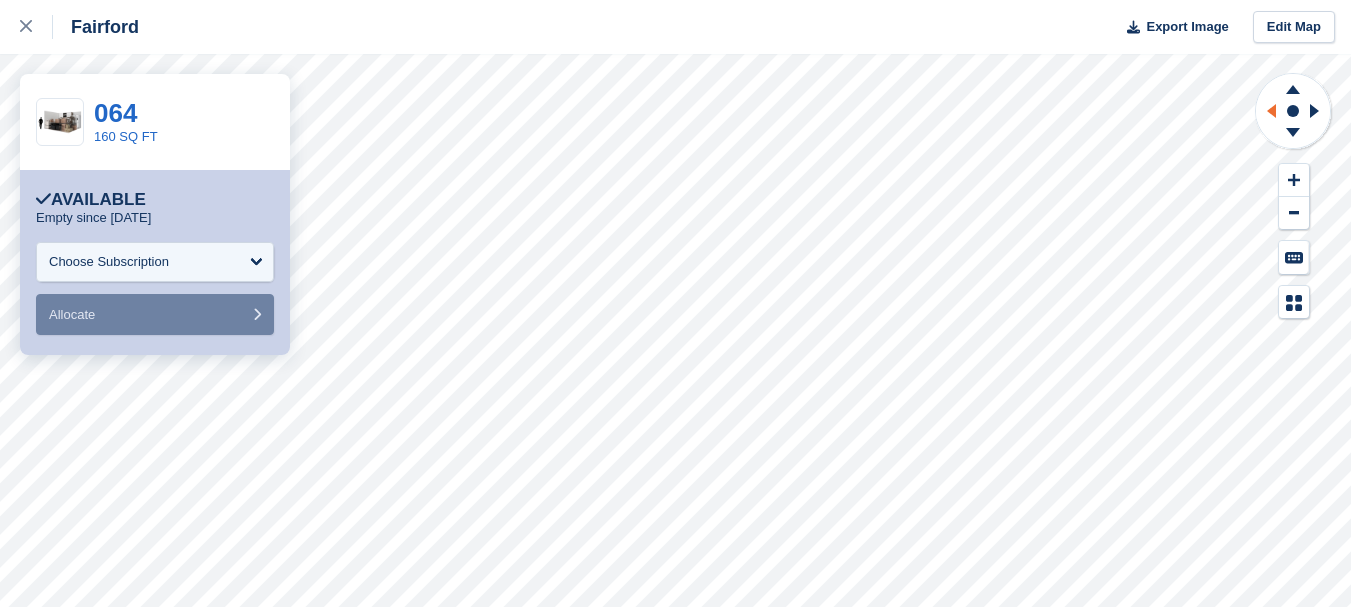 click 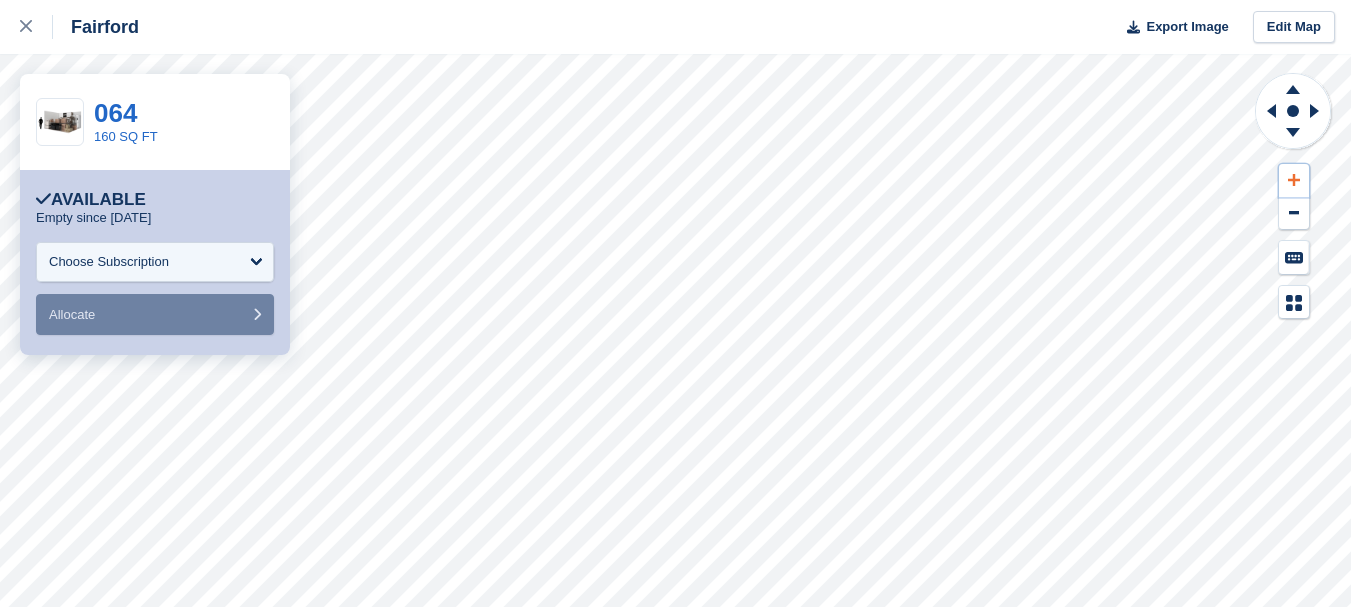 click 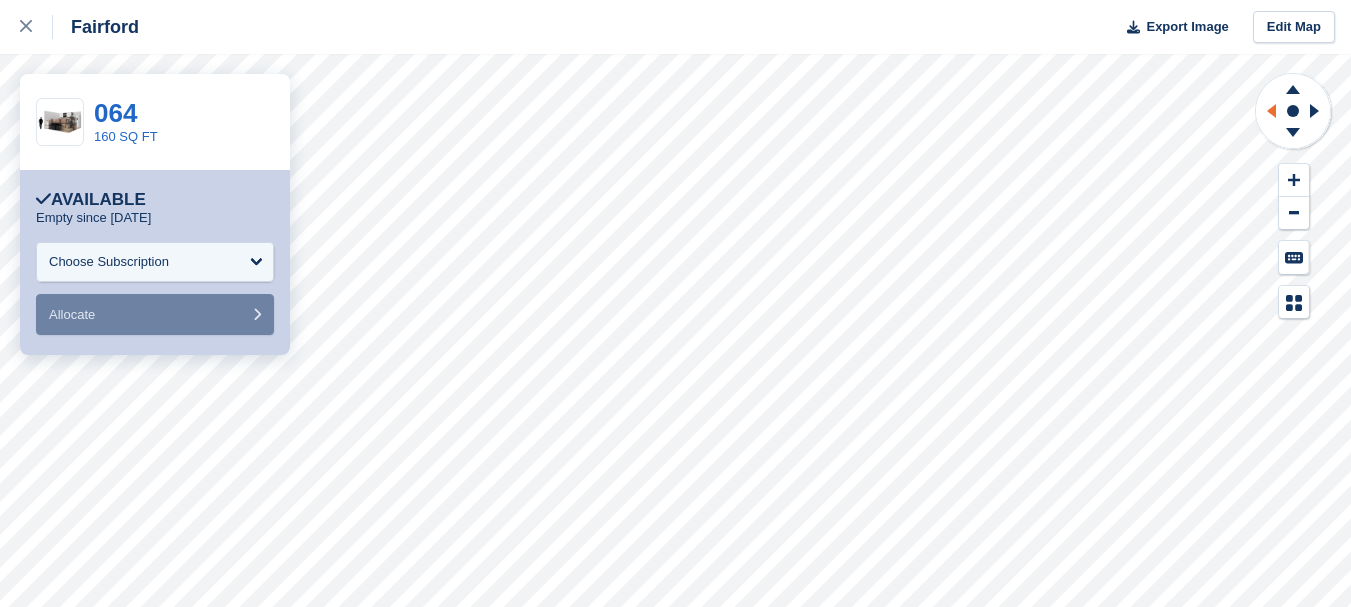 click 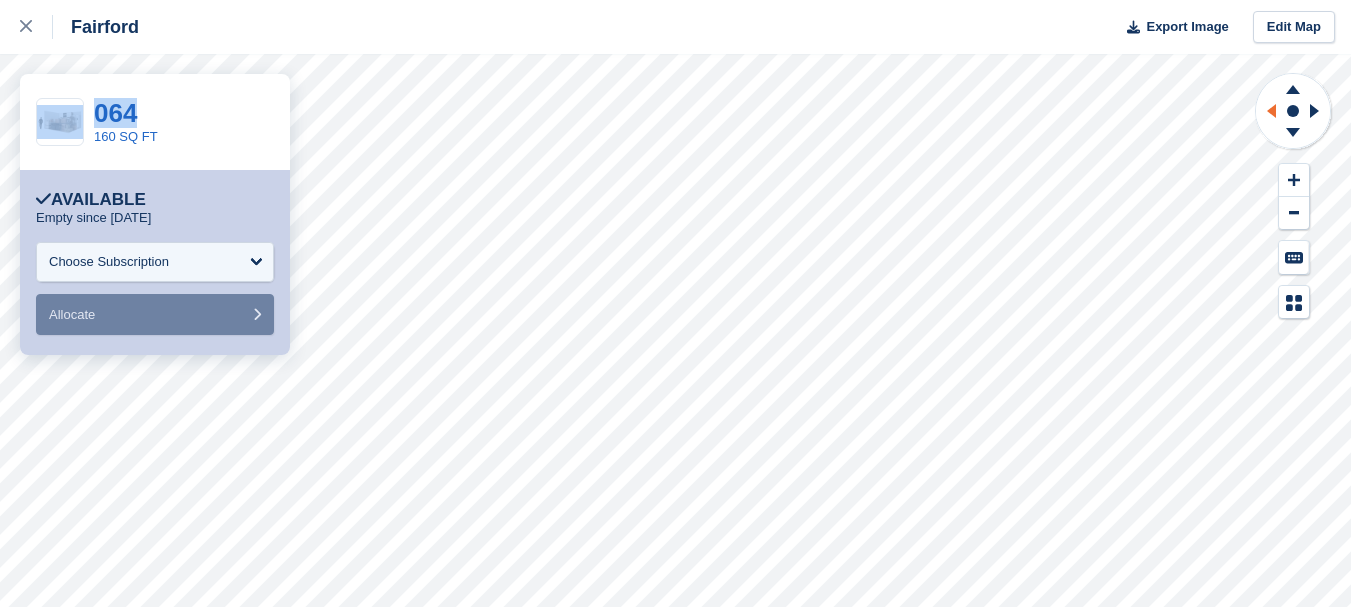 click 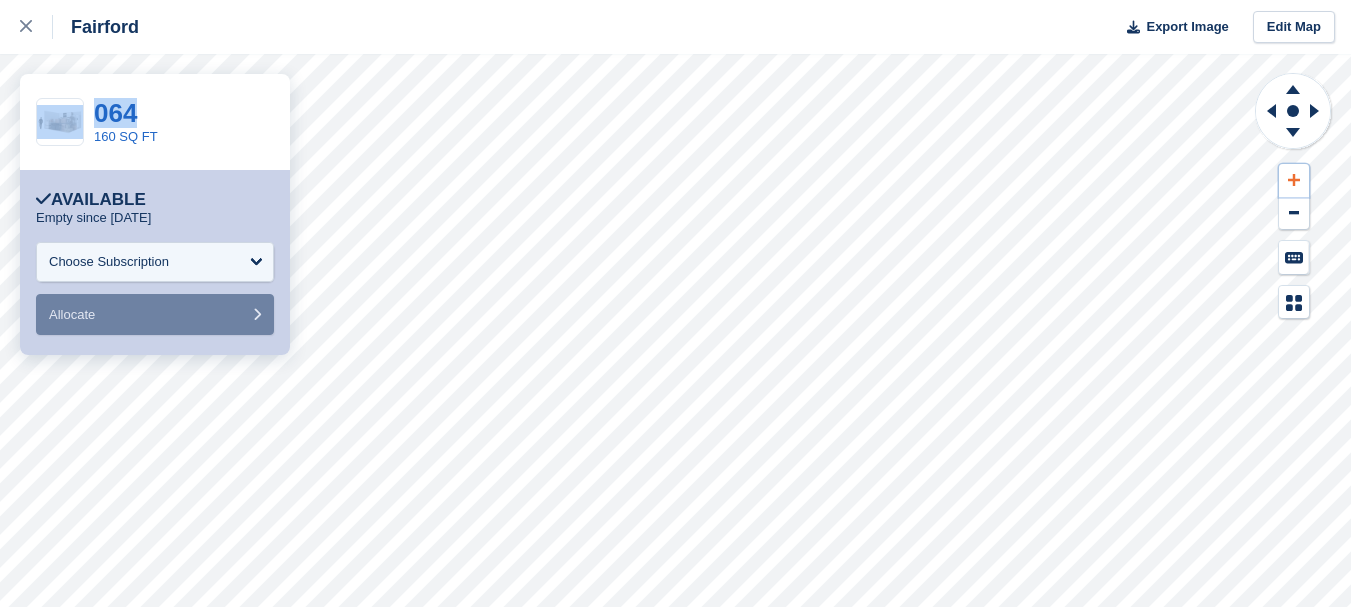click at bounding box center (1294, 180) 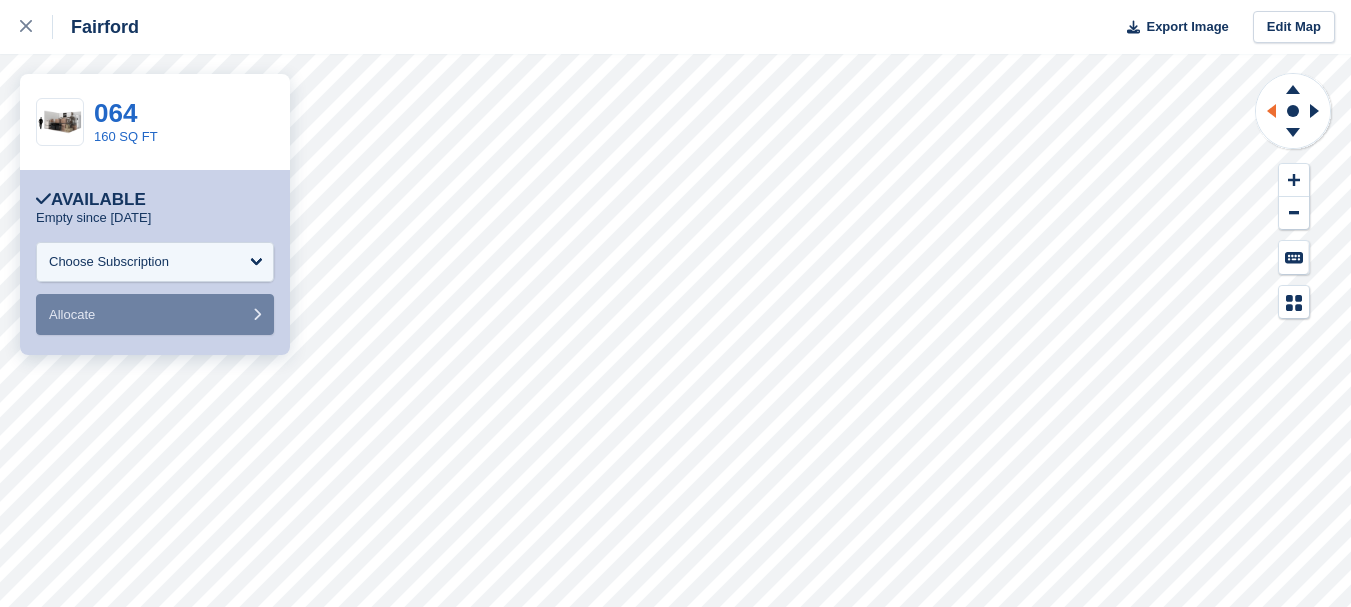 click 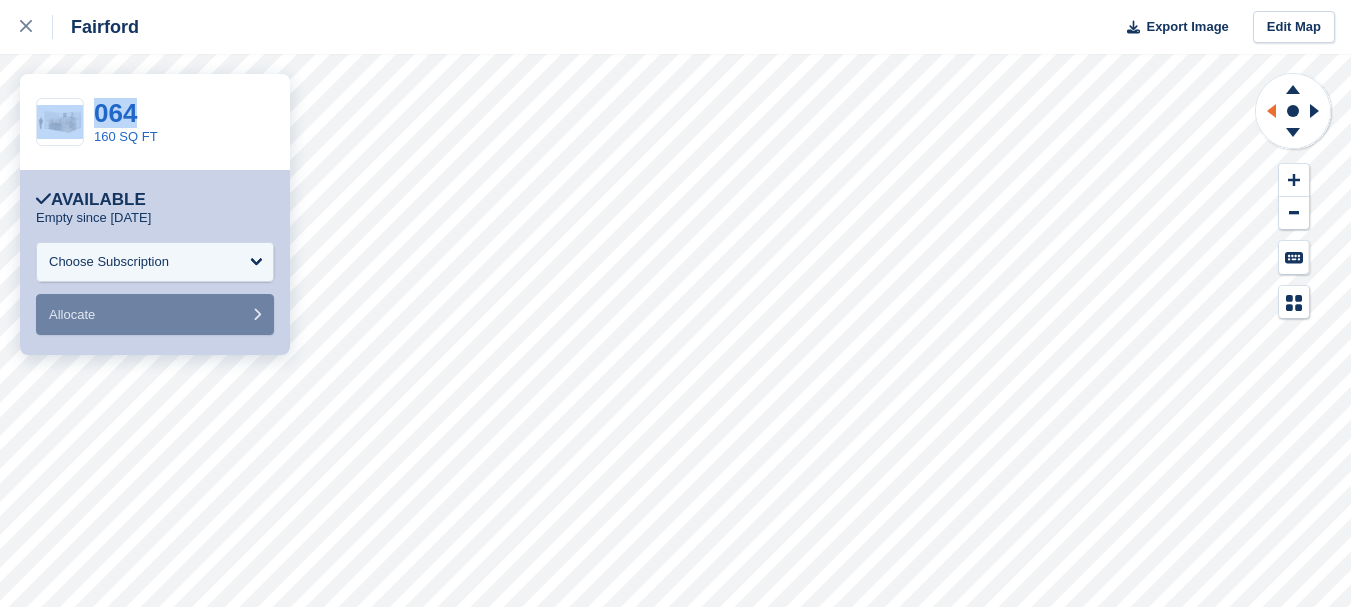 click 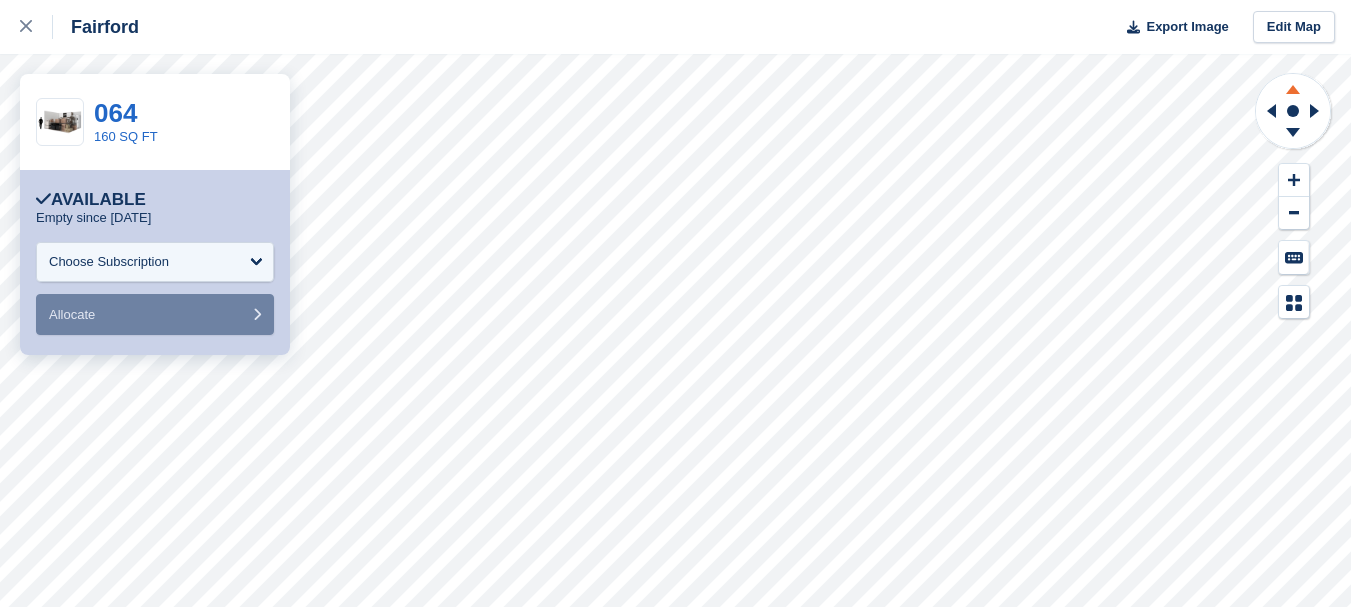 click 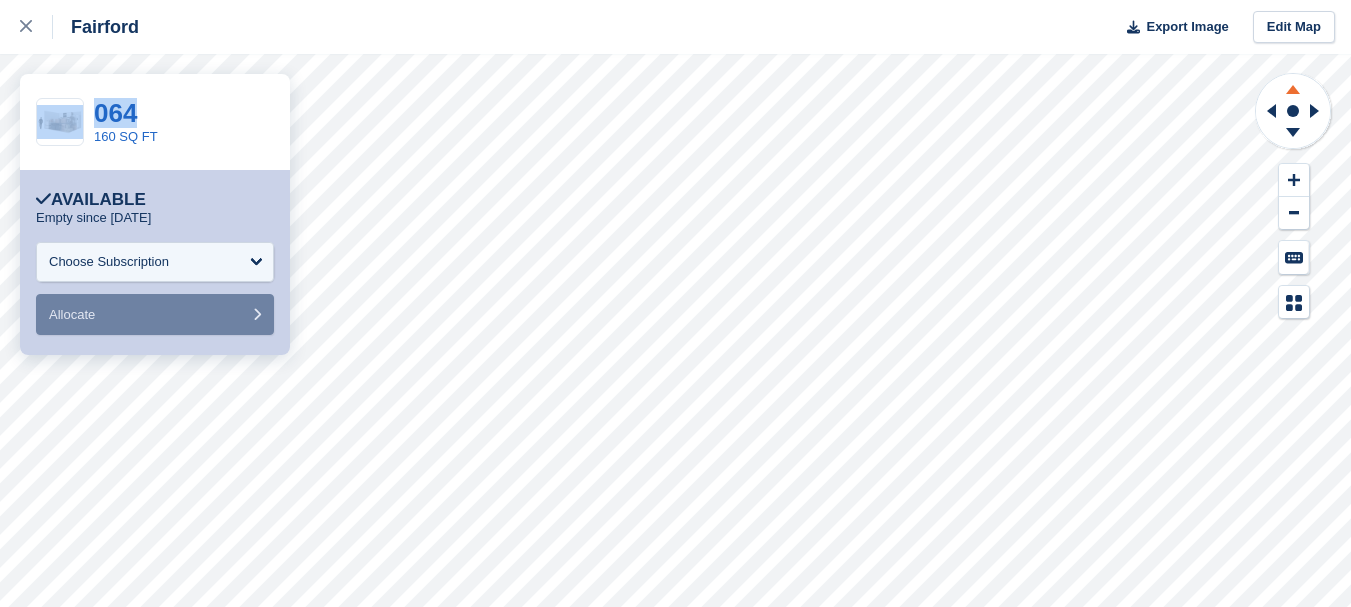 click 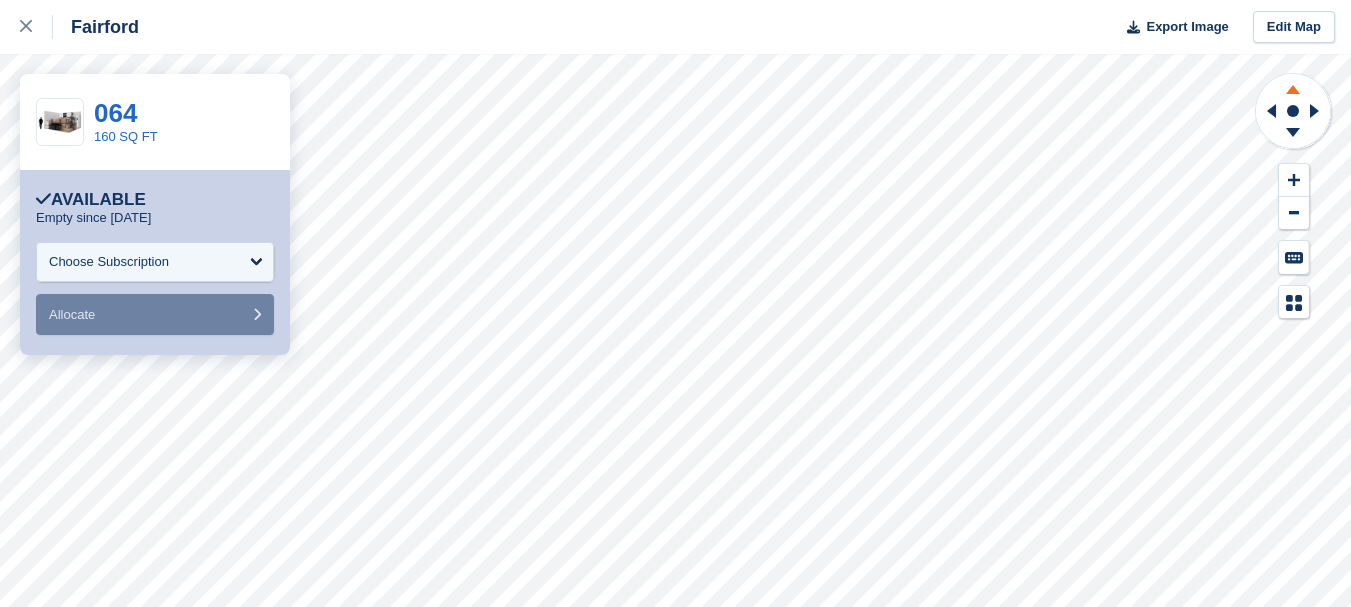 click 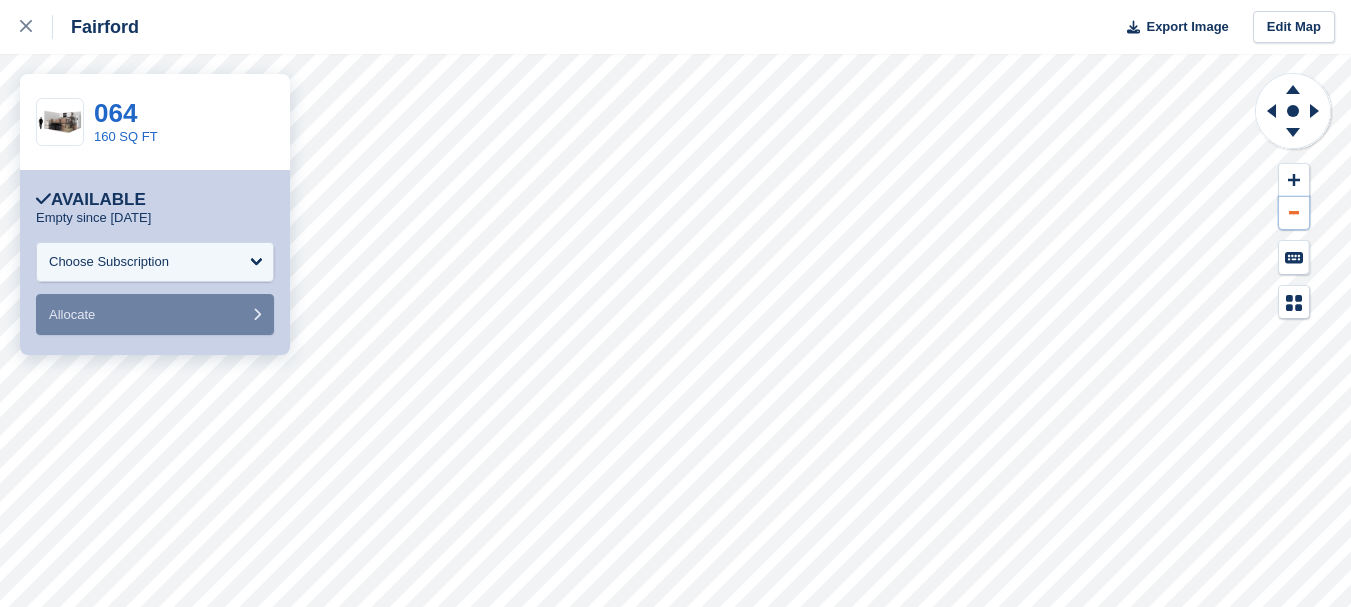 click 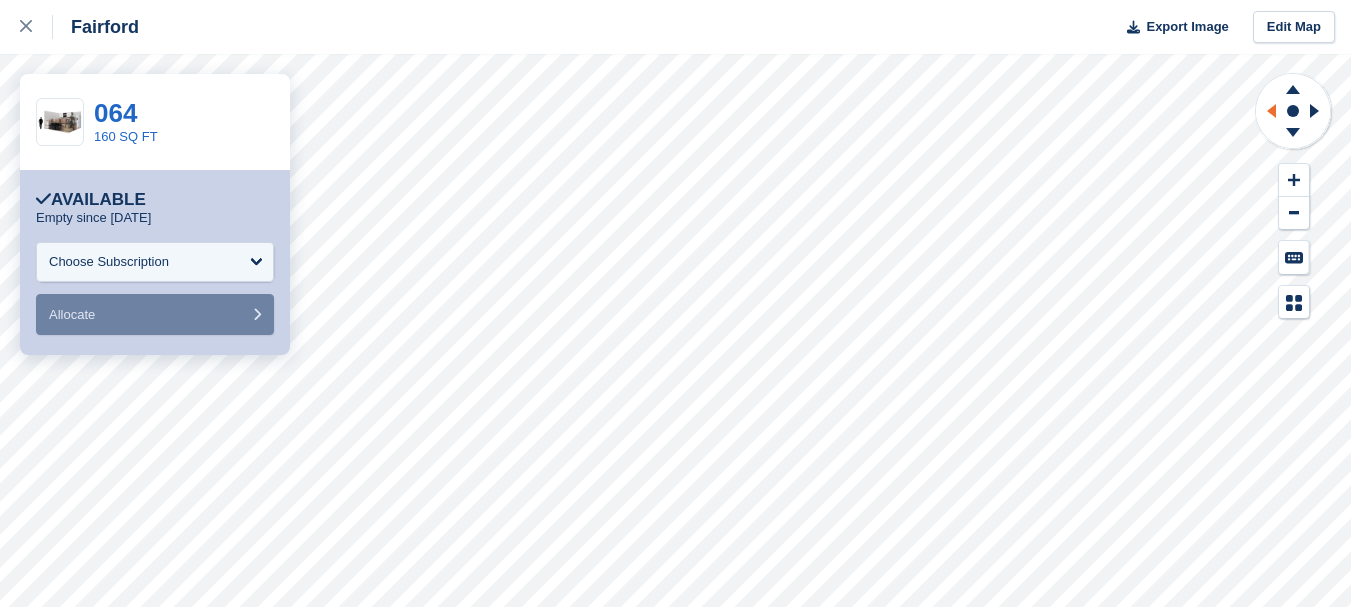 click 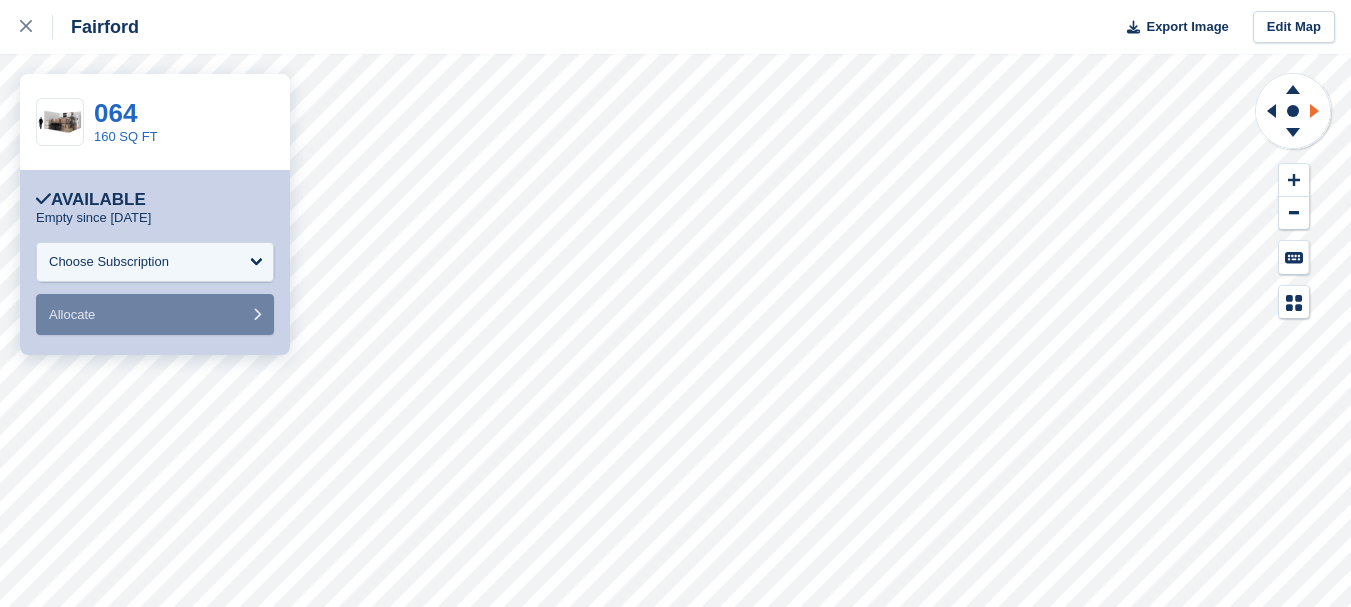 click 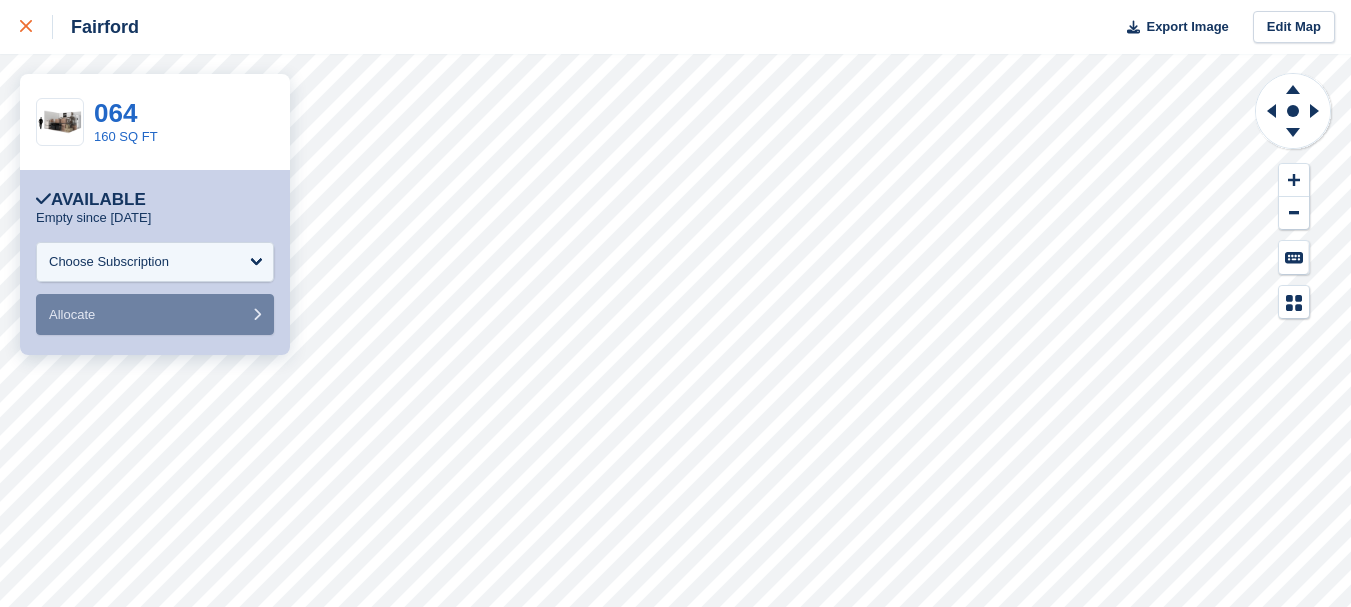 click 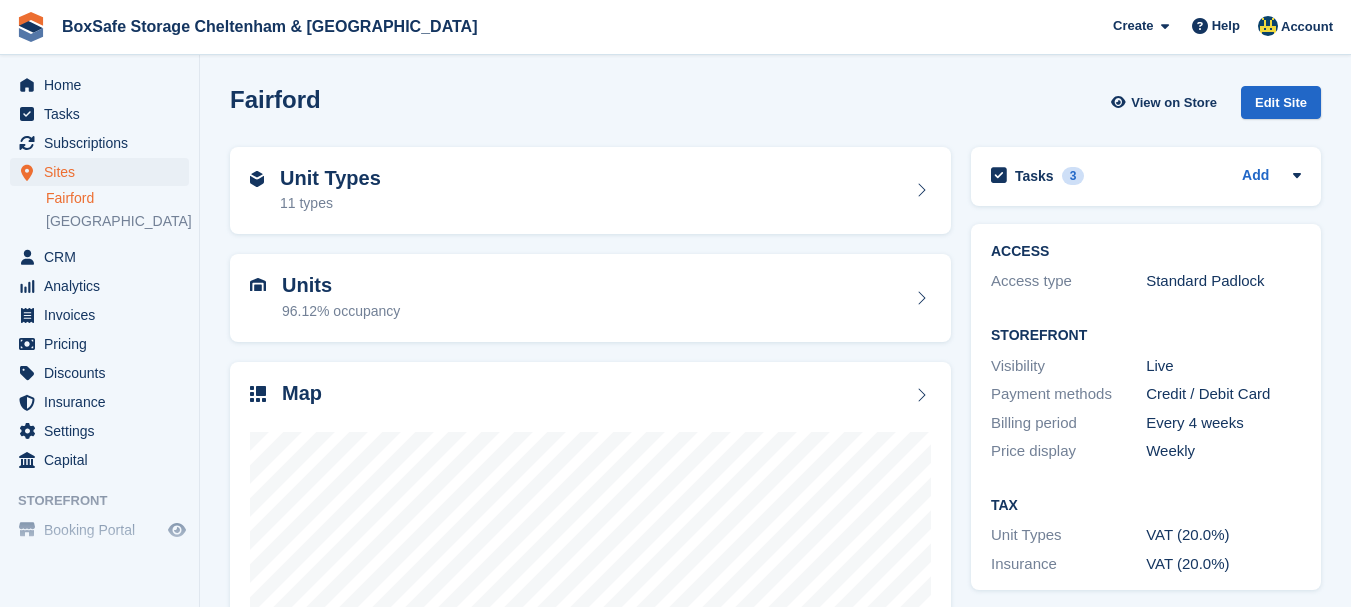 scroll, scrollTop: 0, scrollLeft: 0, axis: both 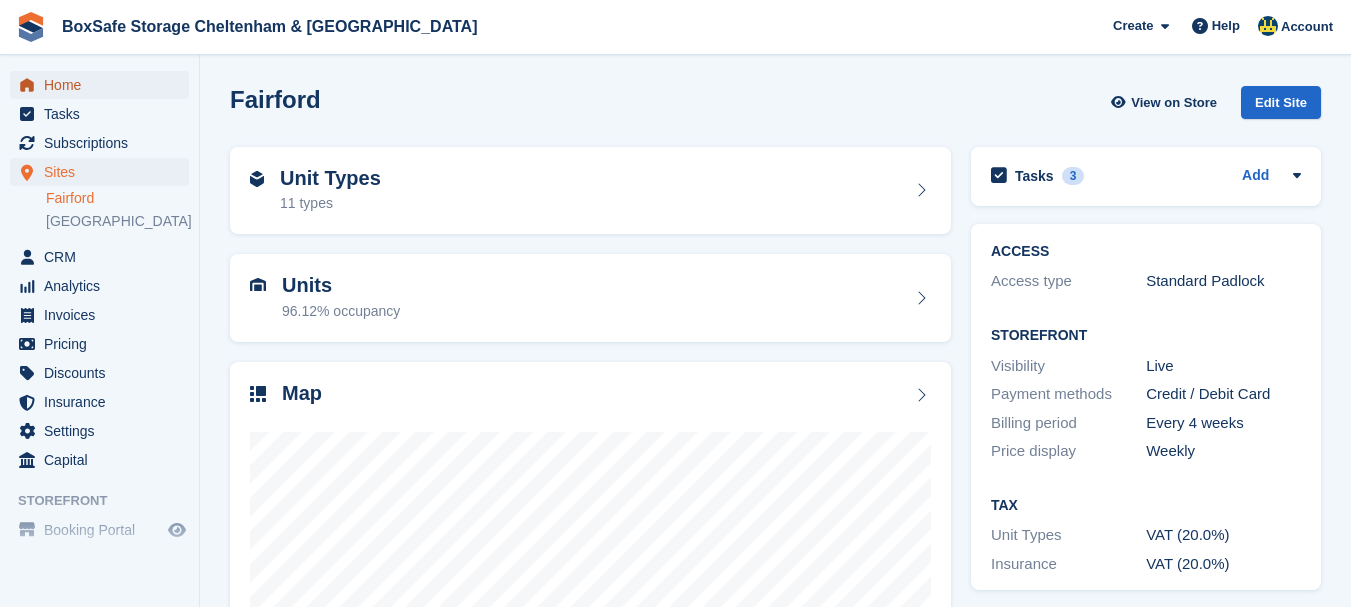 click on "Home" at bounding box center (104, 85) 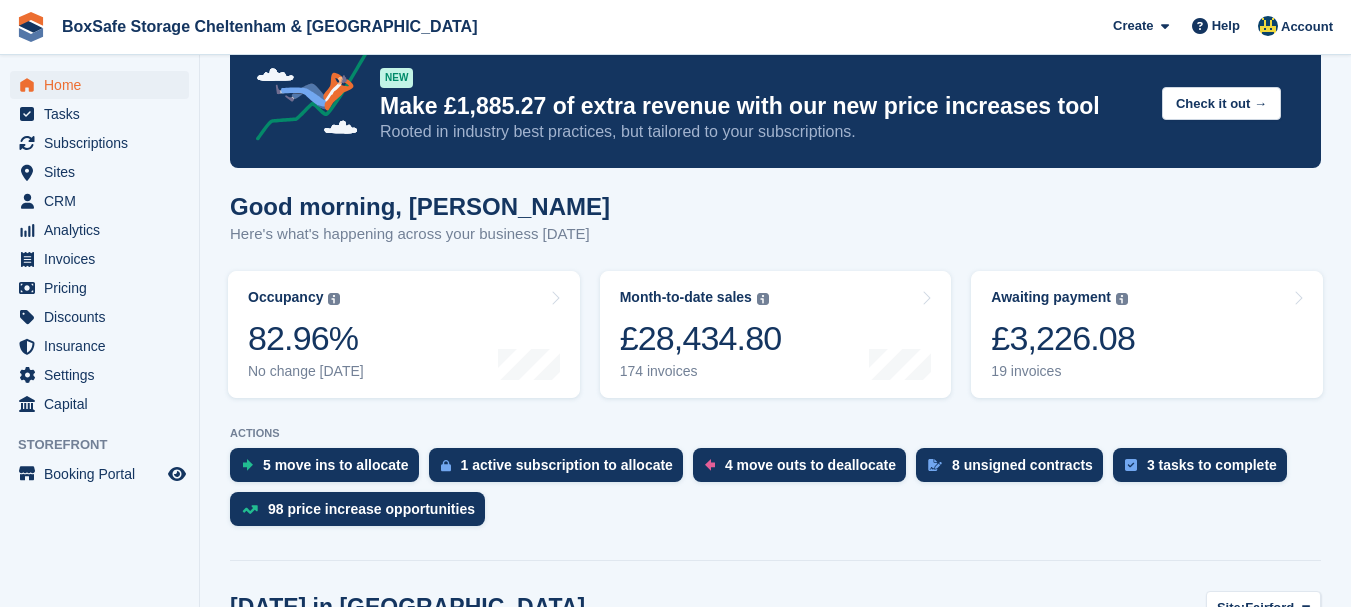 scroll, scrollTop: 40, scrollLeft: 0, axis: vertical 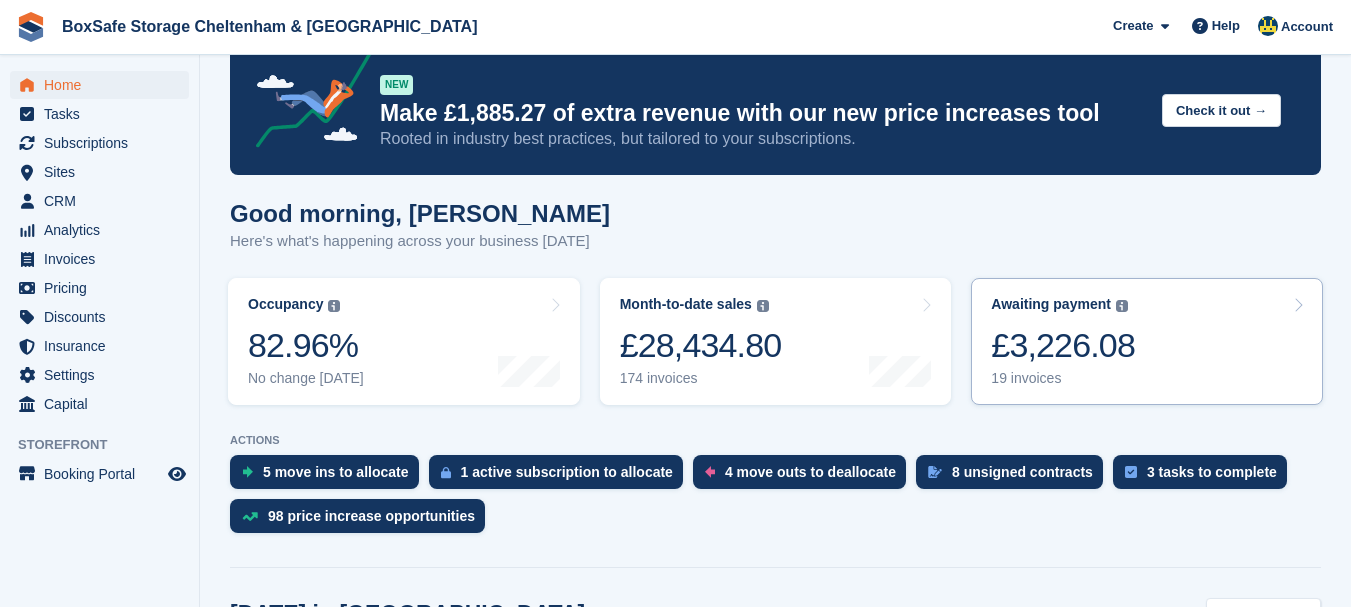 click on "£3,226.08" at bounding box center [1063, 345] 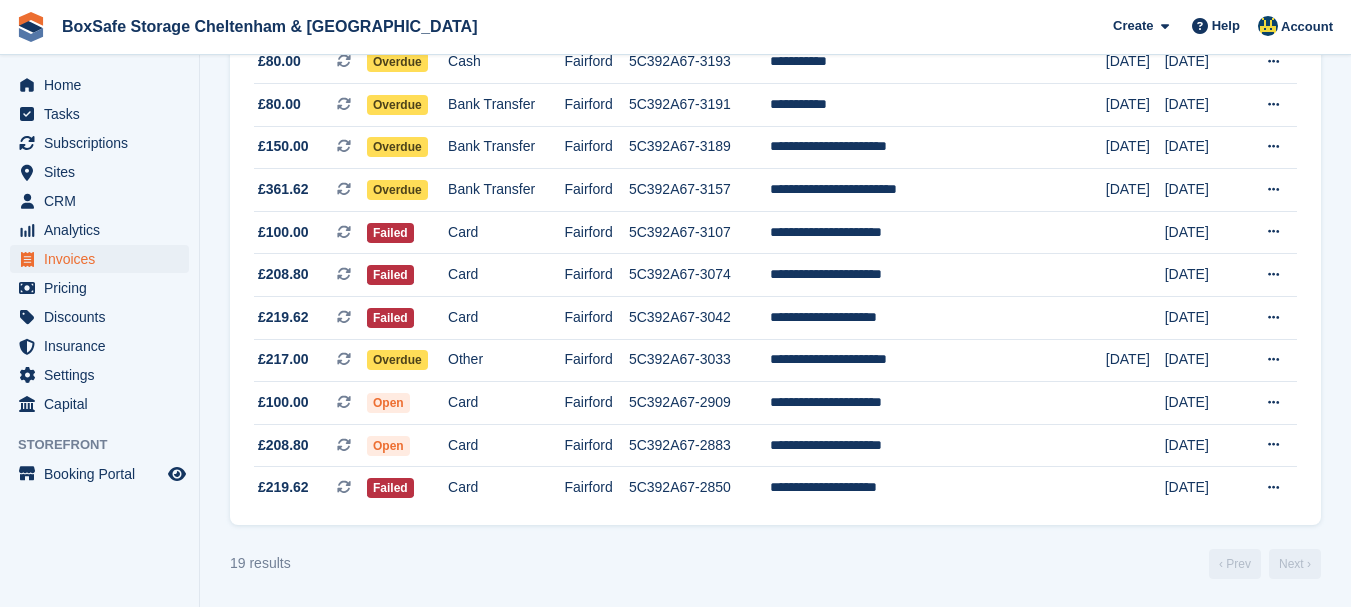 scroll, scrollTop: 637, scrollLeft: 0, axis: vertical 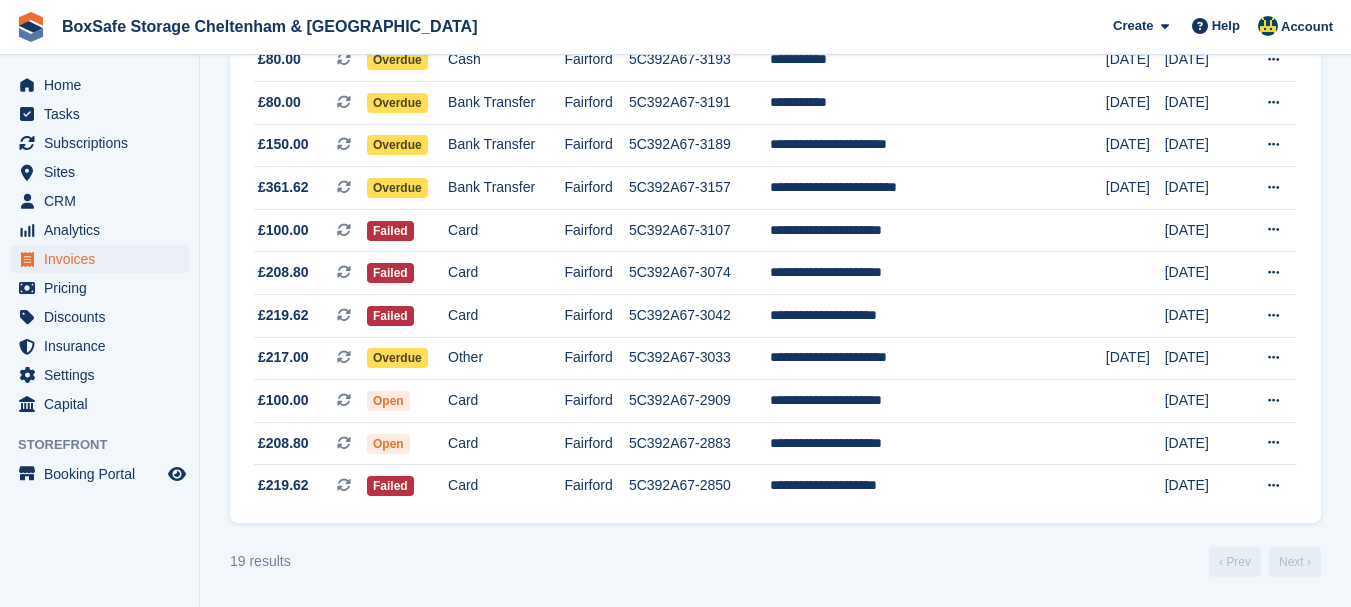 click on "BoxSafe Storage Cheltenham & [GEOGRAPHIC_DATA]
Create
Subscription
Invoice
Contact
Deal
Discount
Page
Help
Chat Support
Submit a support request
Help Center
Get answers to Stora questions" at bounding box center [675, -334] 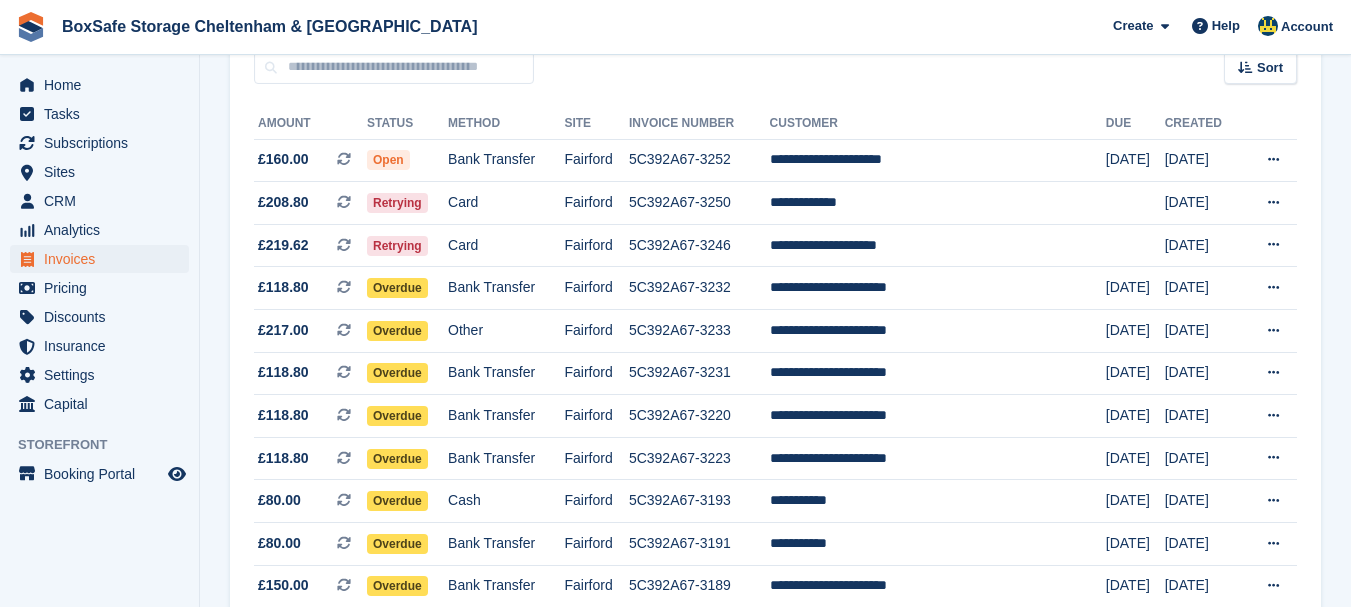 scroll, scrollTop: 157, scrollLeft: 0, axis: vertical 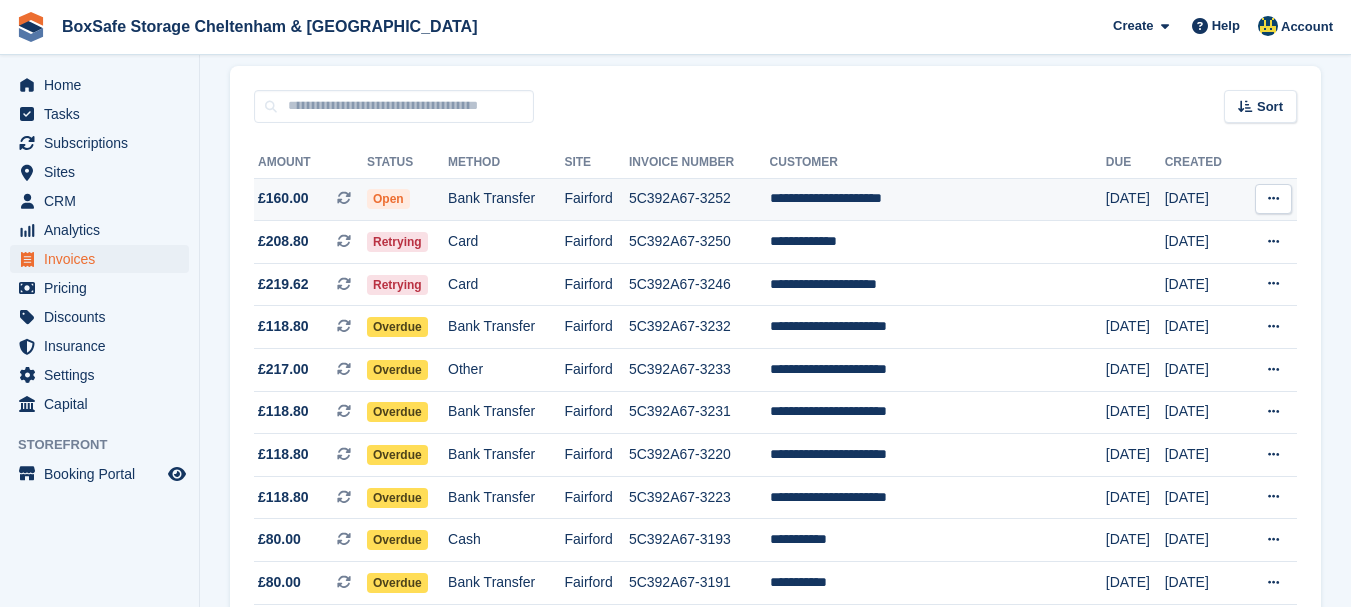 click on "**********" at bounding box center [938, 199] 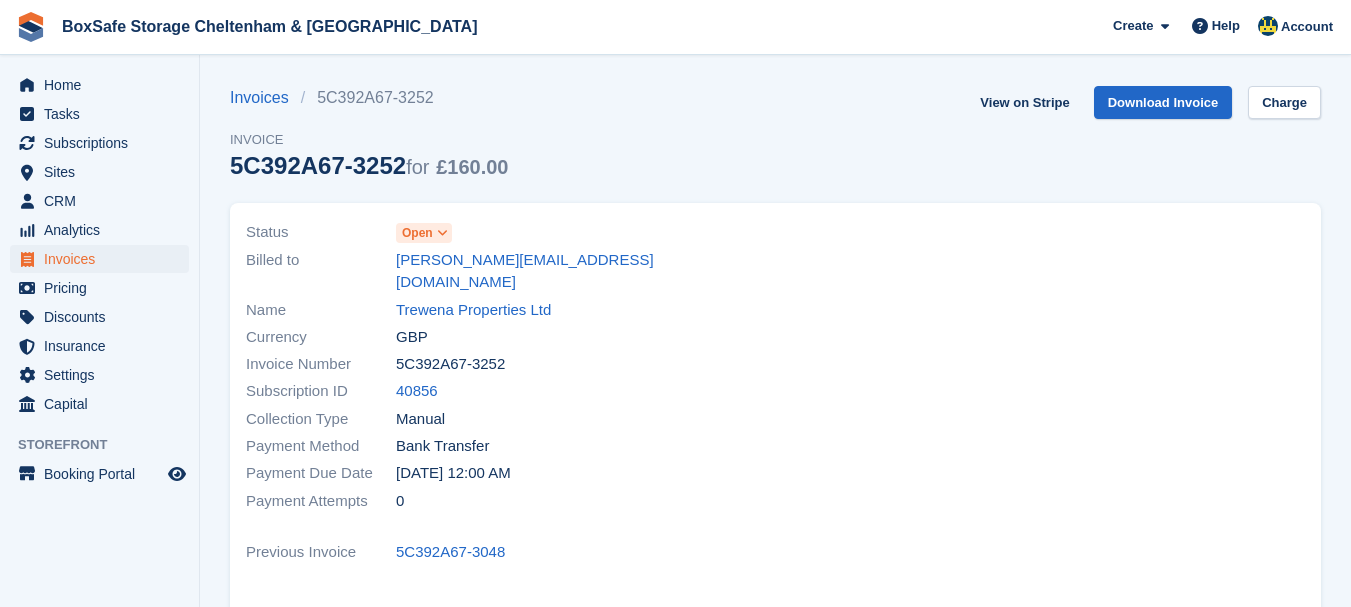 scroll, scrollTop: 0, scrollLeft: 0, axis: both 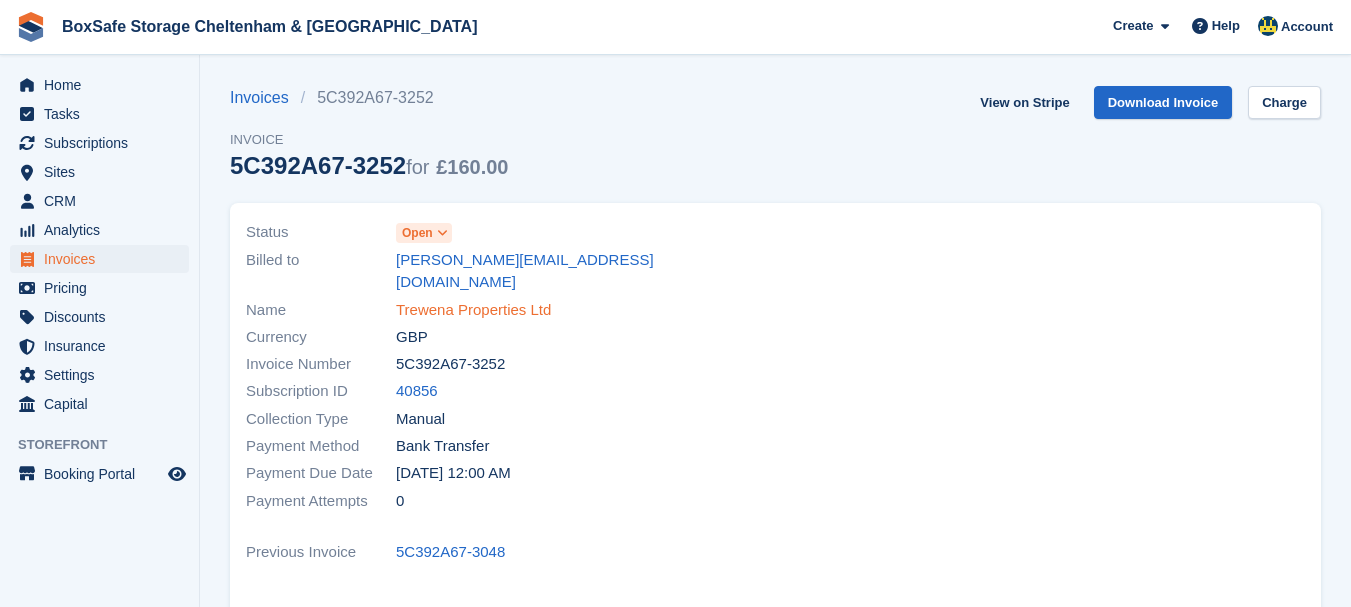 click on "Trewena Properties Ltd" at bounding box center [473, 310] 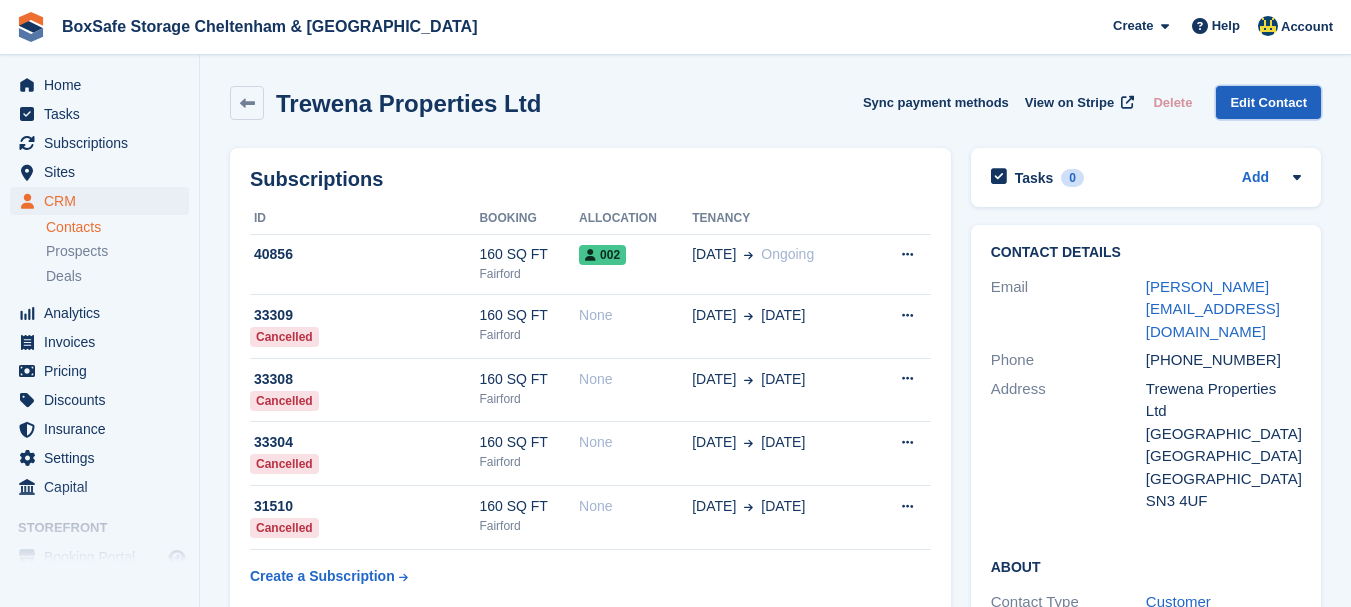 click on "Edit Contact" at bounding box center (1268, 102) 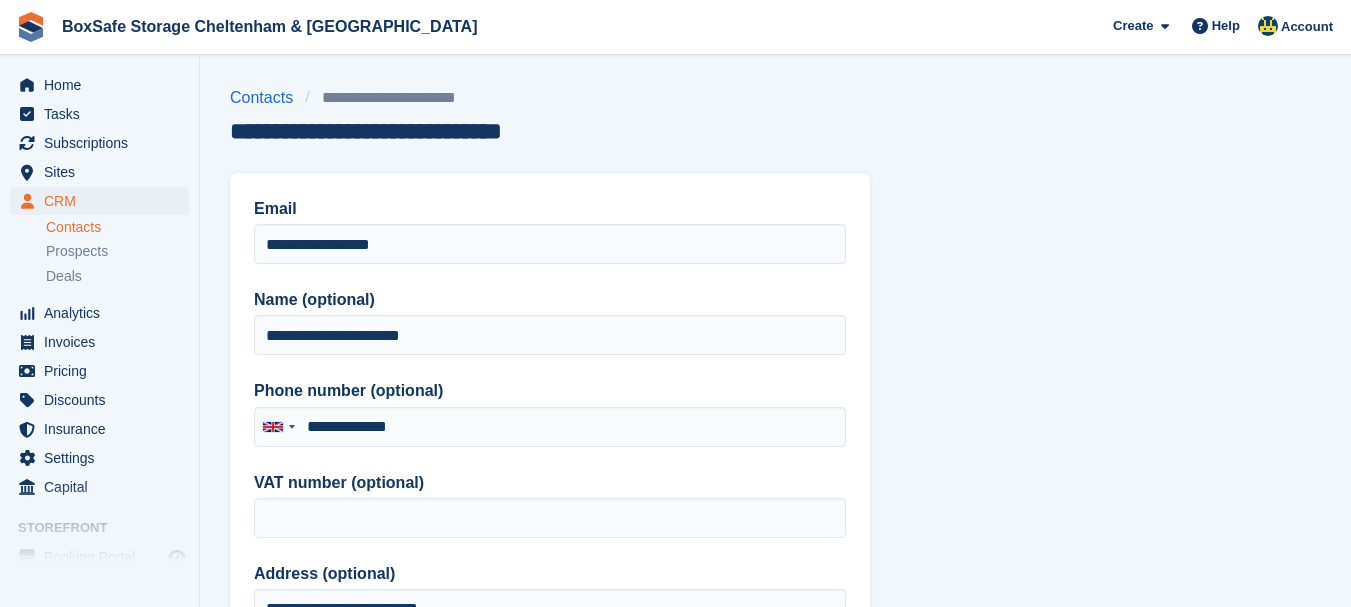 type on "**********" 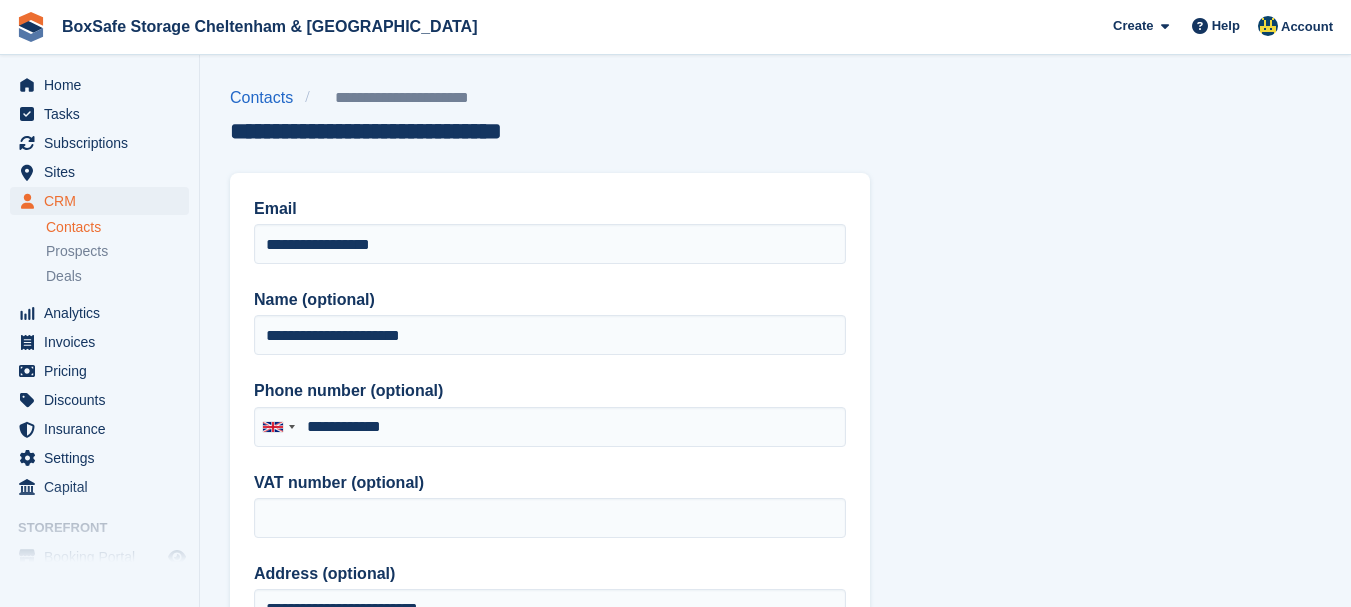 click on "**********" at bounding box center [775, 852] 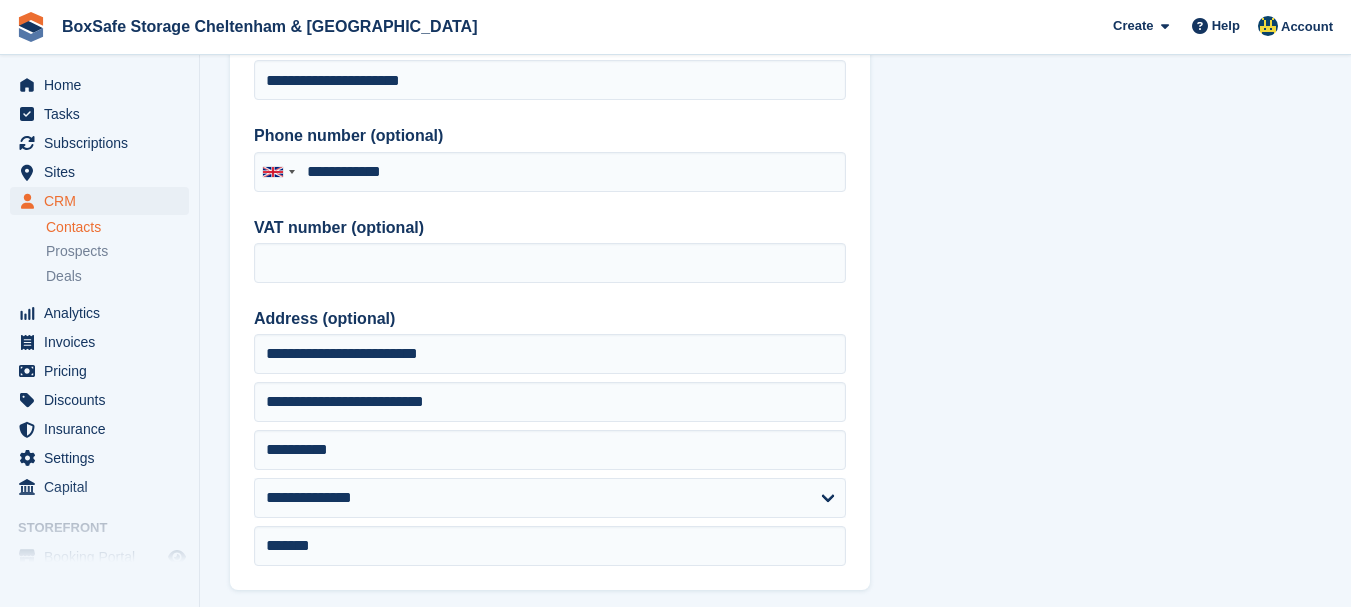 scroll, scrollTop: 320, scrollLeft: 0, axis: vertical 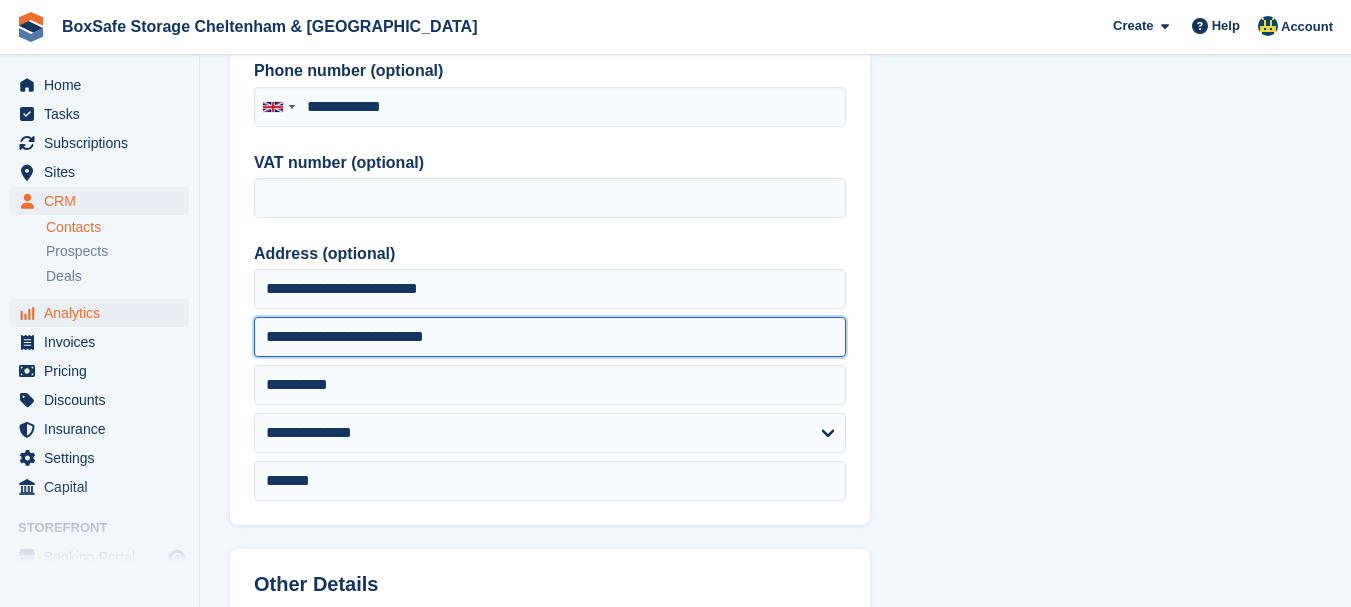 drag, startPoint x: 473, startPoint y: 329, endPoint x: 164, endPoint y: 320, distance: 309.13104 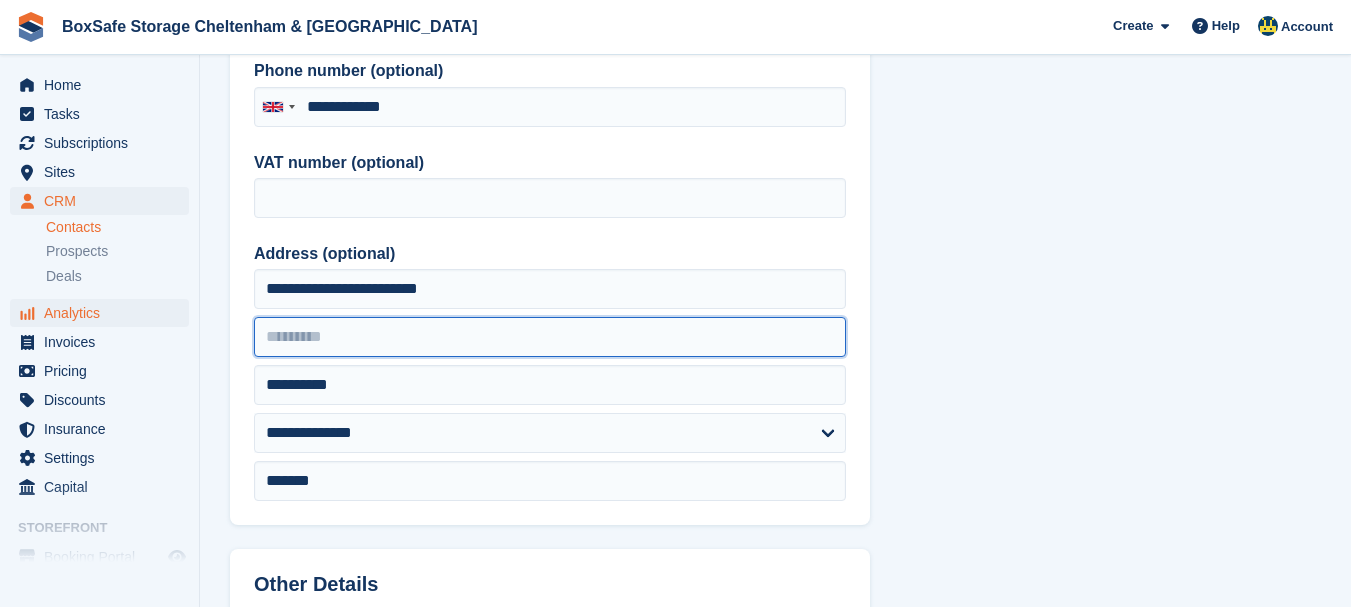 paste on "**********" 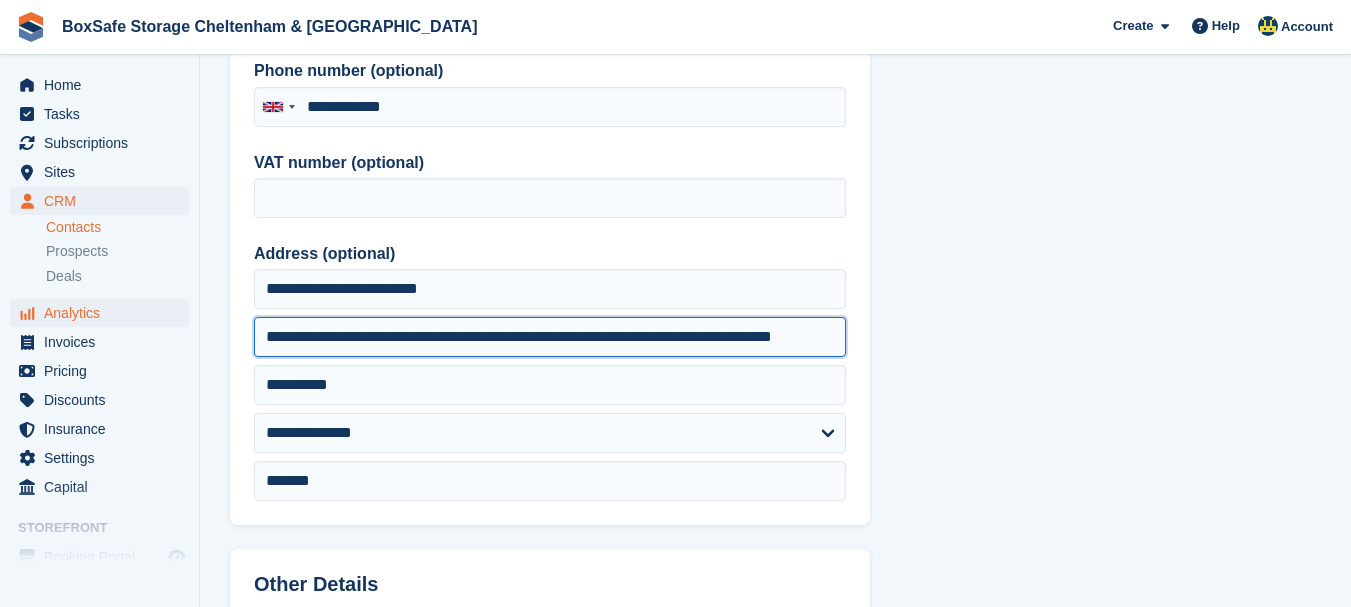 scroll, scrollTop: 0, scrollLeft: 27, axis: horizontal 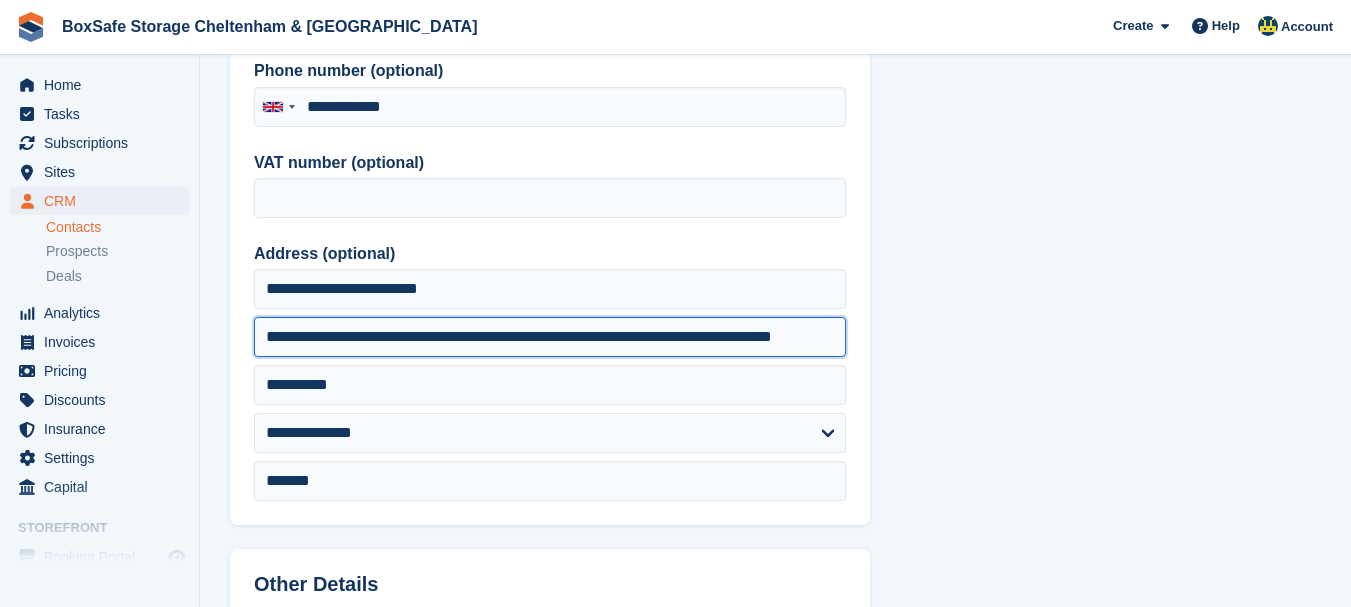 drag, startPoint x: 463, startPoint y: 335, endPoint x: 895, endPoint y: 341, distance: 432.04166 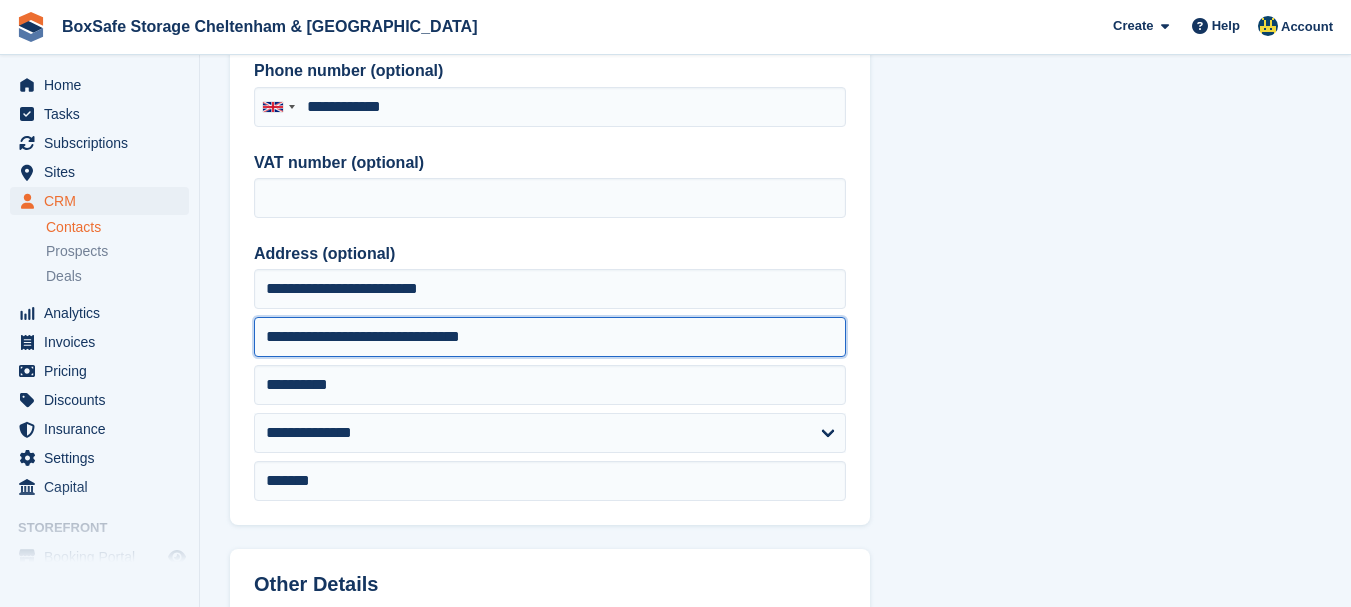 scroll, scrollTop: 0, scrollLeft: 0, axis: both 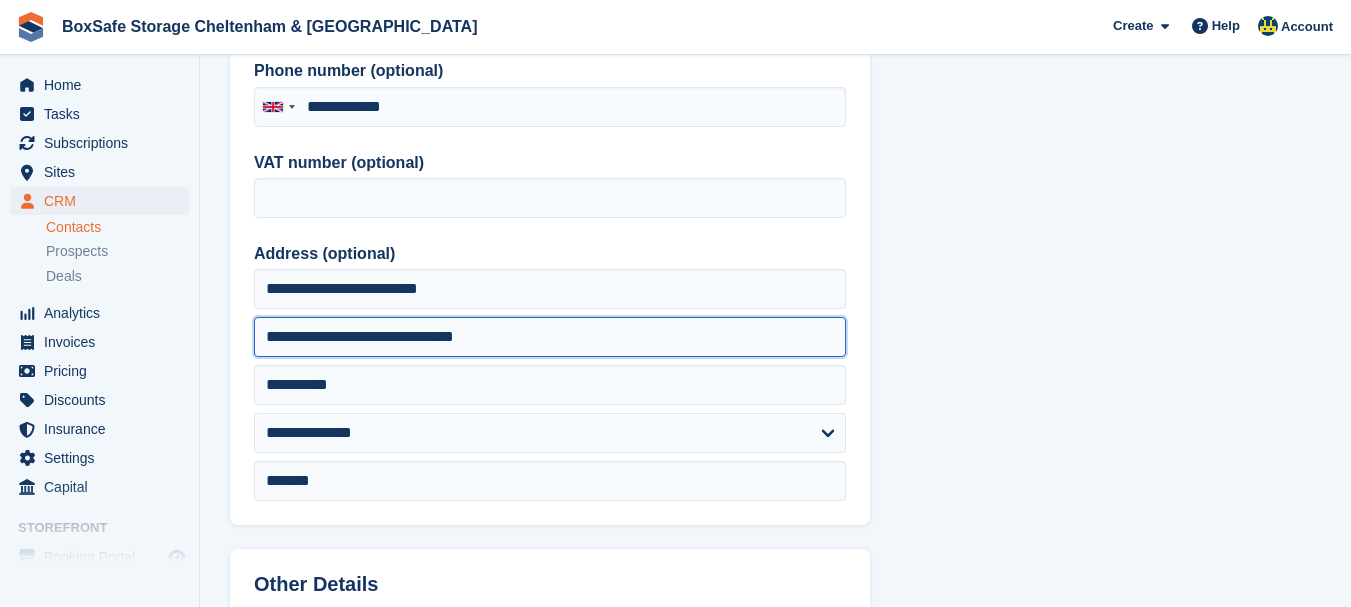 click on "**********" at bounding box center [550, 337] 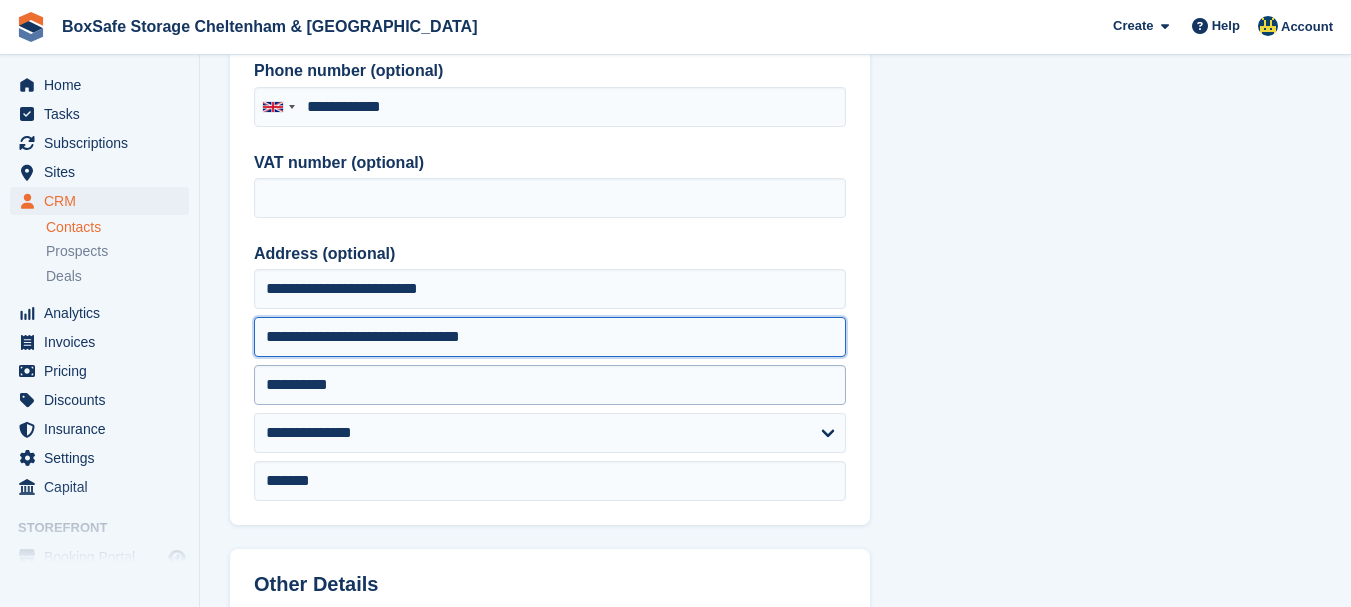 type on "**********" 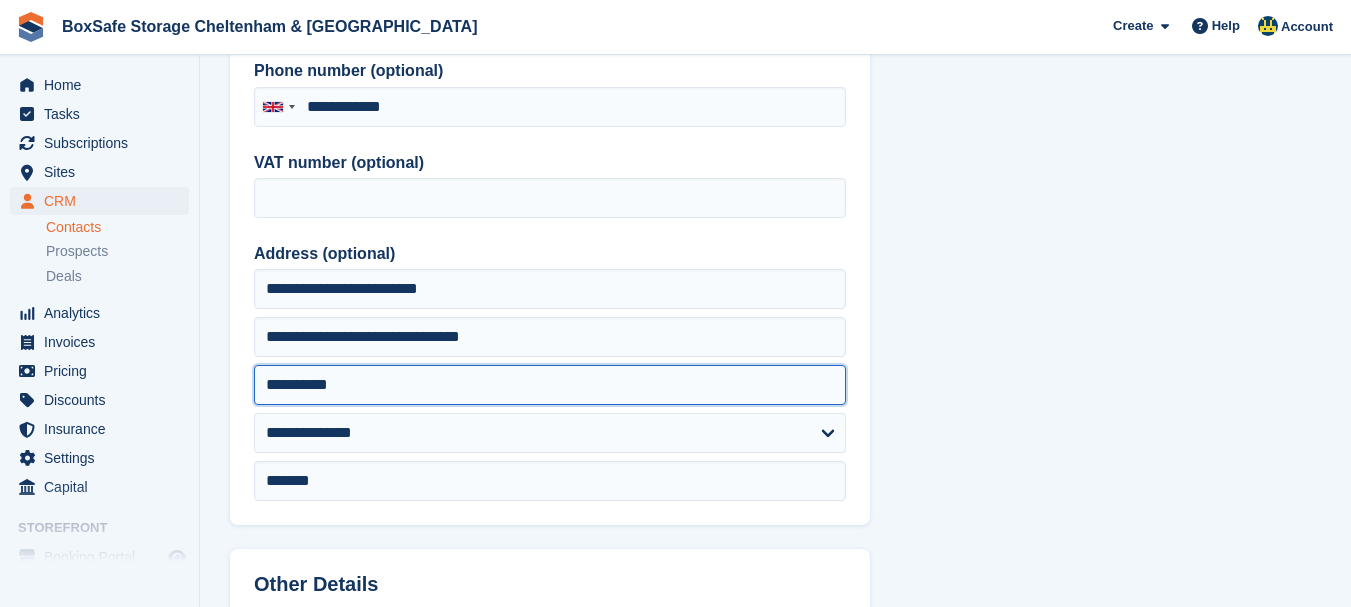 drag, startPoint x: 370, startPoint y: 388, endPoint x: 211, endPoint y: 377, distance: 159.38005 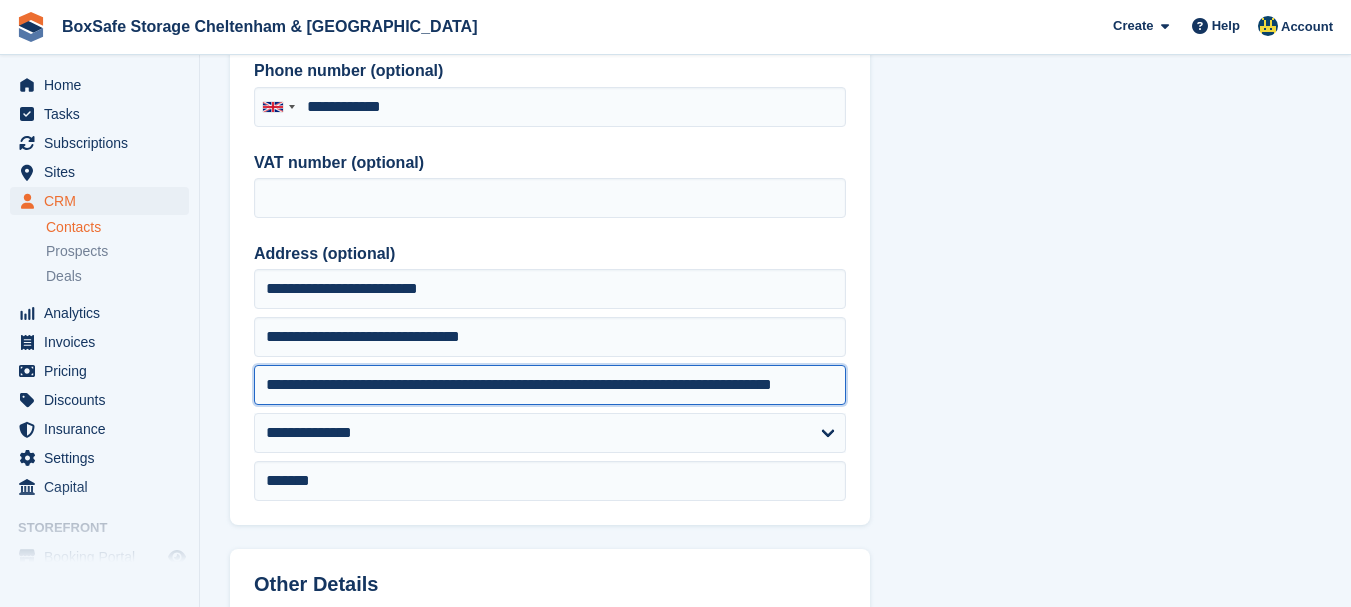 scroll, scrollTop: 0, scrollLeft: 27, axis: horizontal 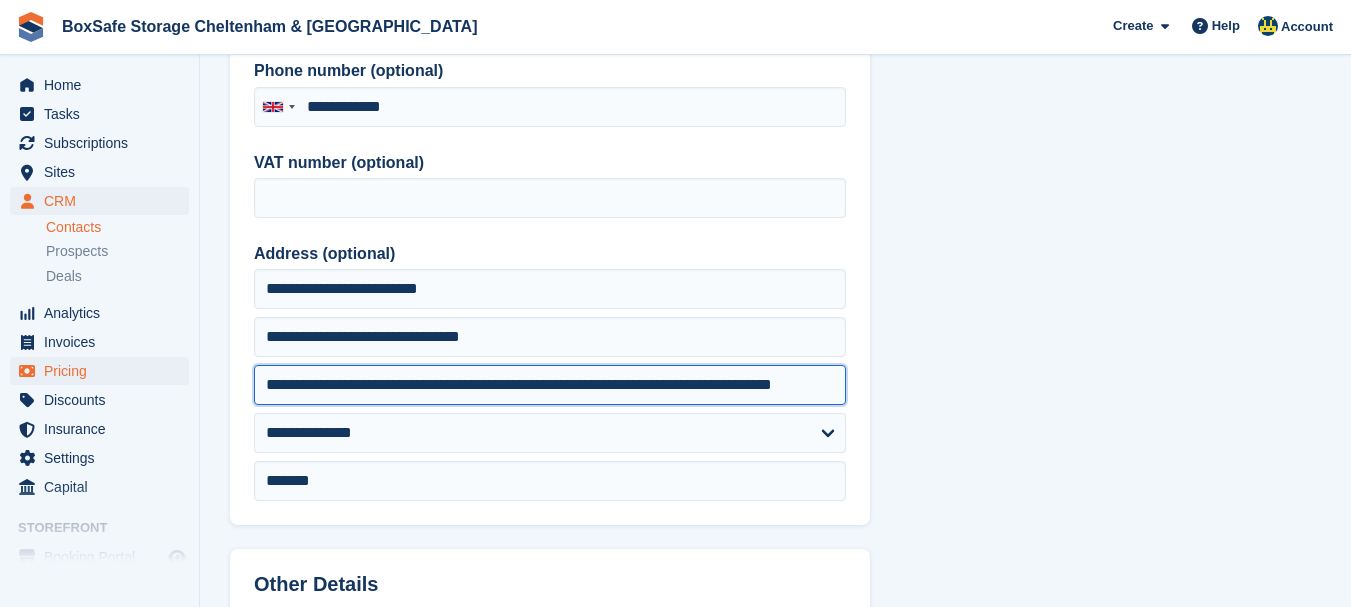 drag, startPoint x: 465, startPoint y: 385, endPoint x: 161, endPoint y: 380, distance: 304.0411 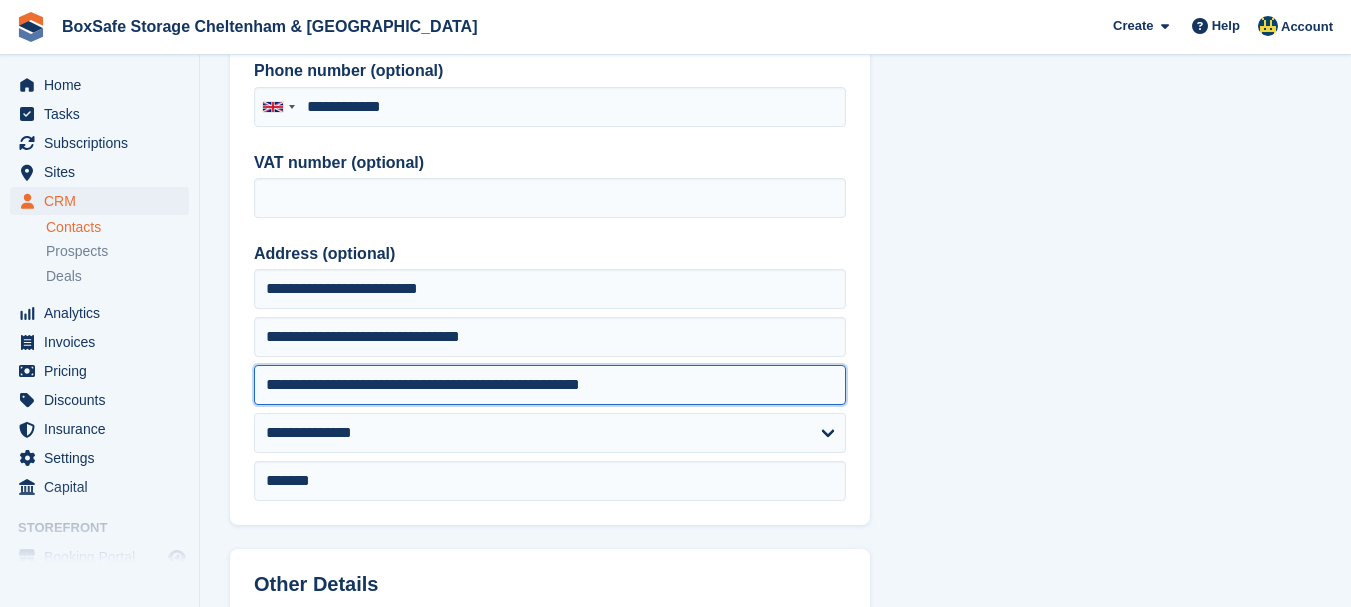 drag, startPoint x: 374, startPoint y: 389, endPoint x: 785, endPoint y: 409, distance: 411.48633 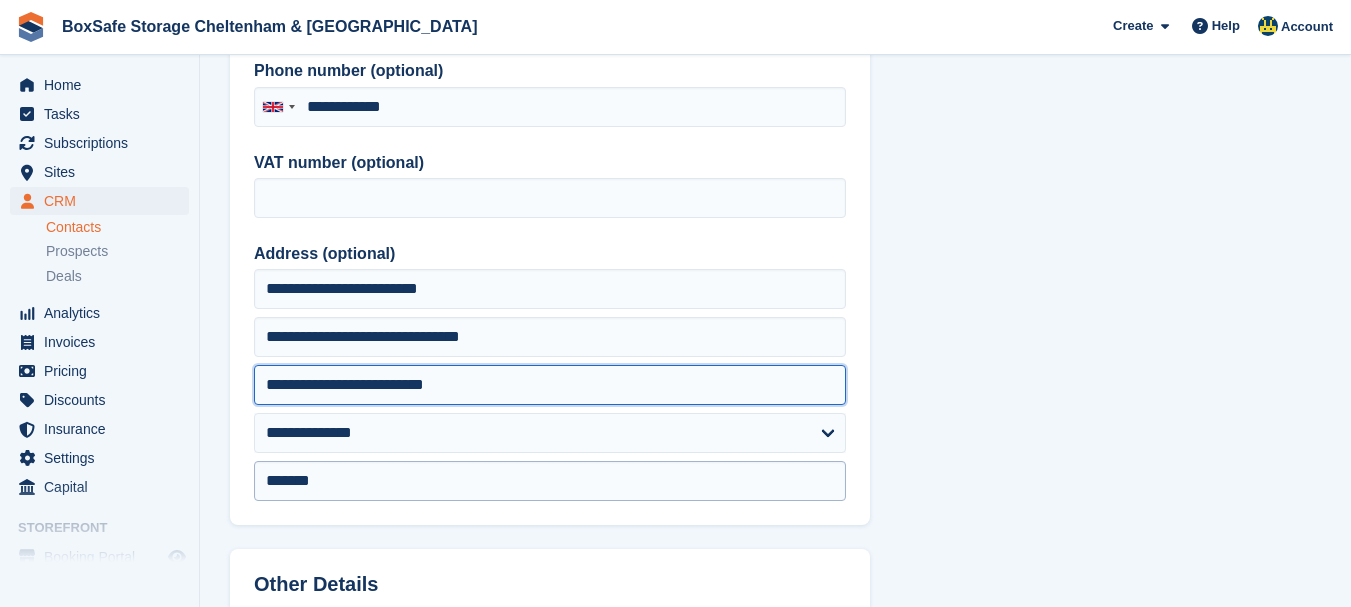 type on "**********" 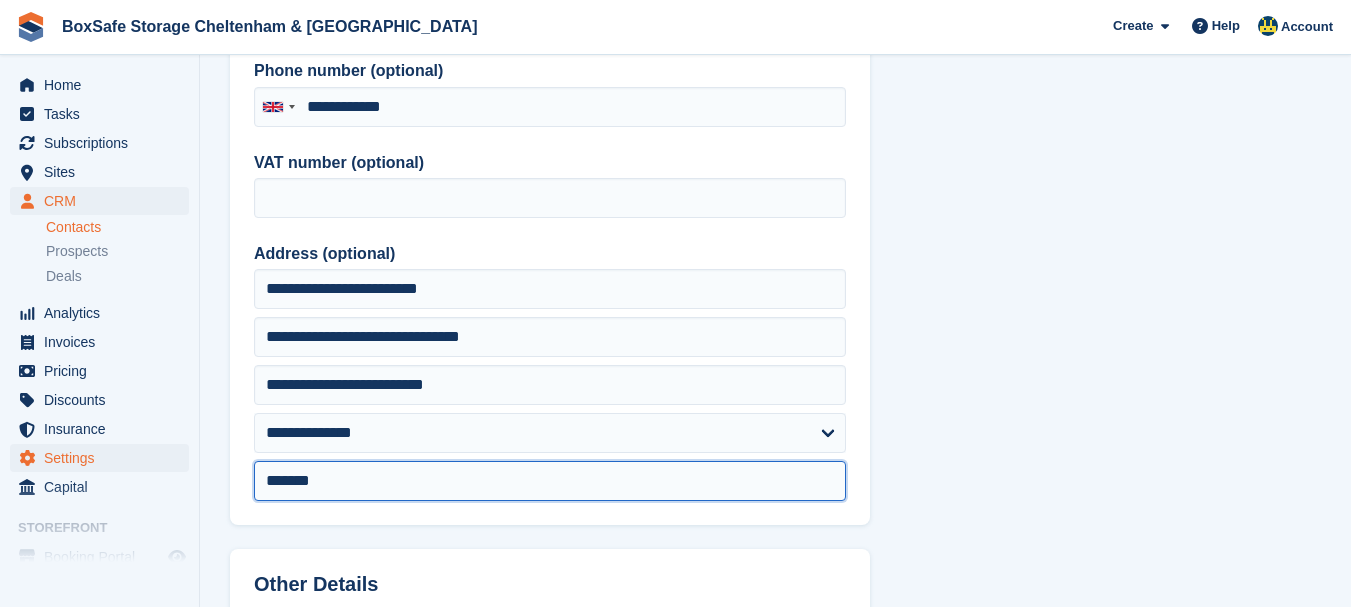 drag, startPoint x: 425, startPoint y: 472, endPoint x: 93, endPoint y: 445, distance: 333.09607 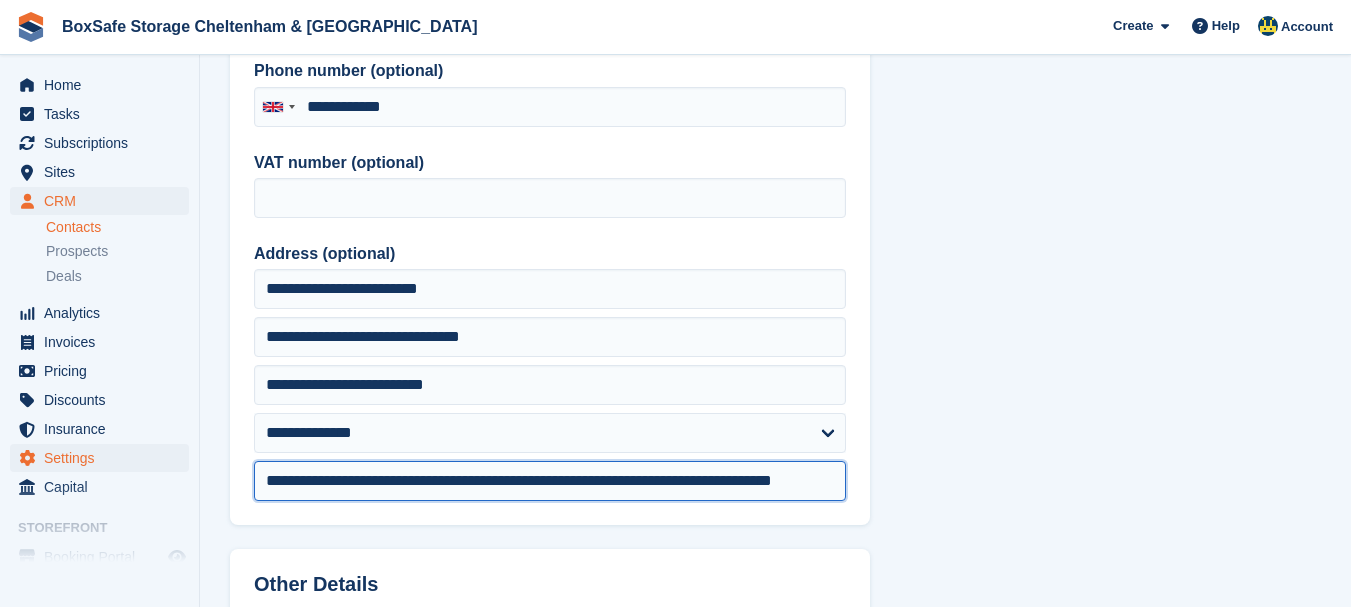 scroll, scrollTop: 0, scrollLeft: 27, axis: horizontal 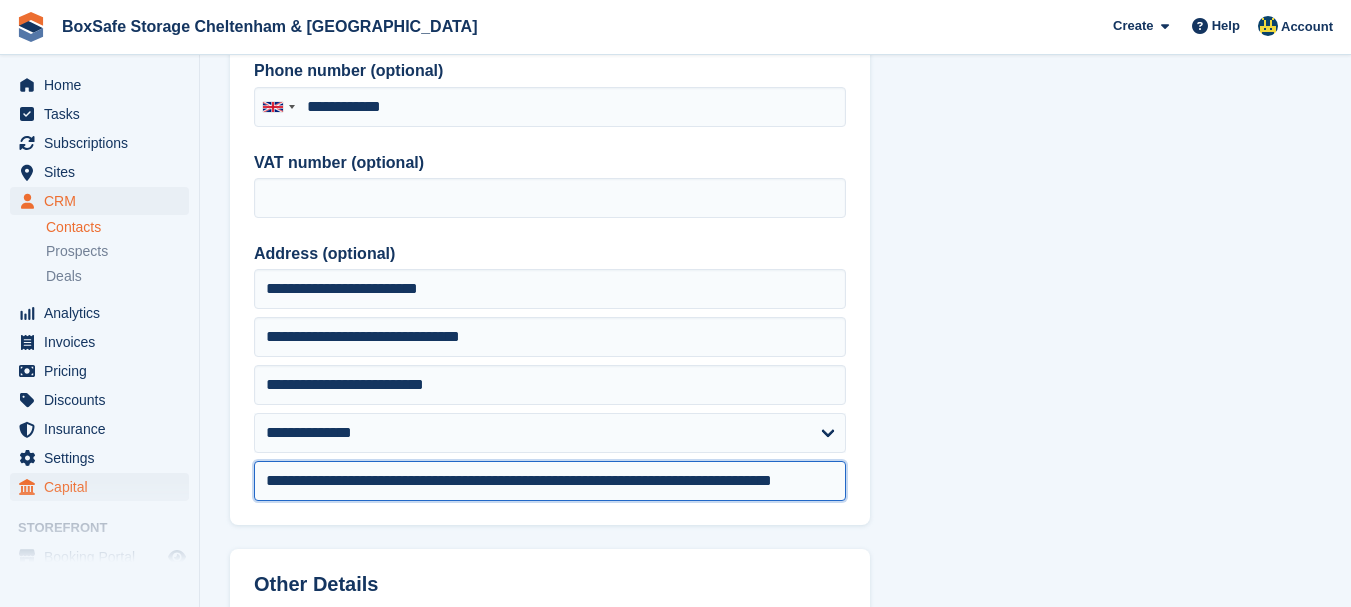 drag, startPoint x: 769, startPoint y: 484, endPoint x: 91, endPoint y: 496, distance: 678.1062 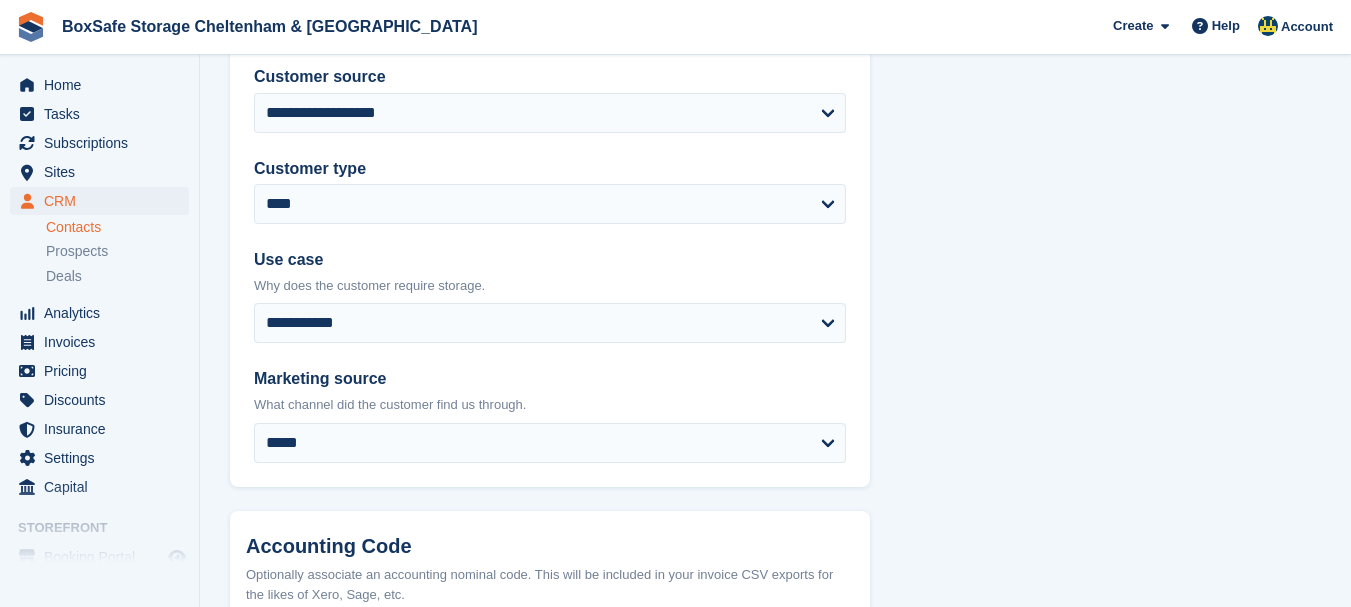 scroll, scrollTop: 1097, scrollLeft: 0, axis: vertical 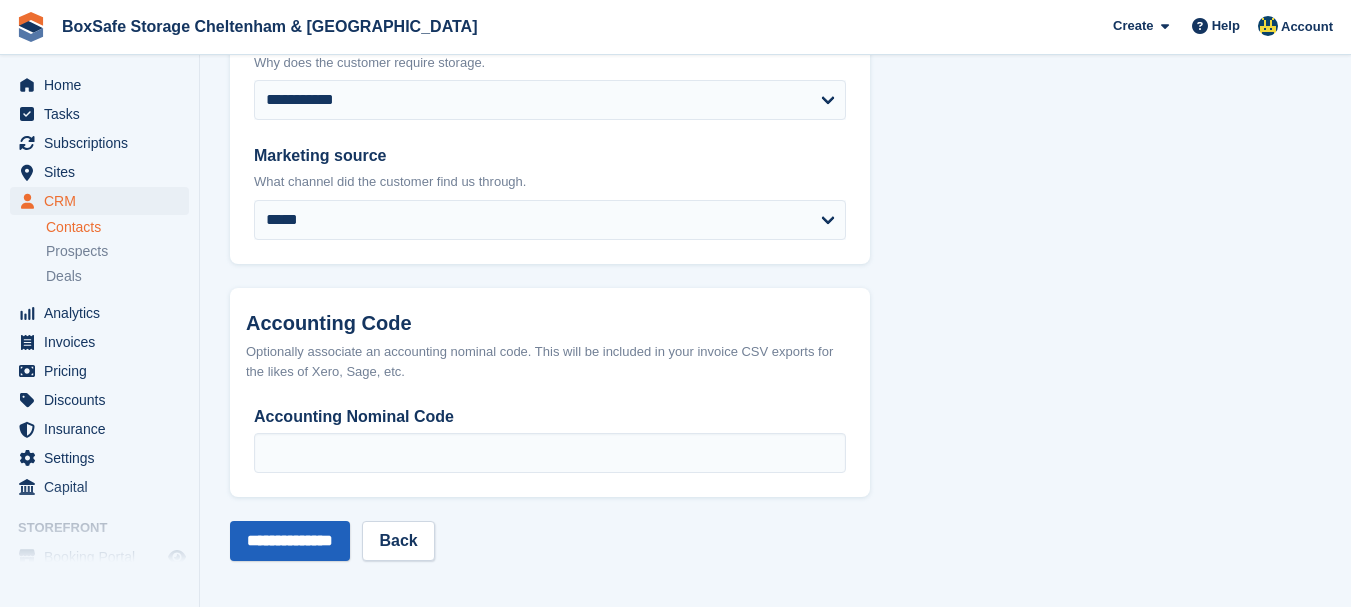 type on "*******" 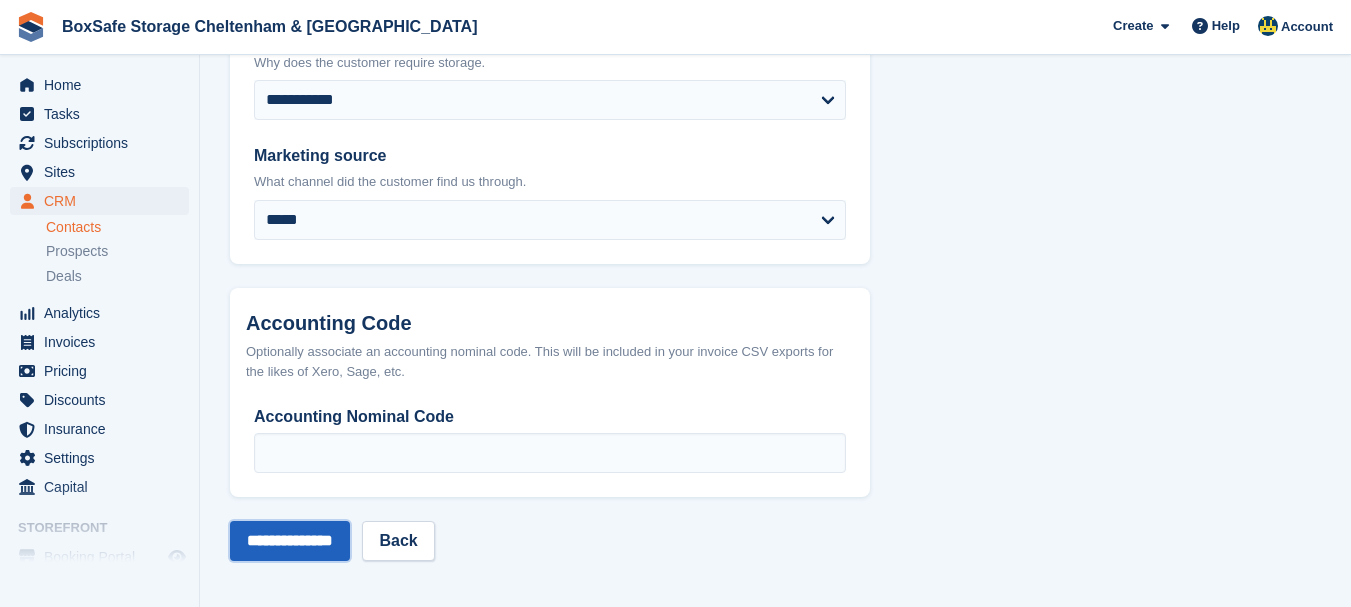 click on "**********" at bounding box center [290, 541] 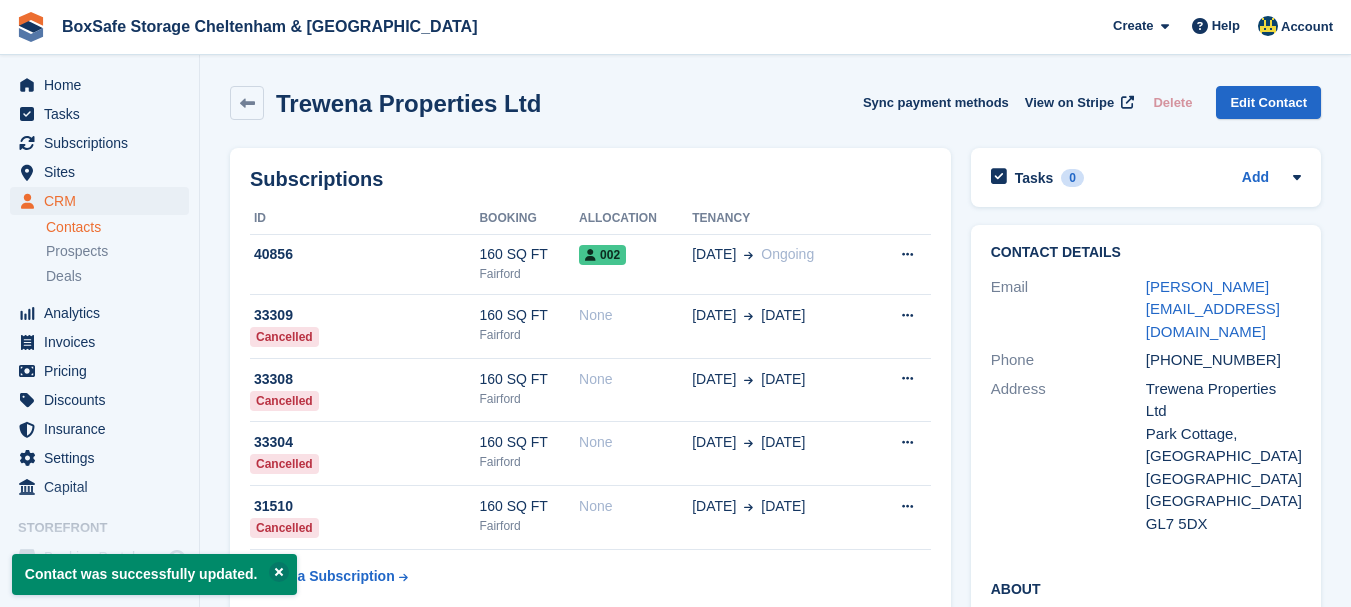 scroll, scrollTop: 0, scrollLeft: 0, axis: both 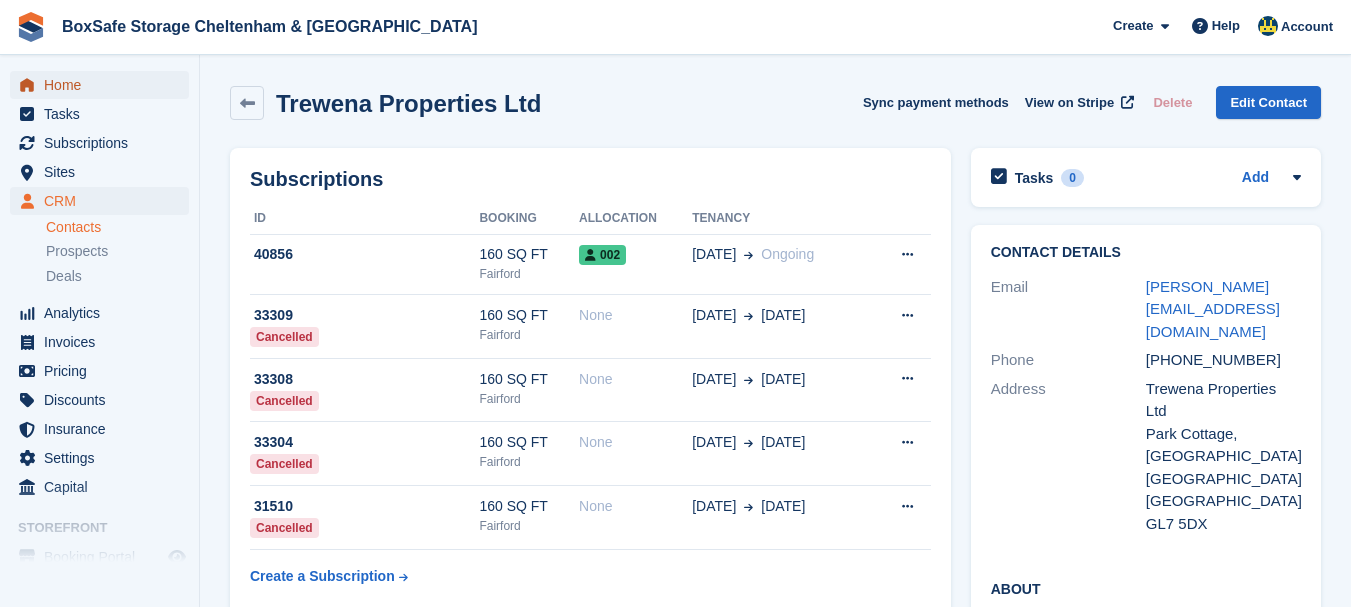 click on "Home" at bounding box center (104, 85) 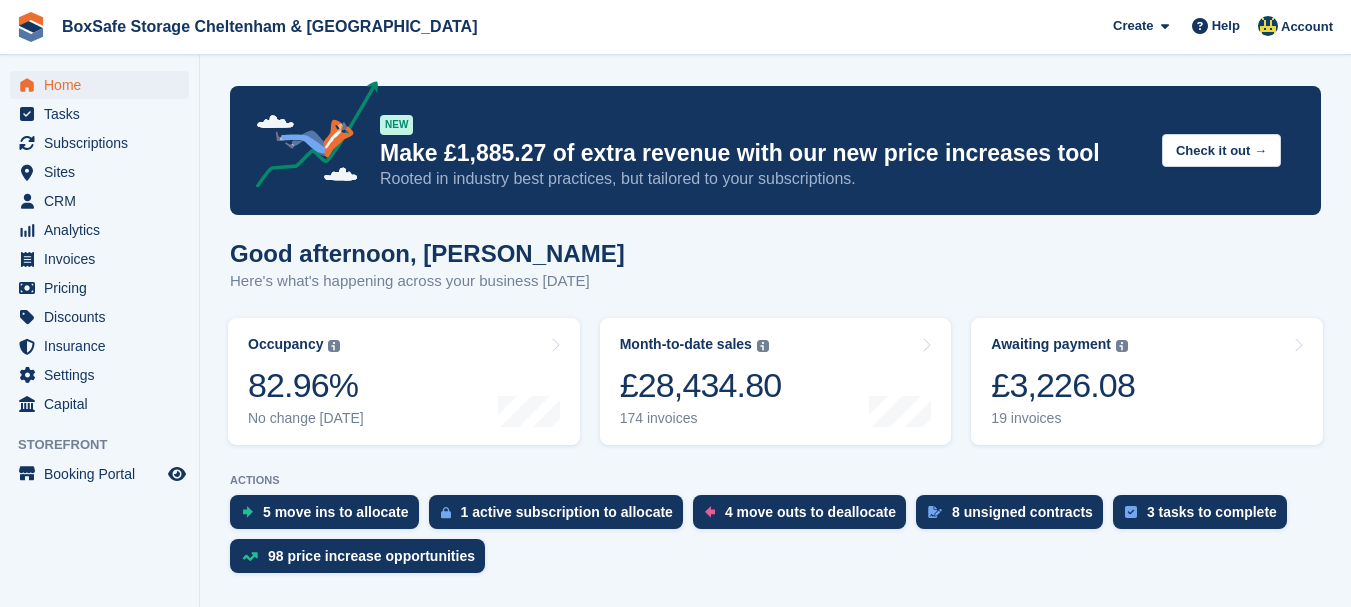 scroll, scrollTop: 0, scrollLeft: 0, axis: both 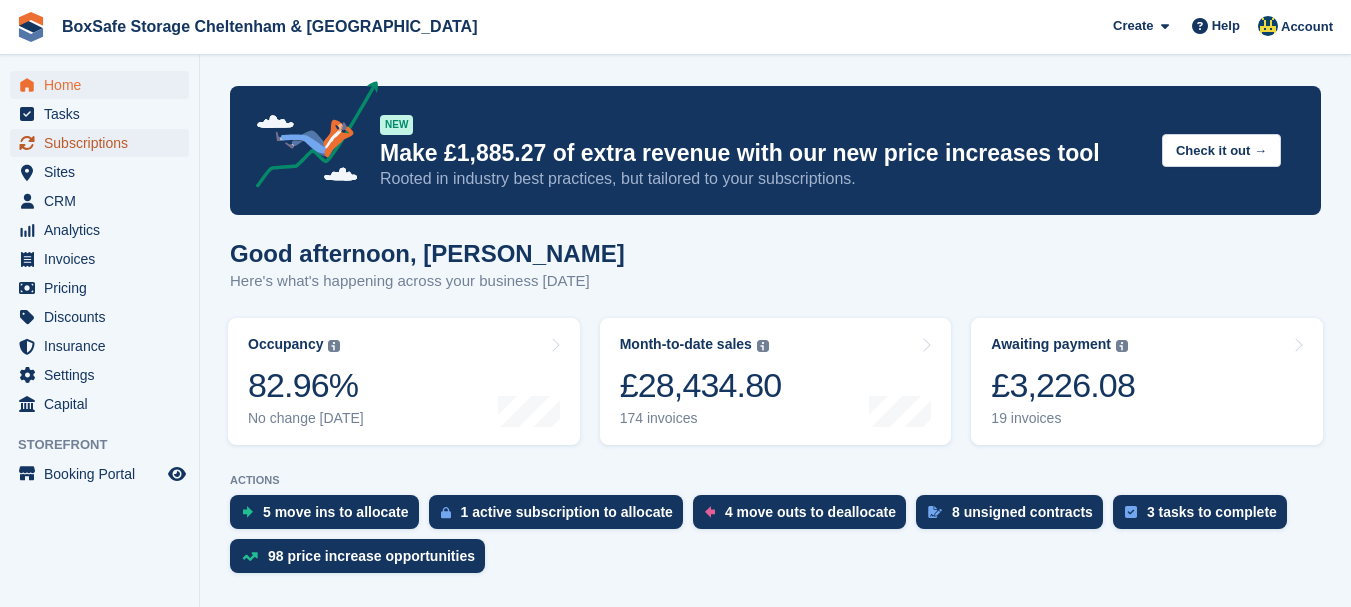 click on "Subscriptions" at bounding box center (104, 143) 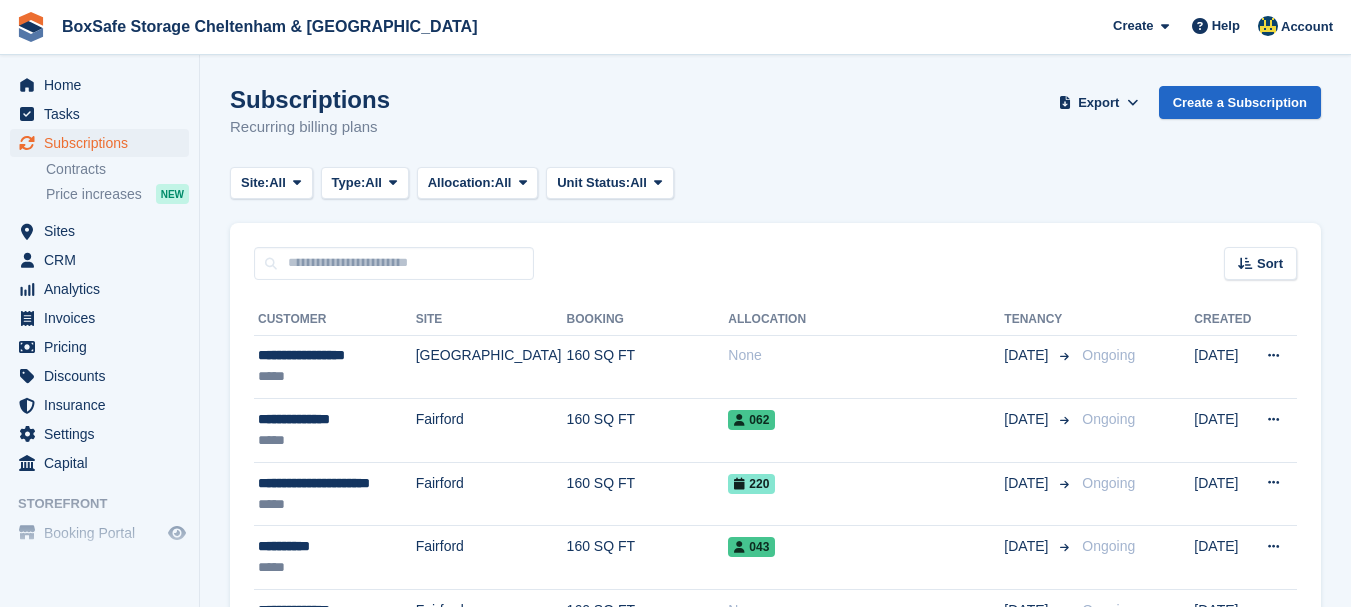 click at bounding box center [394, 263] 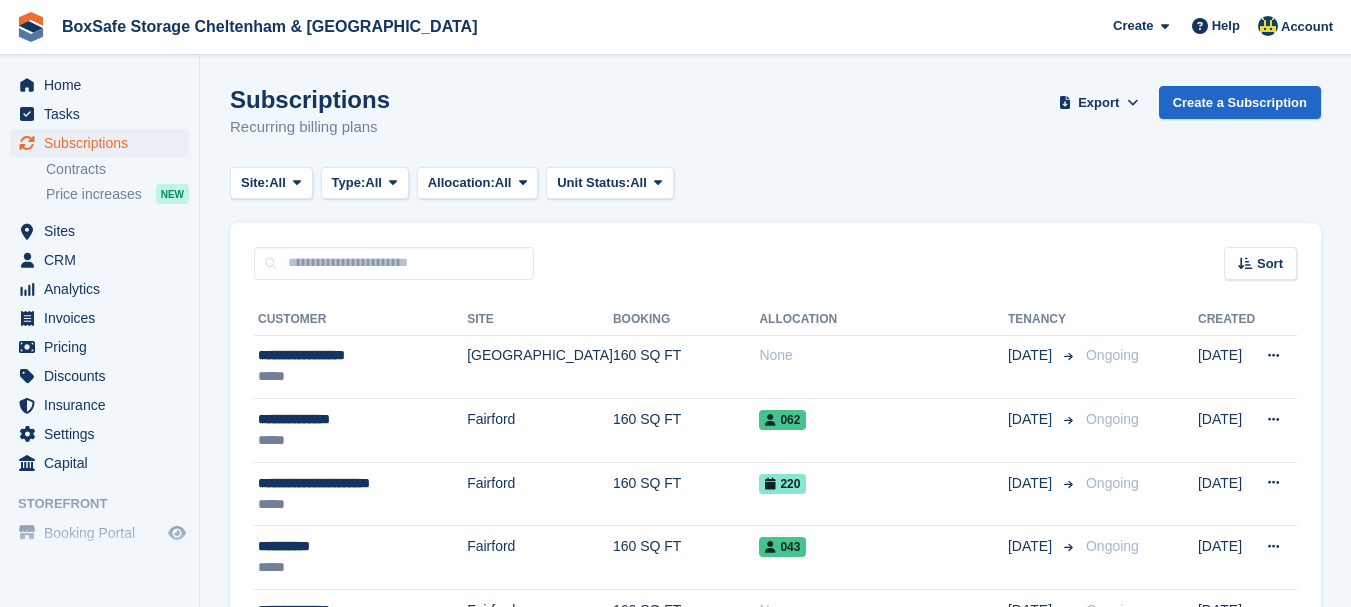 scroll, scrollTop: 0, scrollLeft: 0, axis: both 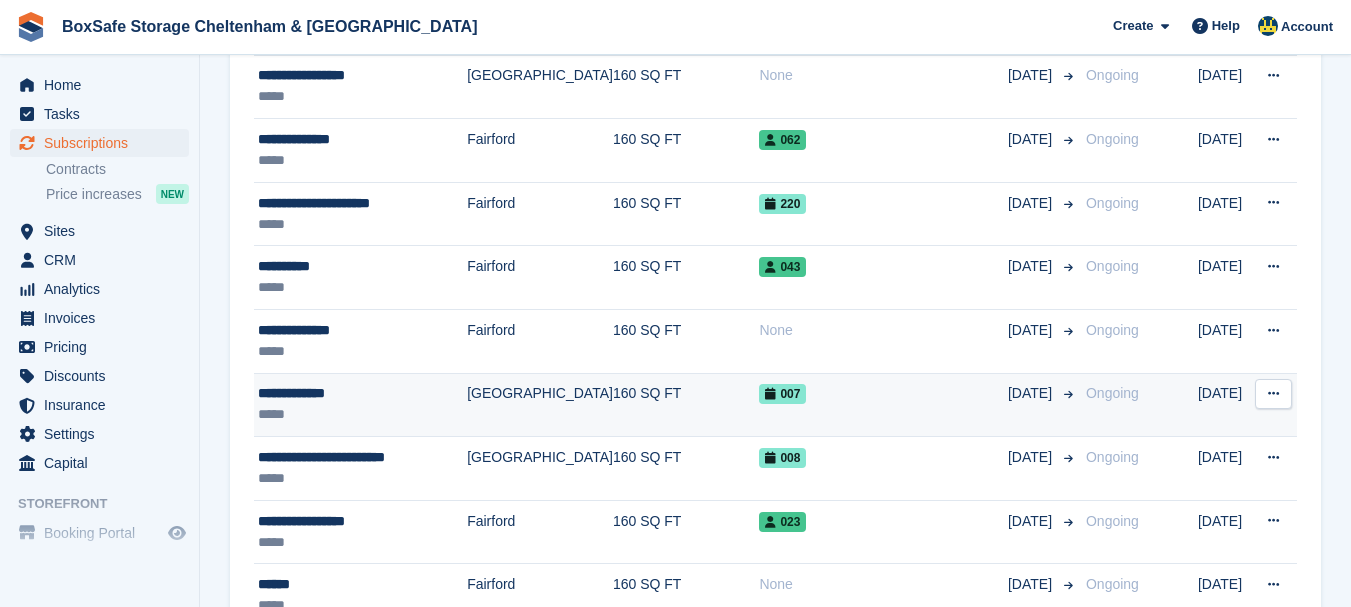 click on "**********" at bounding box center (362, 393) 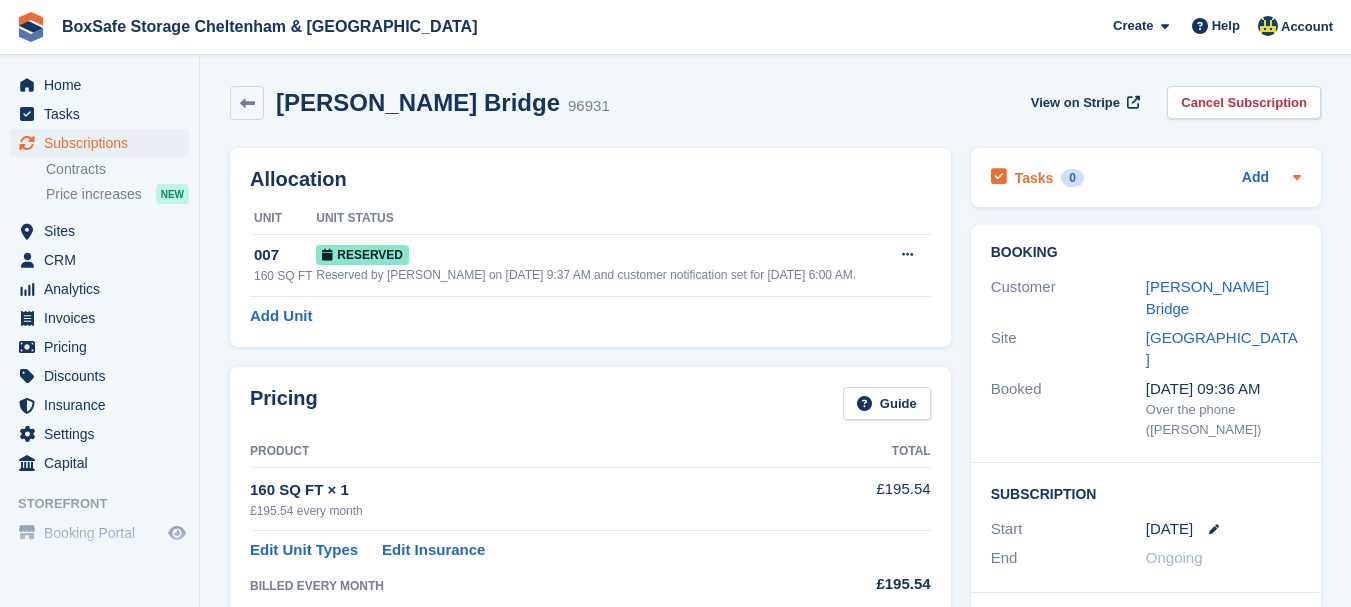 scroll, scrollTop: 0, scrollLeft: 0, axis: both 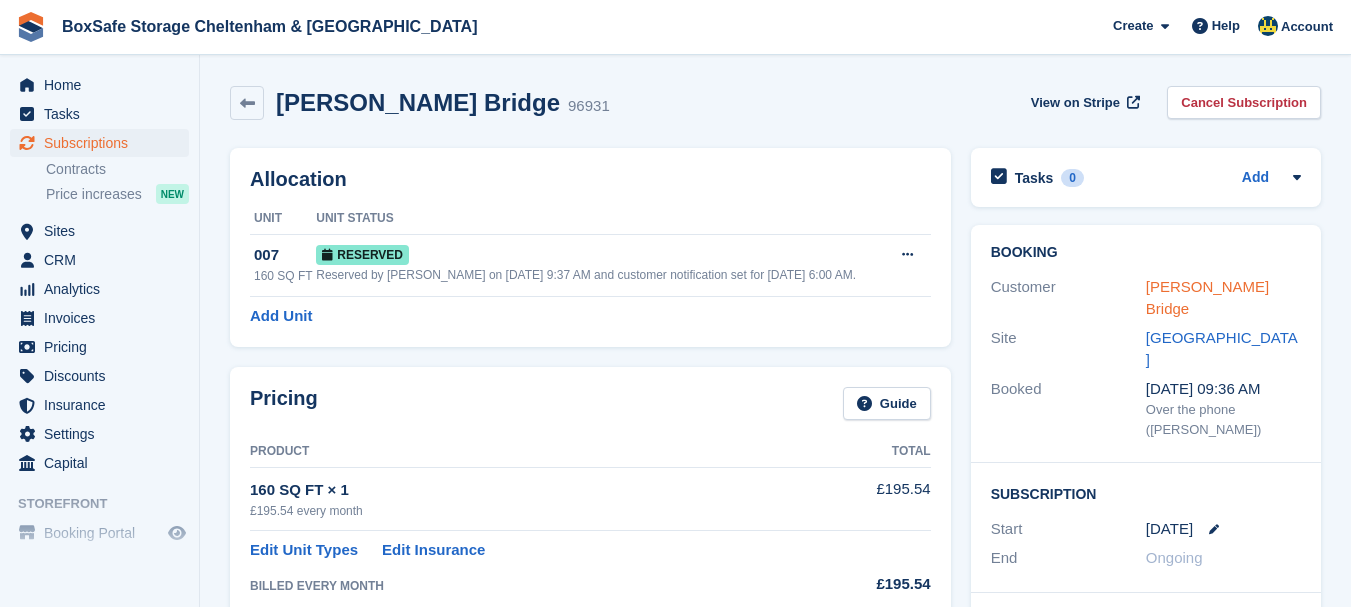click on "Mathew Bridge" at bounding box center [1207, 298] 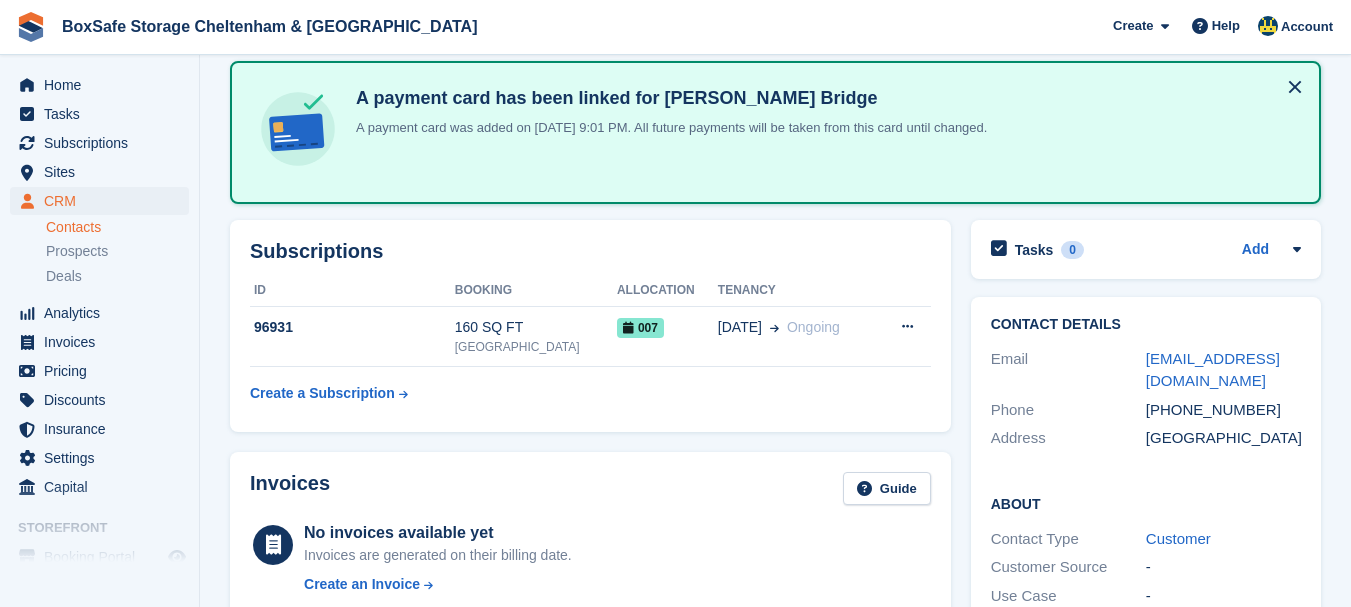scroll, scrollTop: 0, scrollLeft: 0, axis: both 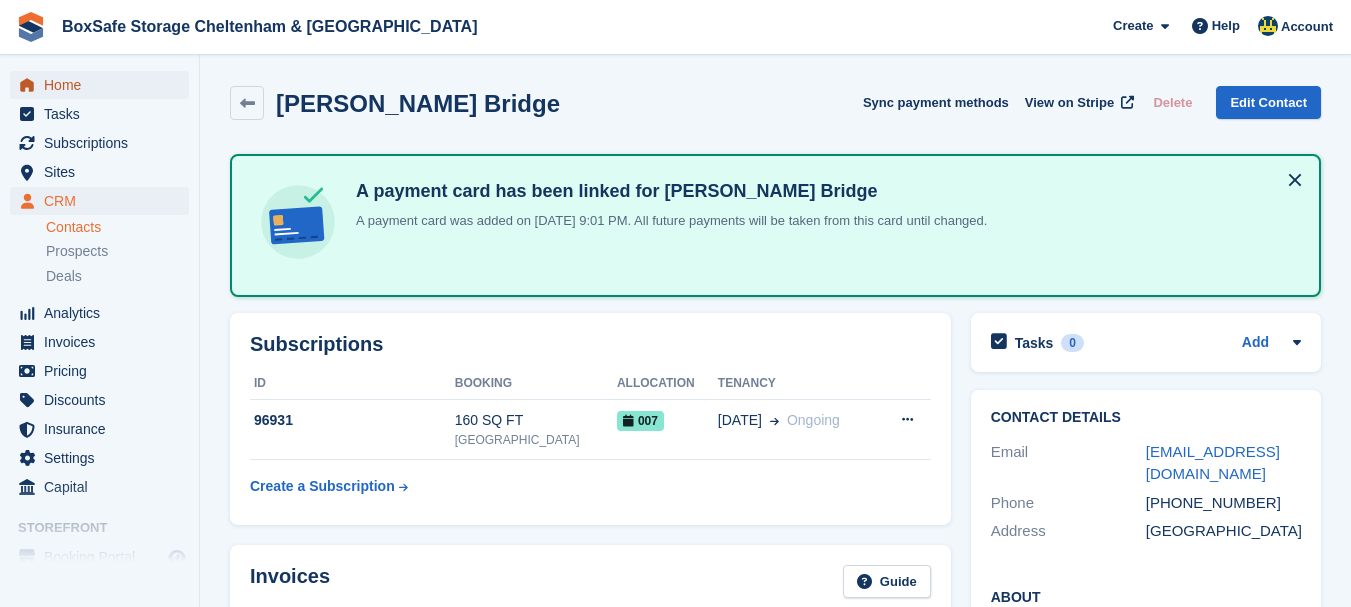 click on "Home" at bounding box center (104, 85) 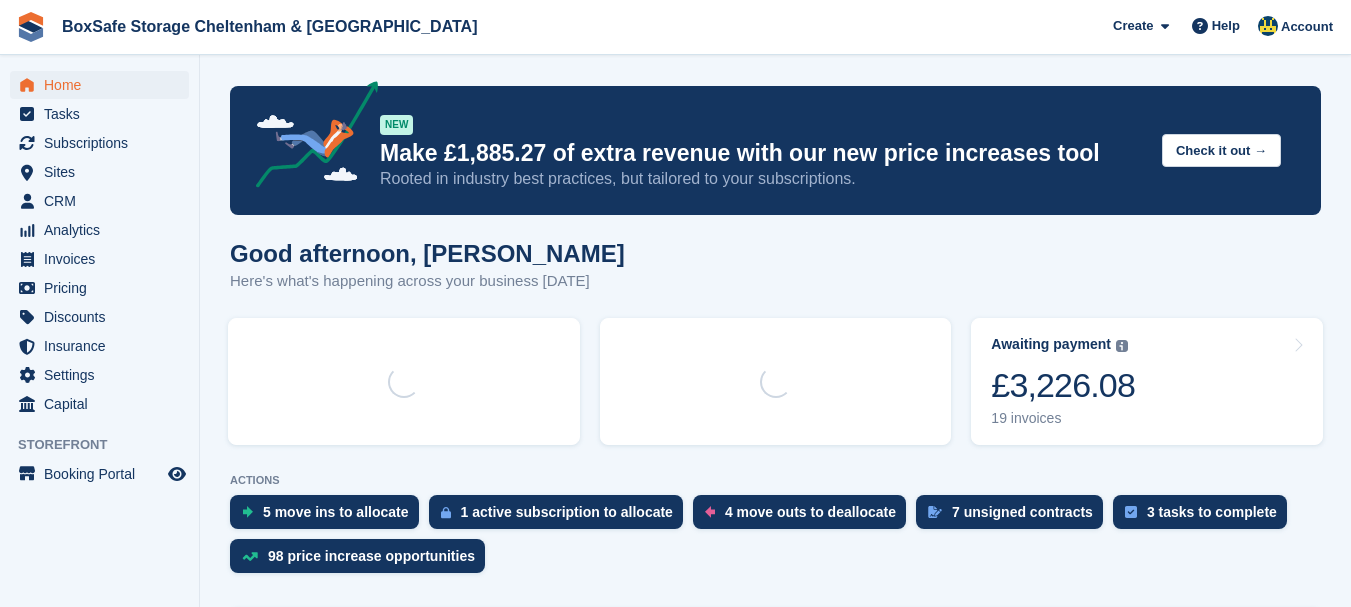scroll, scrollTop: 0, scrollLeft: 0, axis: both 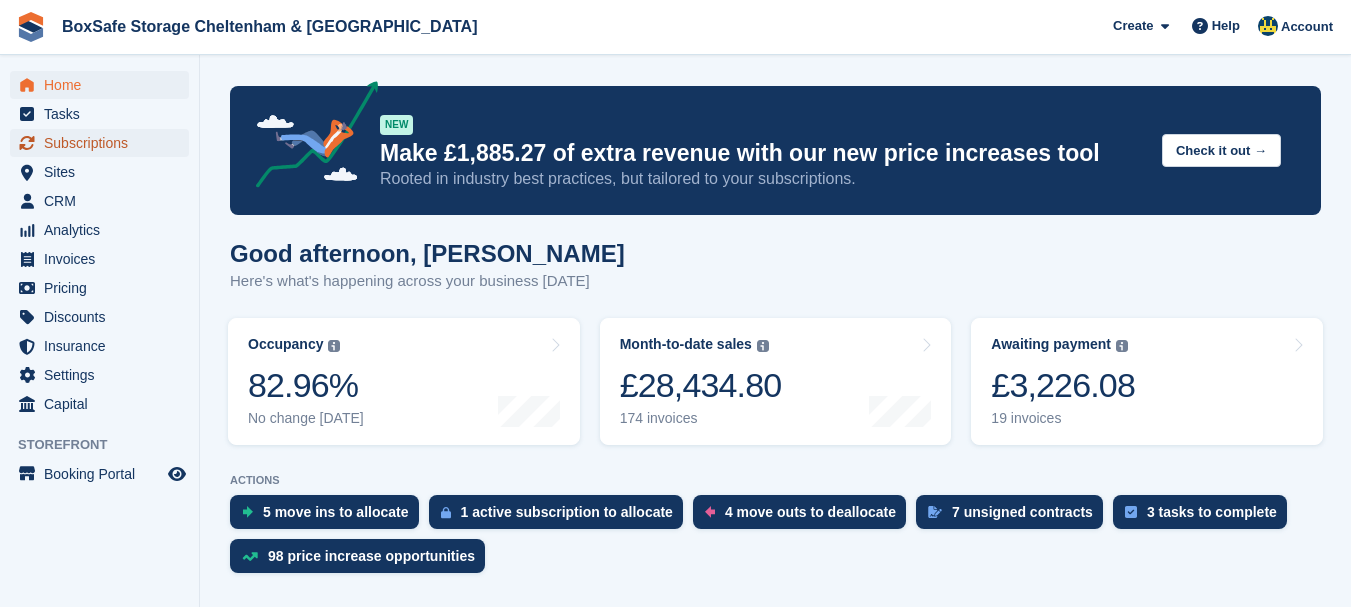 click on "Subscriptions" at bounding box center (104, 143) 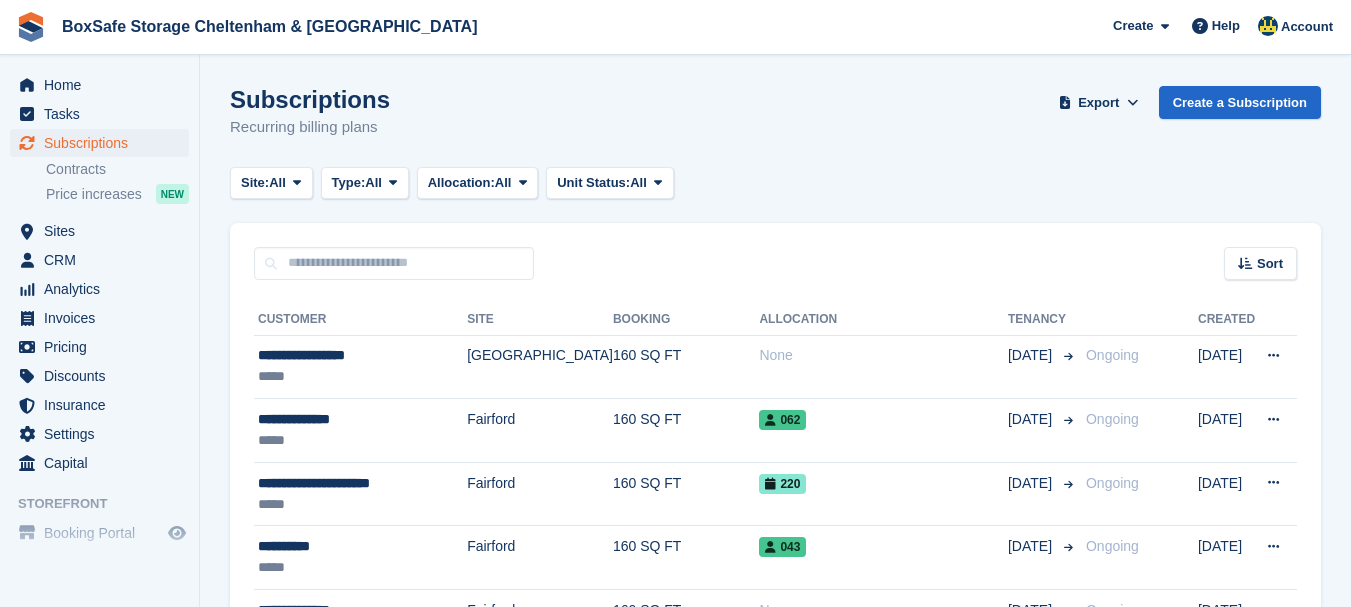 scroll, scrollTop: 0, scrollLeft: 0, axis: both 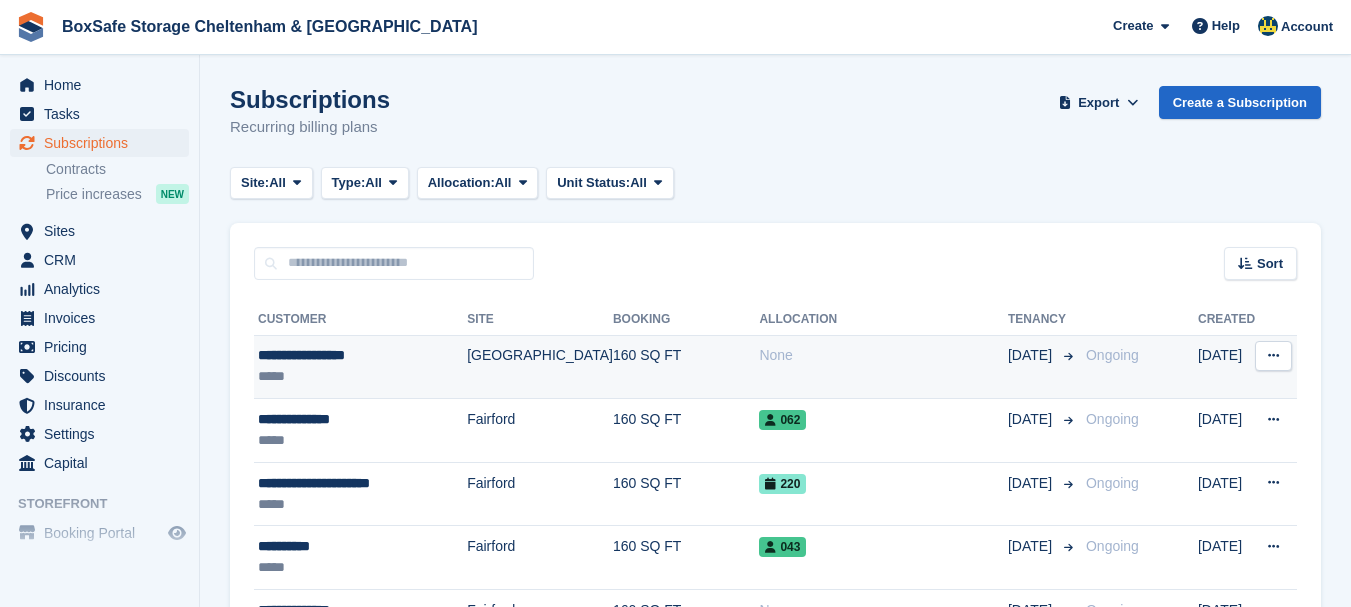 click on "**********" at bounding box center (362, 355) 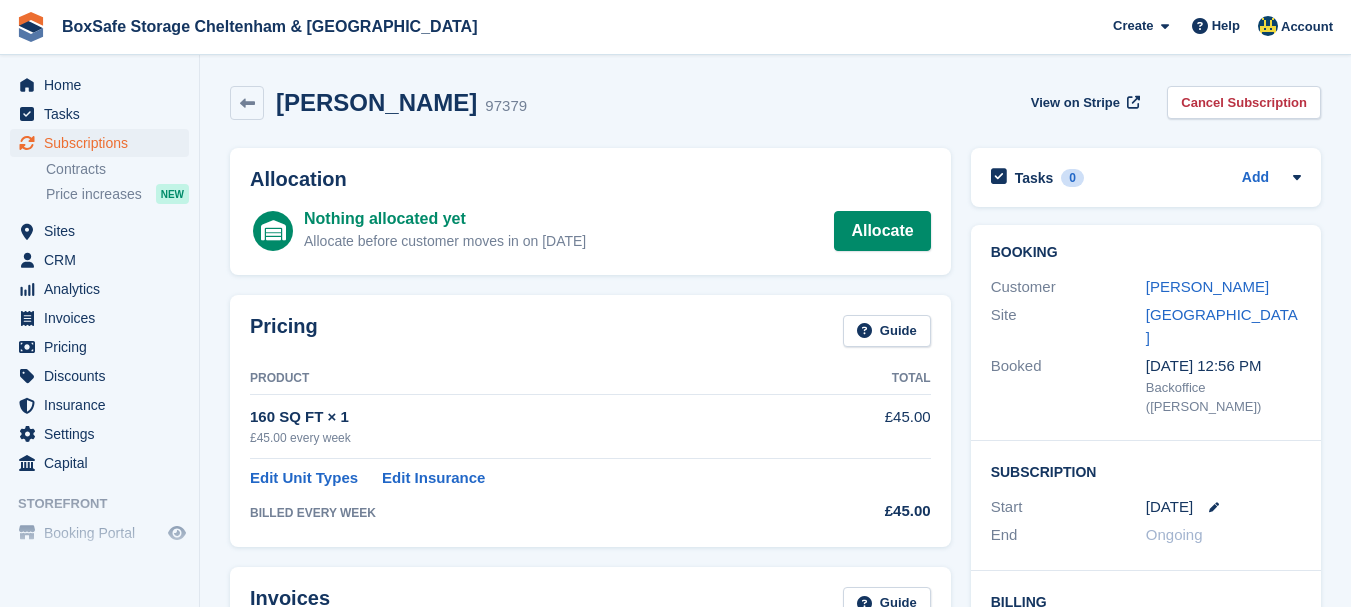 scroll, scrollTop: 0, scrollLeft: 0, axis: both 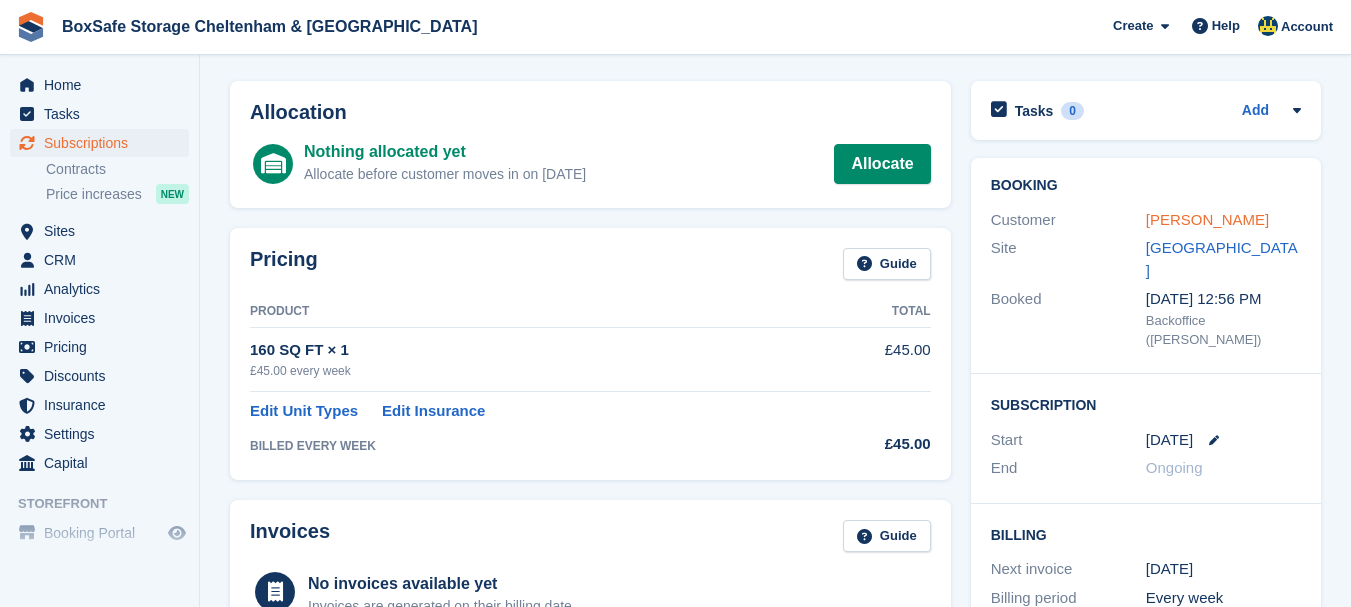 click on "[PERSON_NAME]" at bounding box center (1207, 219) 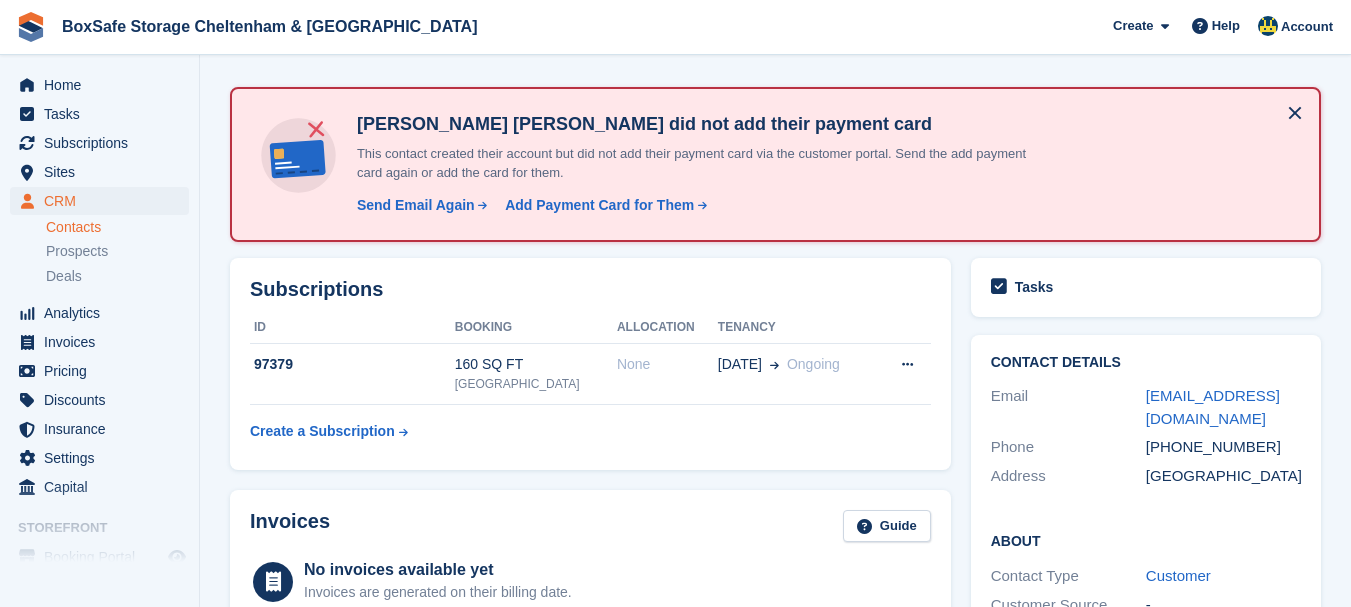 scroll, scrollTop: 0, scrollLeft: 0, axis: both 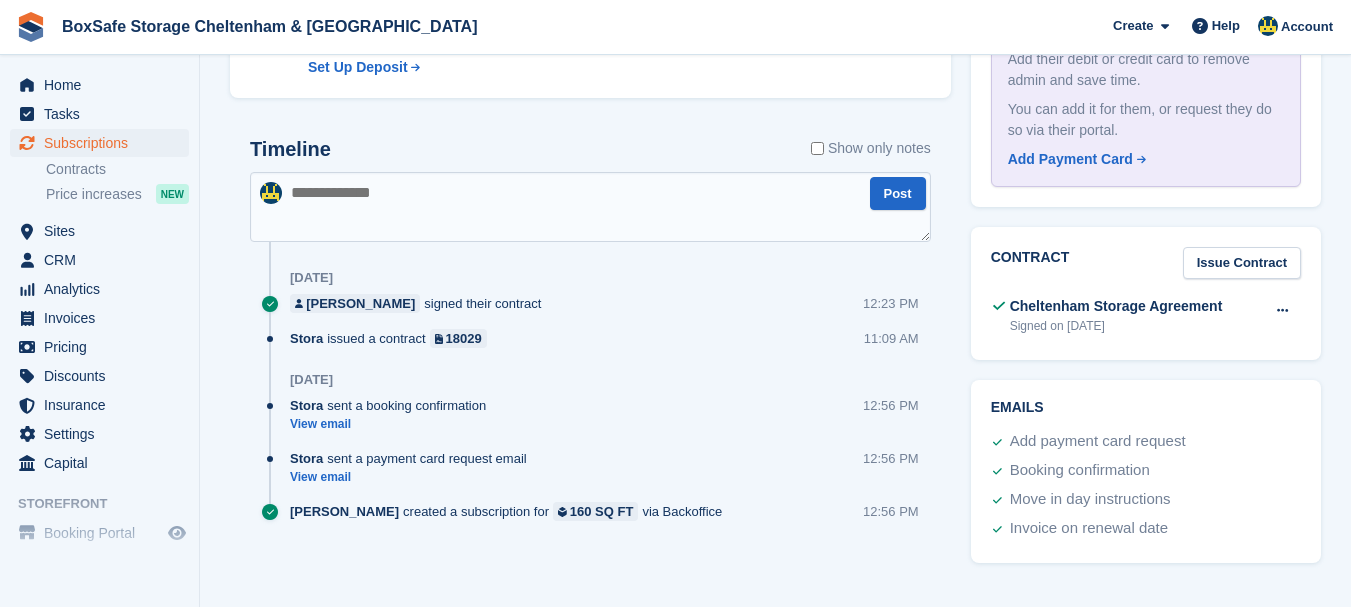click at bounding box center (590, 207) 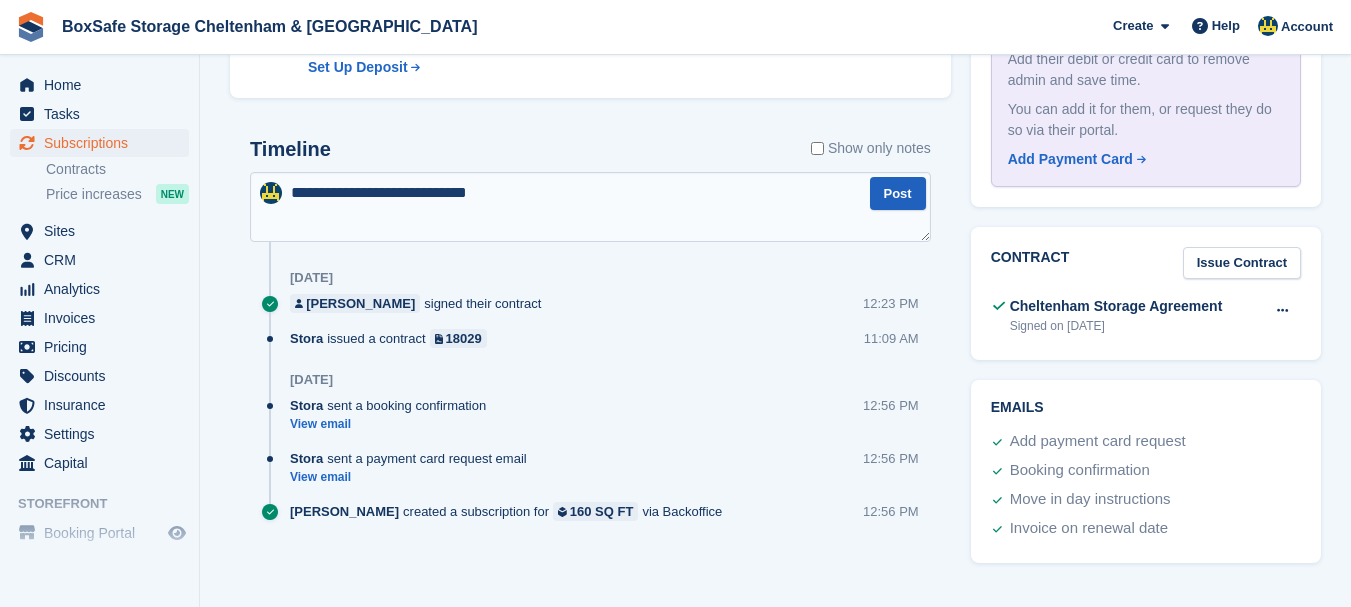 type on "**********" 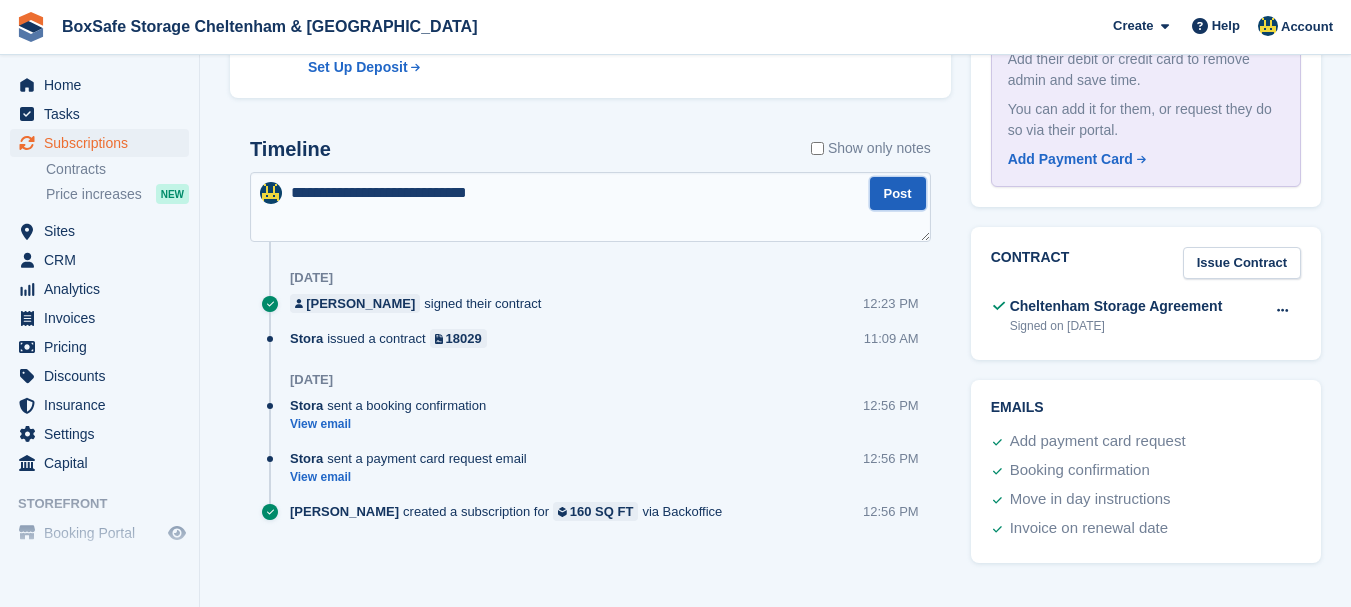 click on "Post" at bounding box center (898, 193) 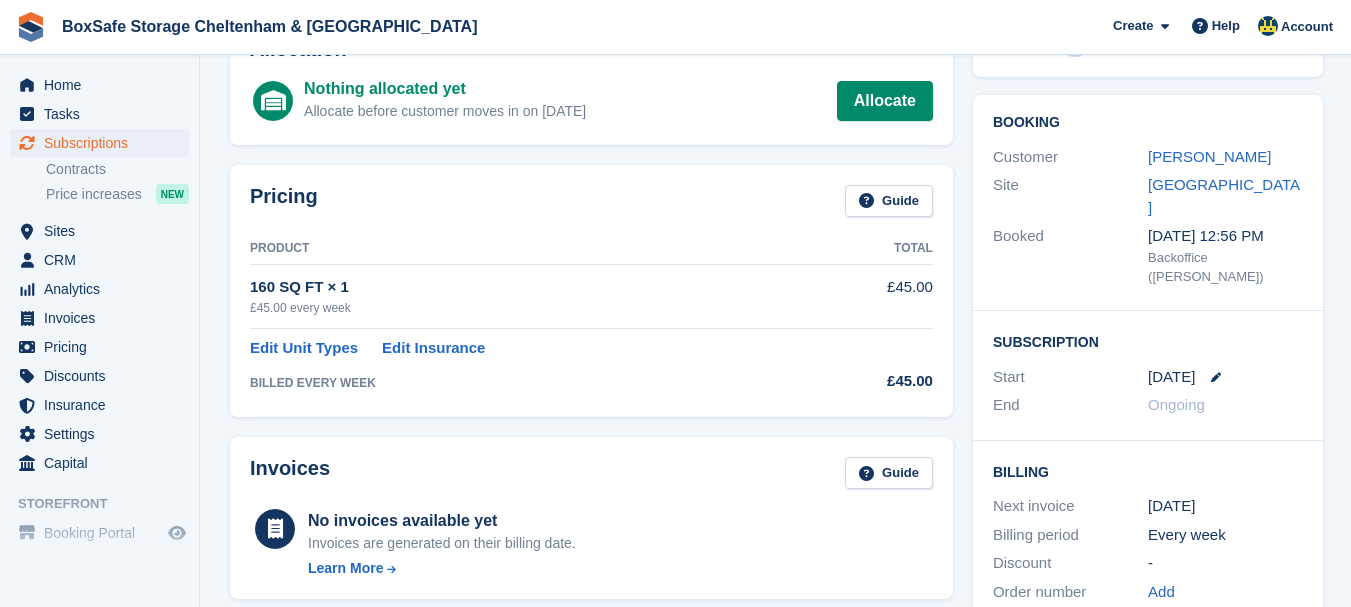 scroll, scrollTop: 24, scrollLeft: 0, axis: vertical 